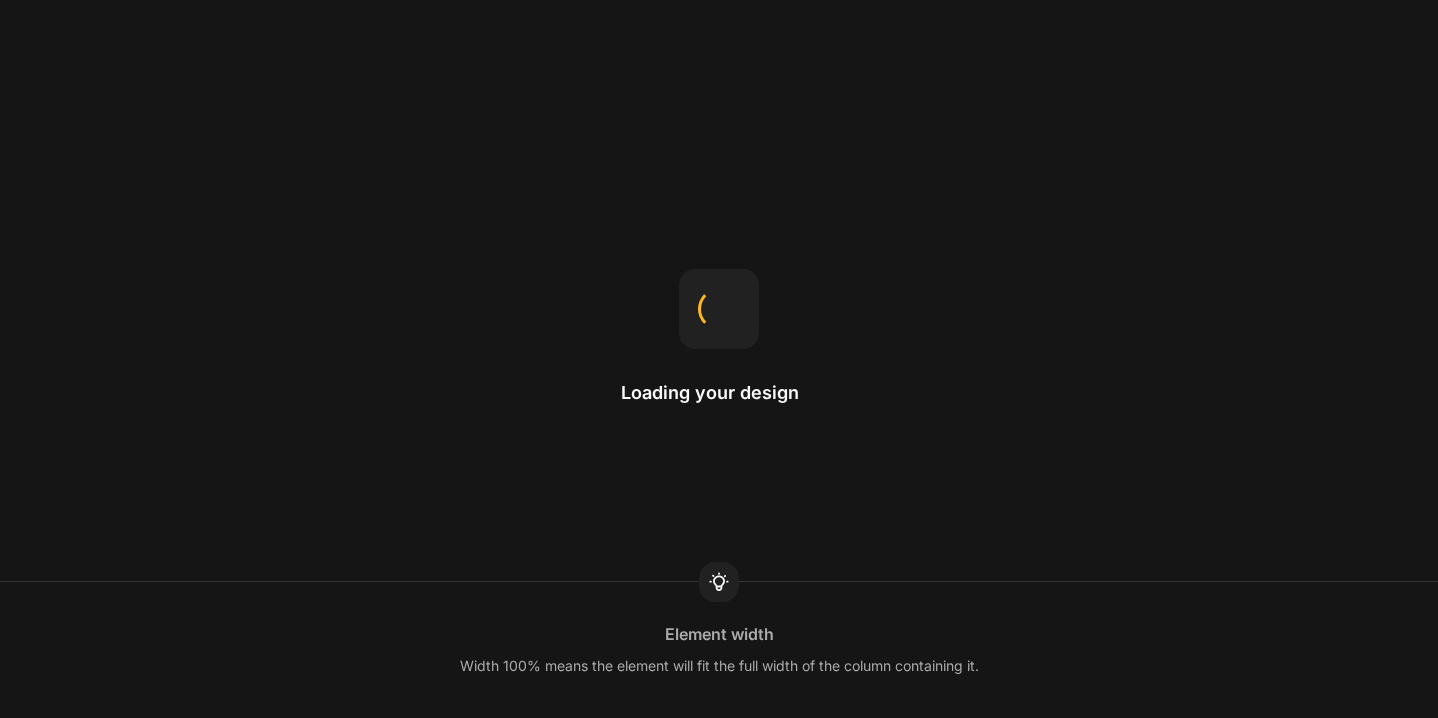 scroll, scrollTop: 0, scrollLeft: 0, axis: both 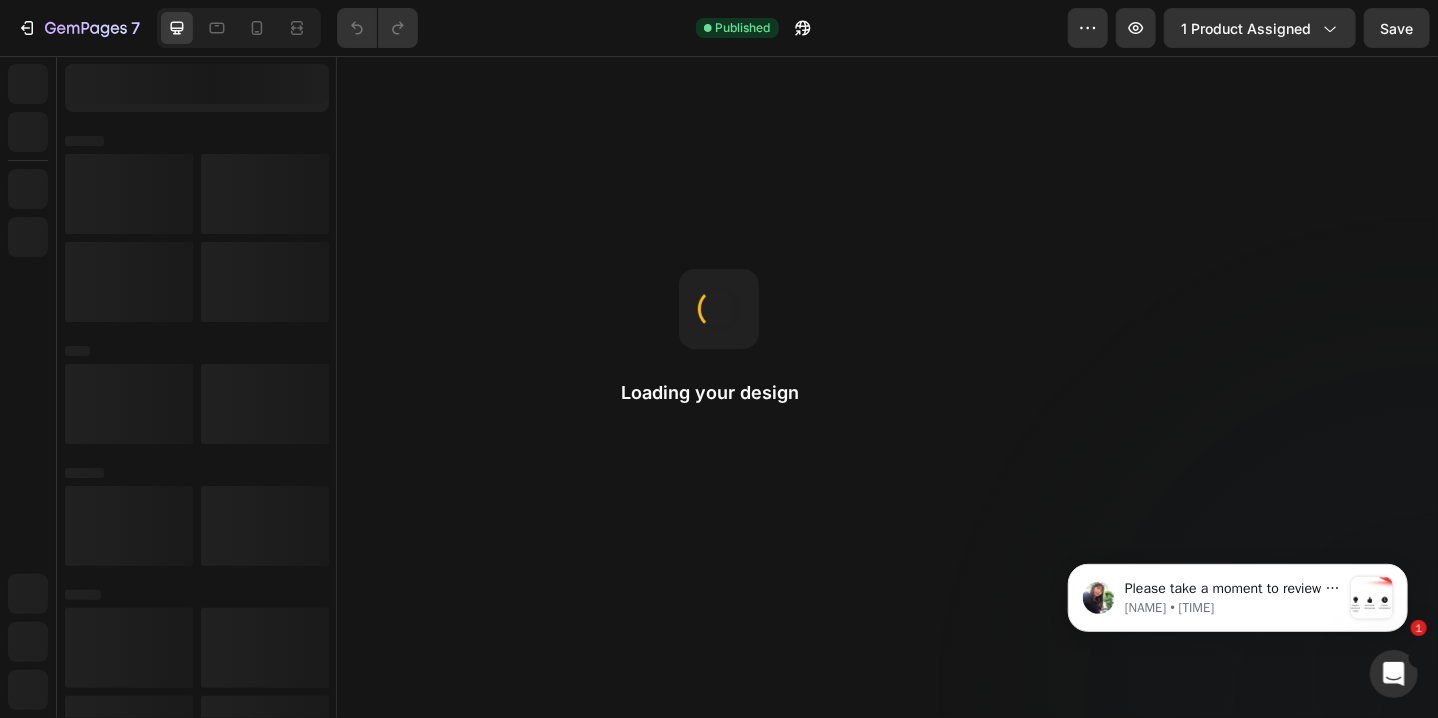 click 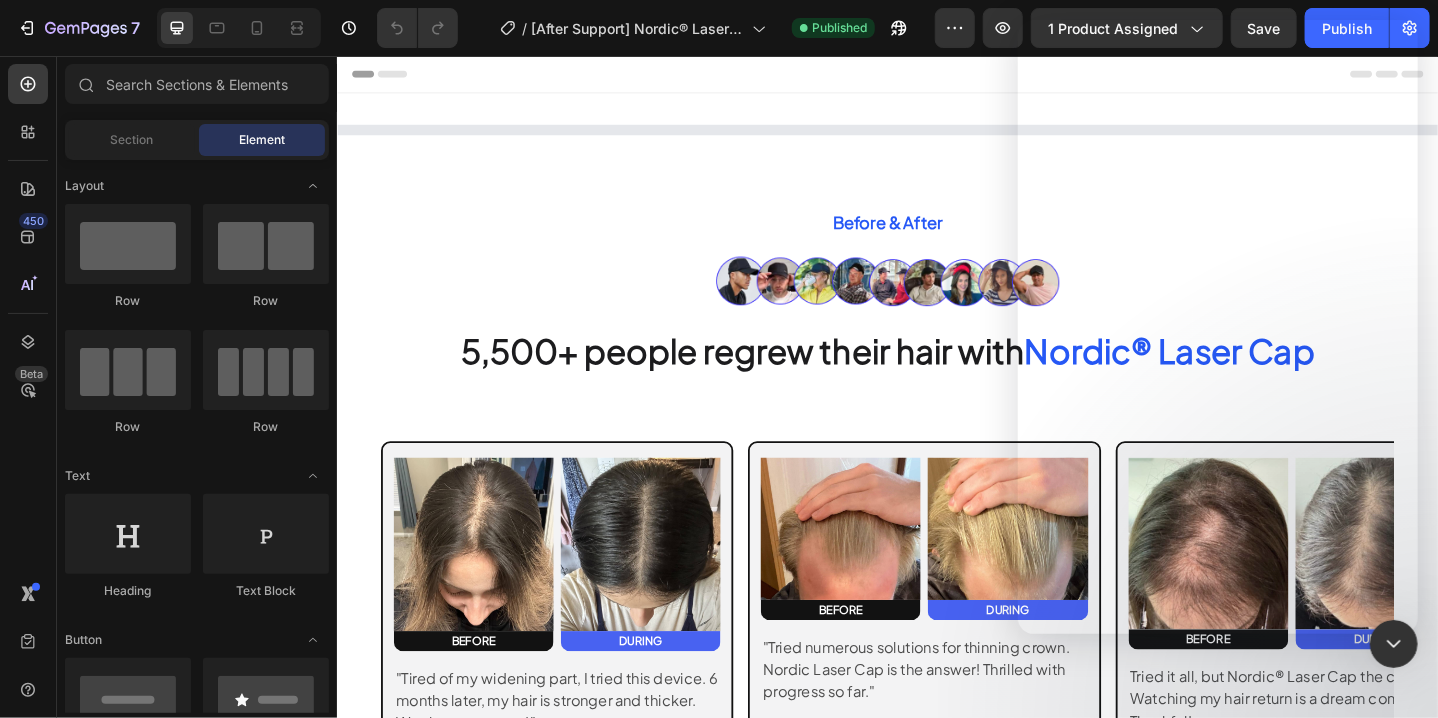 scroll, scrollTop: 0, scrollLeft: 0, axis: both 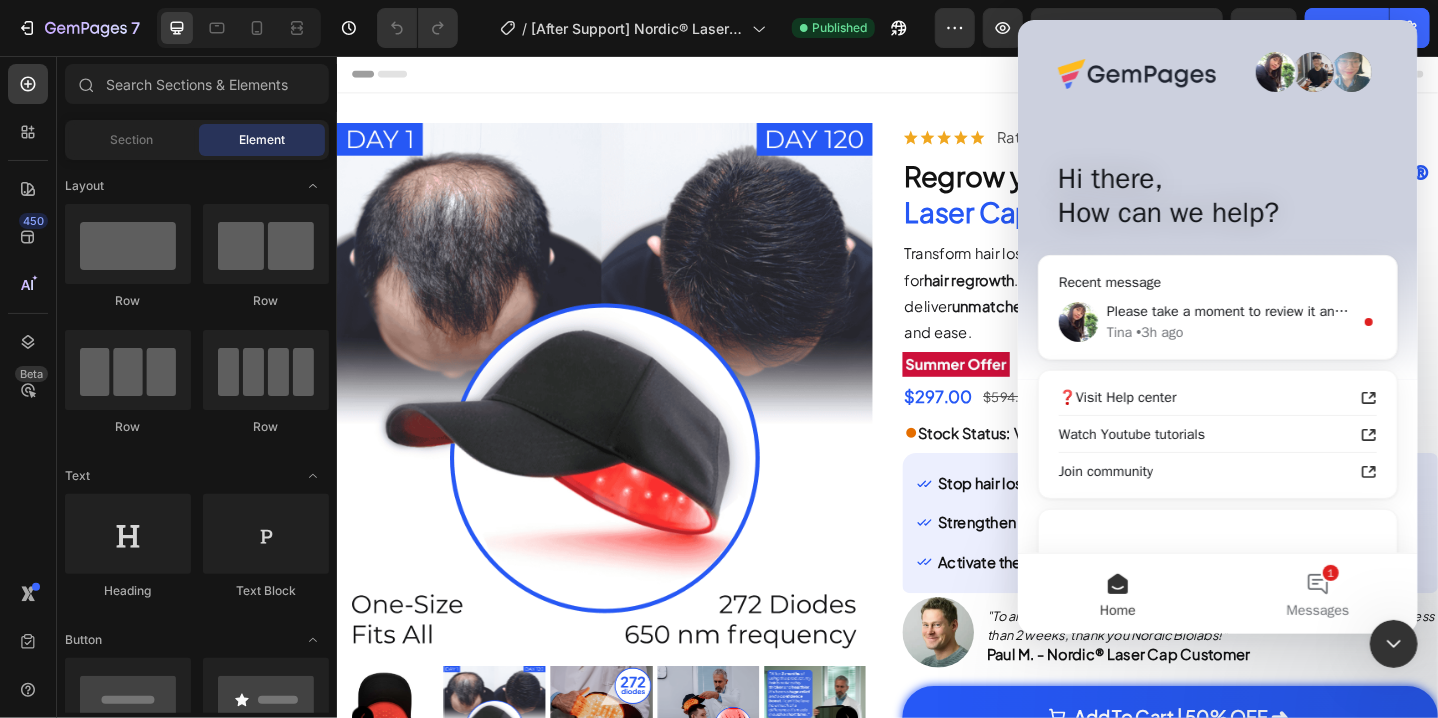 click on "1 Messages" at bounding box center (1317, 594) 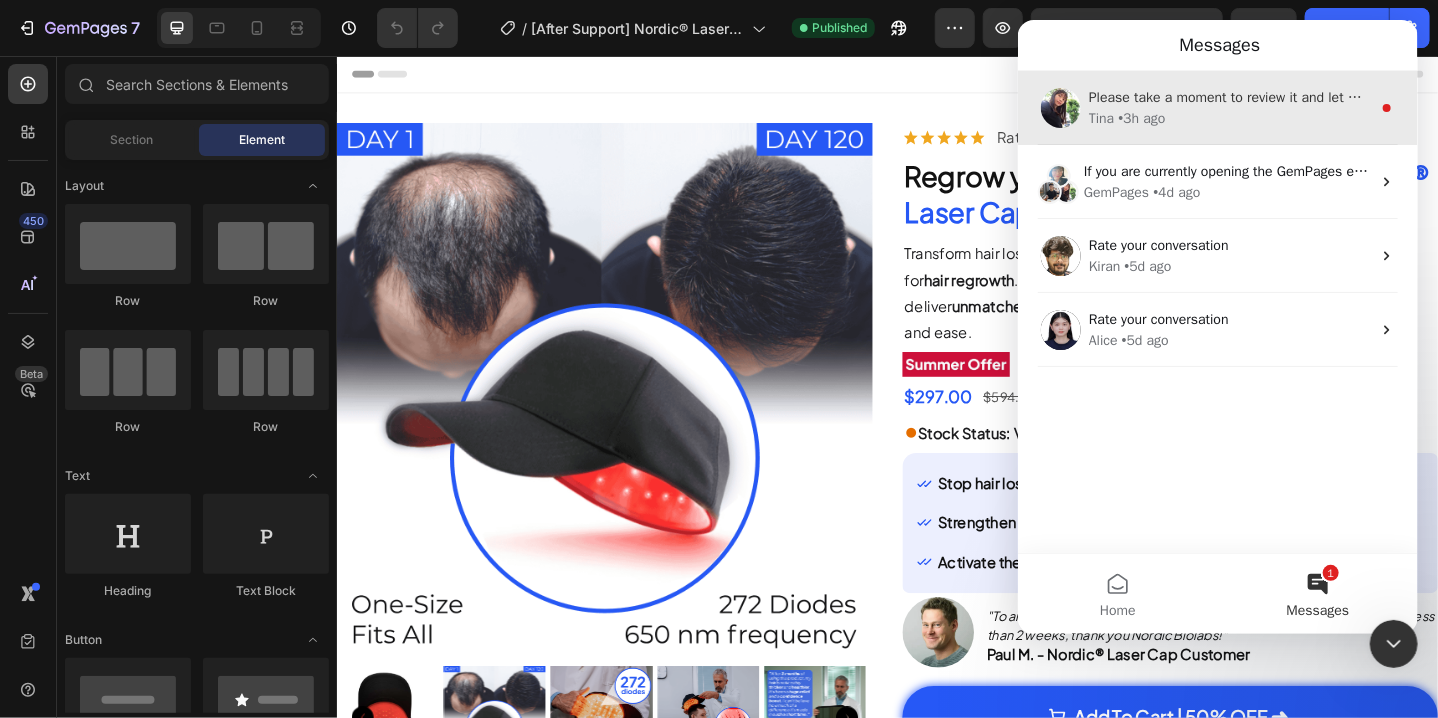 click on "•  3h ago" at bounding box center (1140, 118) 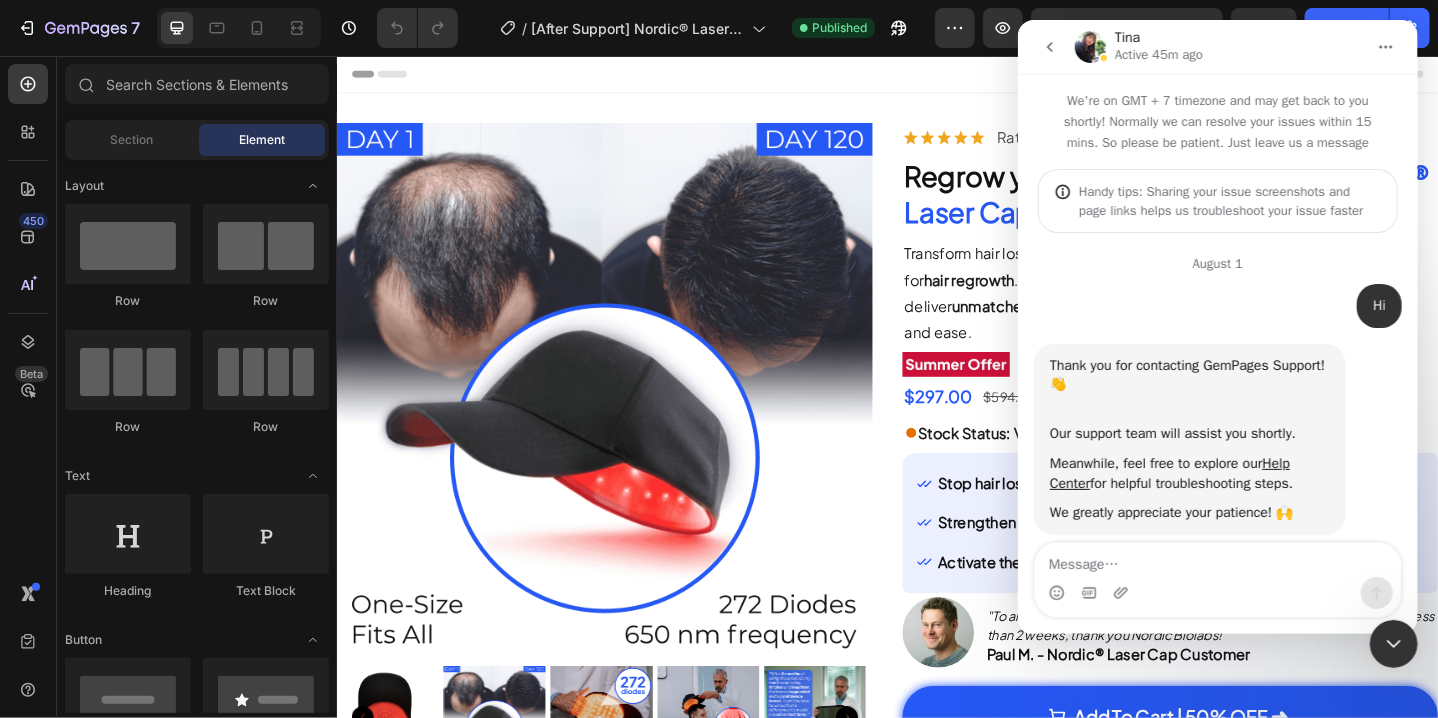 scroll, scrollTop: 2, scrollLeft: 0, axis: vertical 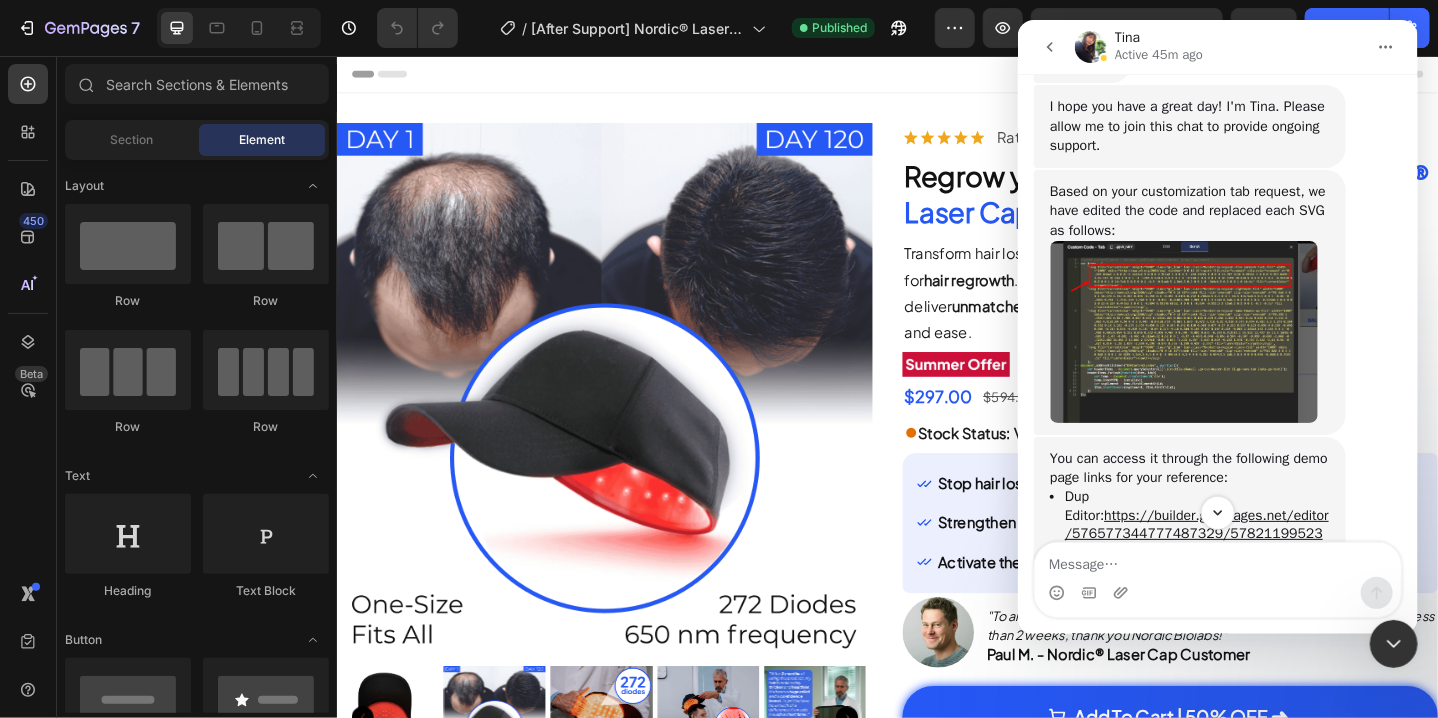 click at bounding box center [1183, 332] 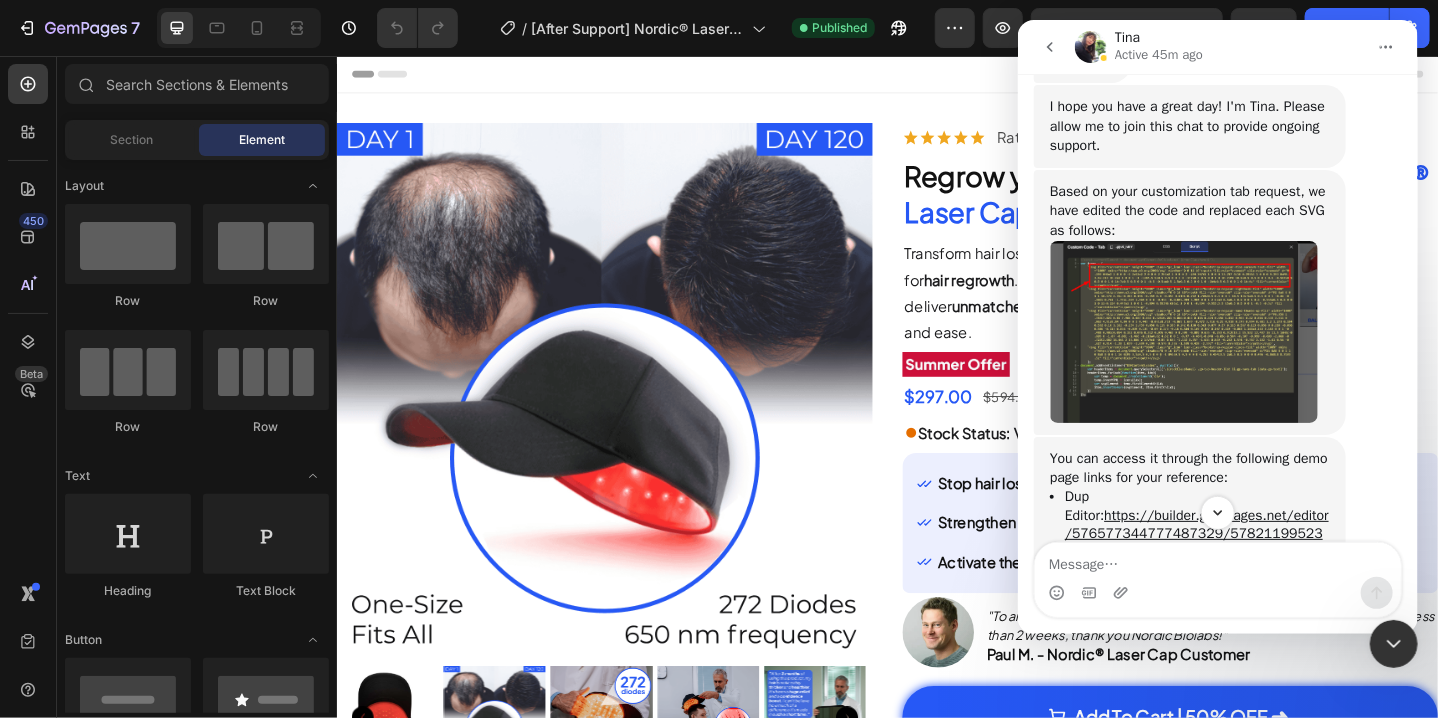 scroll, scrollTop: 0, scrollLeft: 0, axis: both 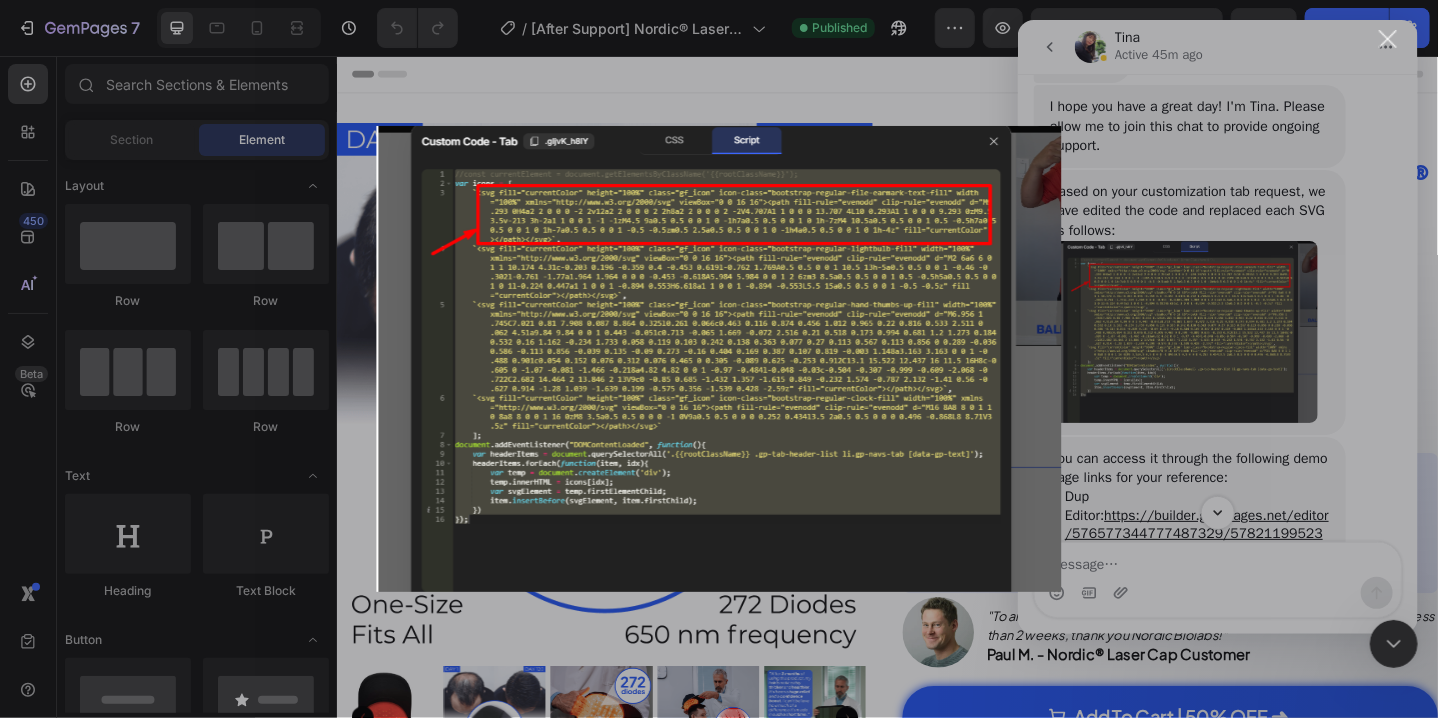 click at bounding box center (719, 359) 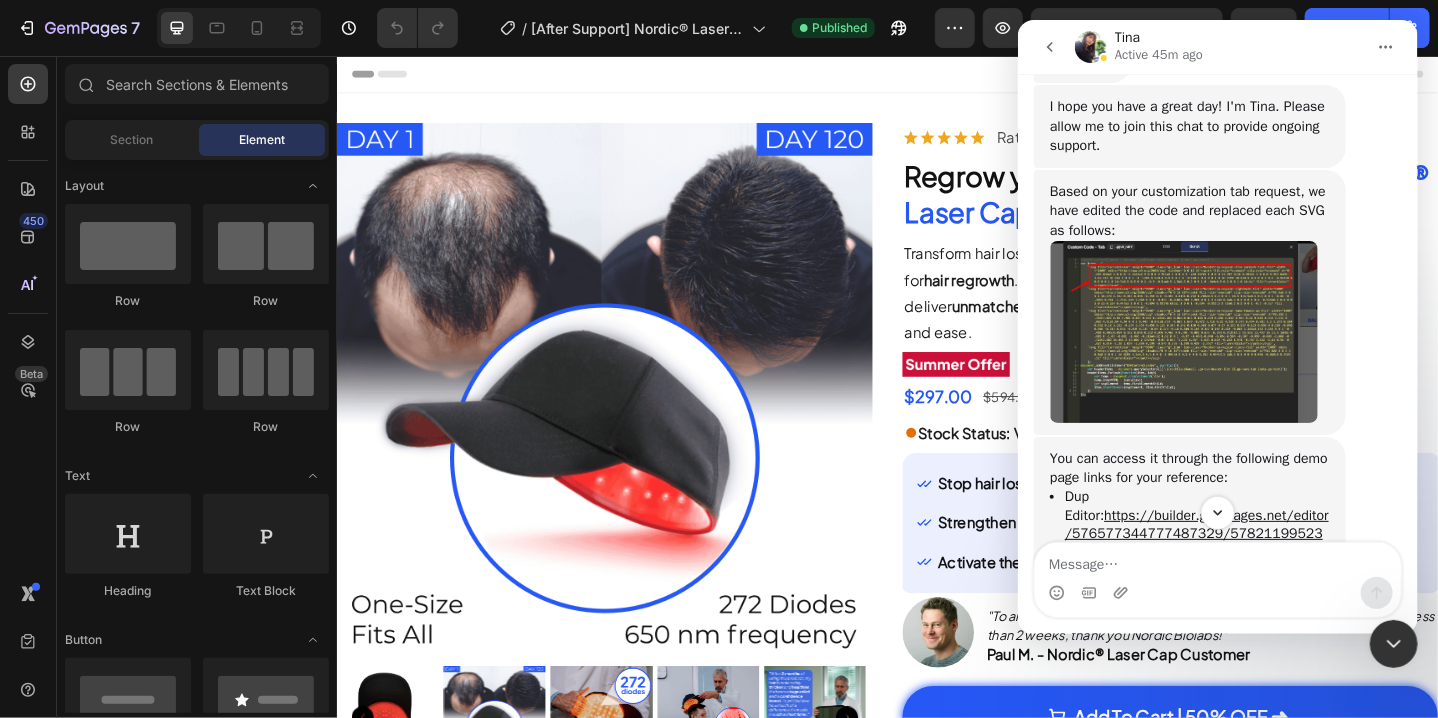 click at bounding box center [1183, 332] 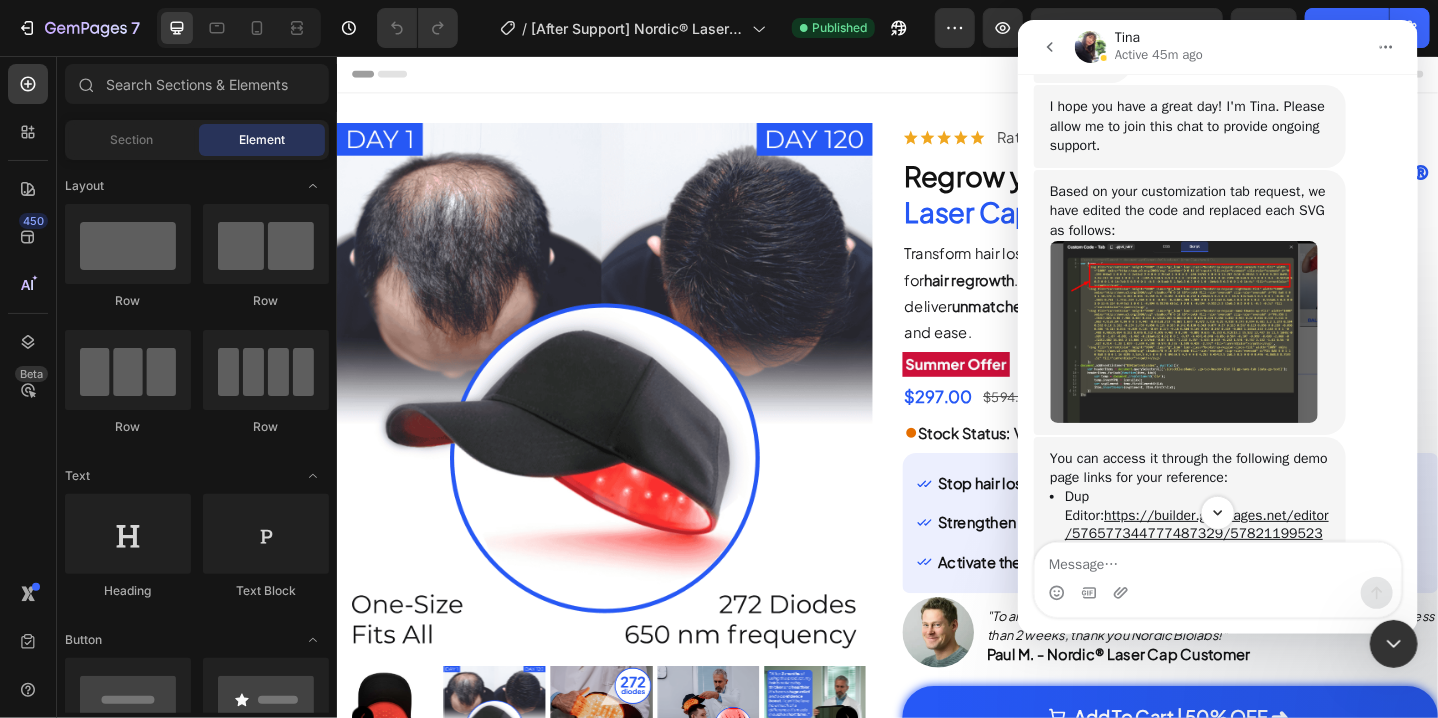 scroll, scrollTop: 0, scrollLeft: 0, axis: both 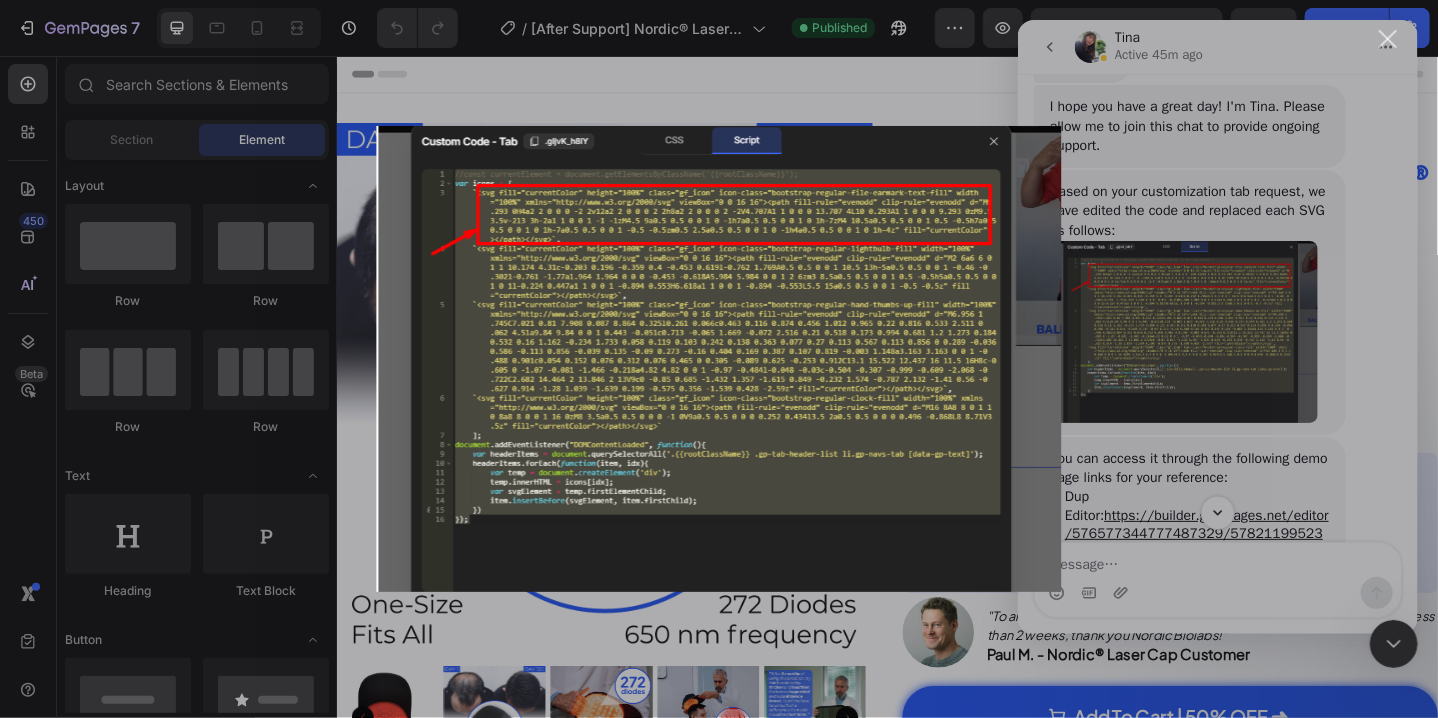 click at bounding box center [719, 359] 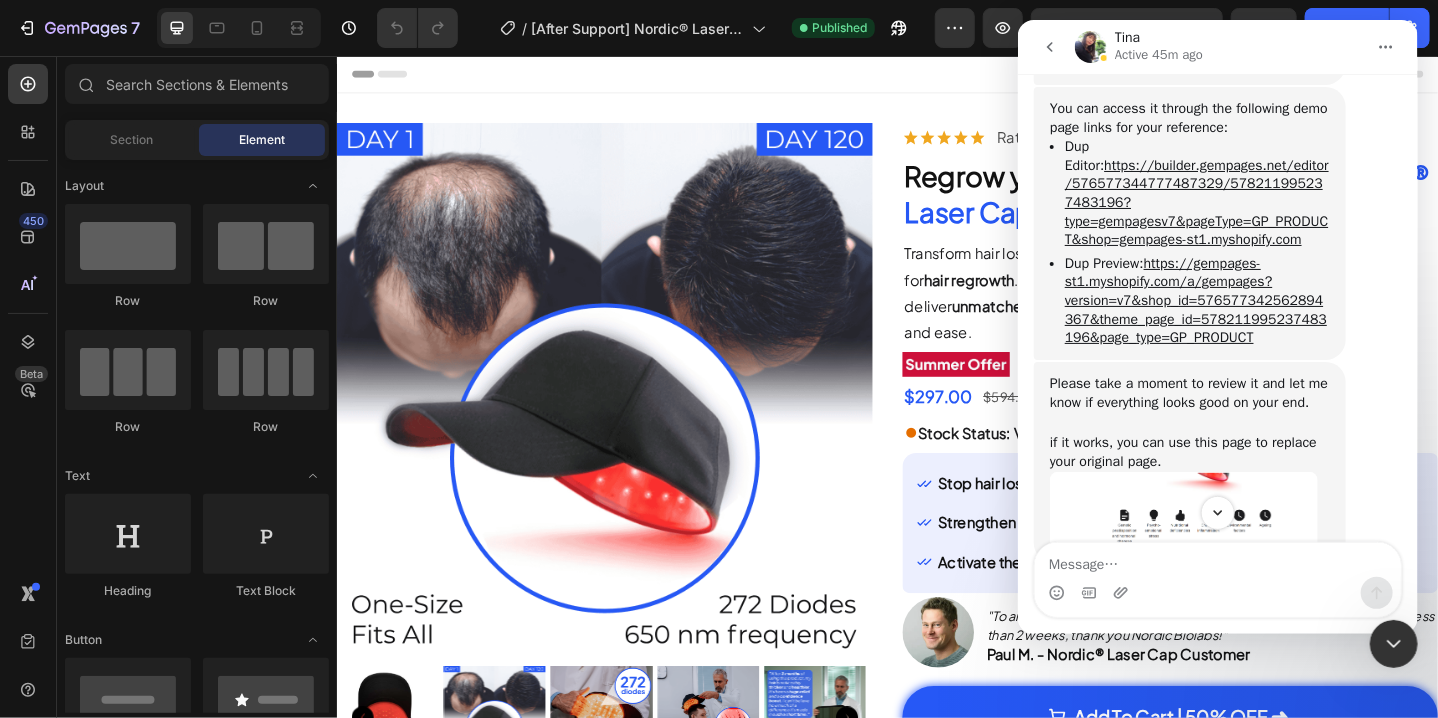 scroll, scrollTop: 5683, scrollLeft: 0, axis: vertical 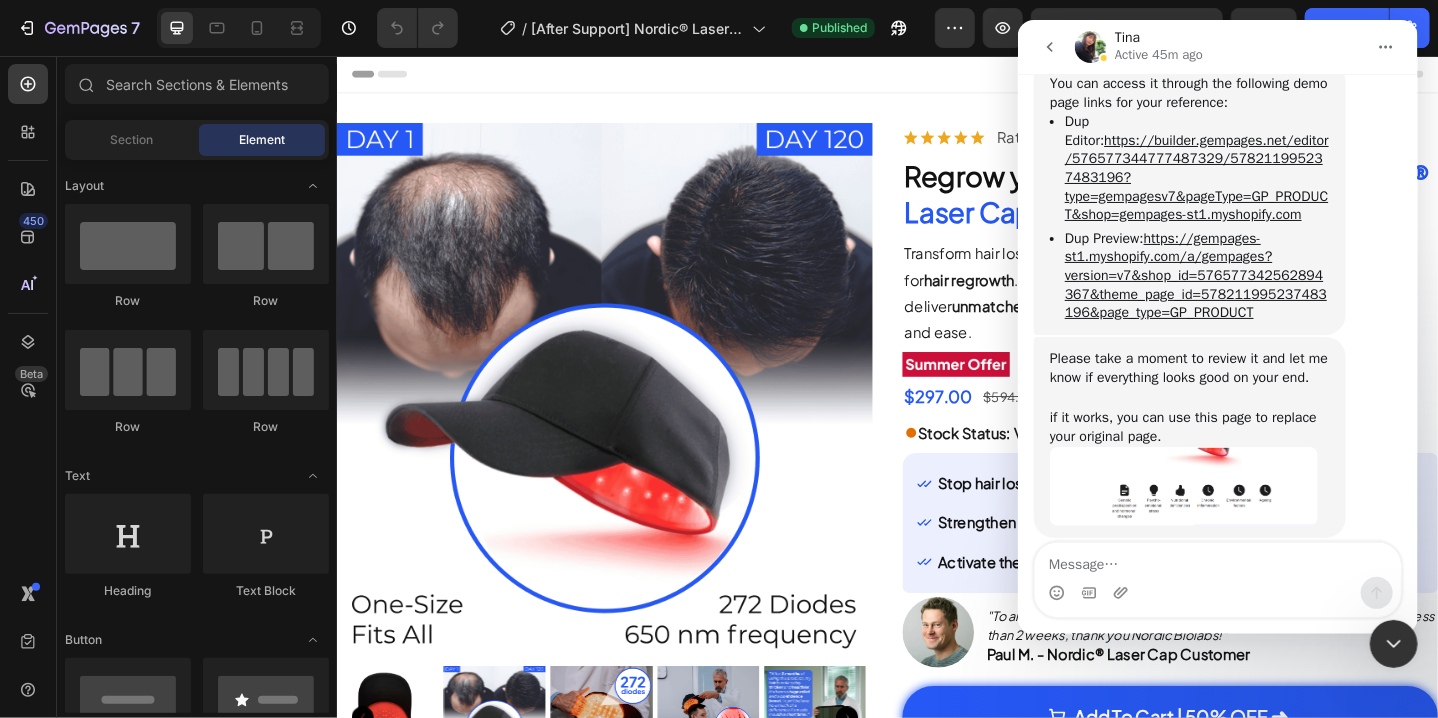 click at bounding box center (1183, 486) 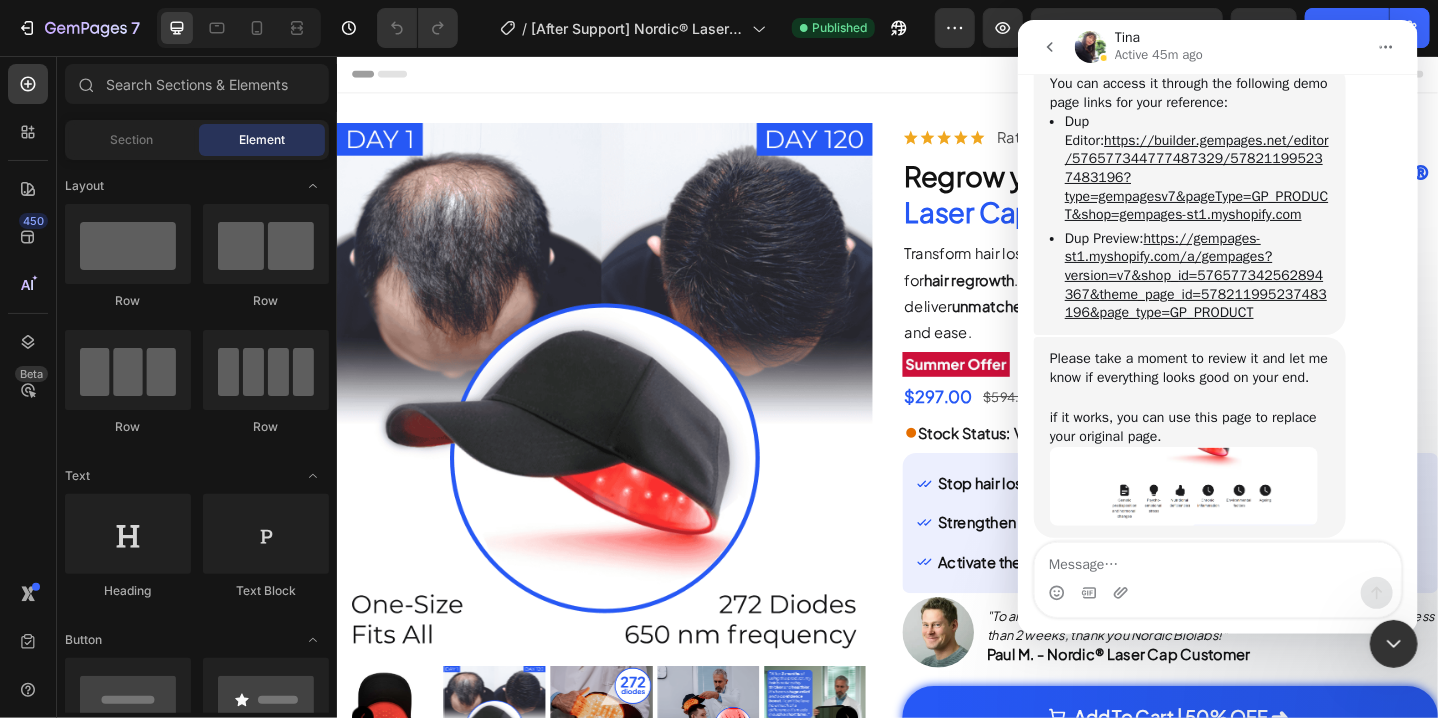 scroll, scrollTop: 0, scrollLeft: 0, axis: both 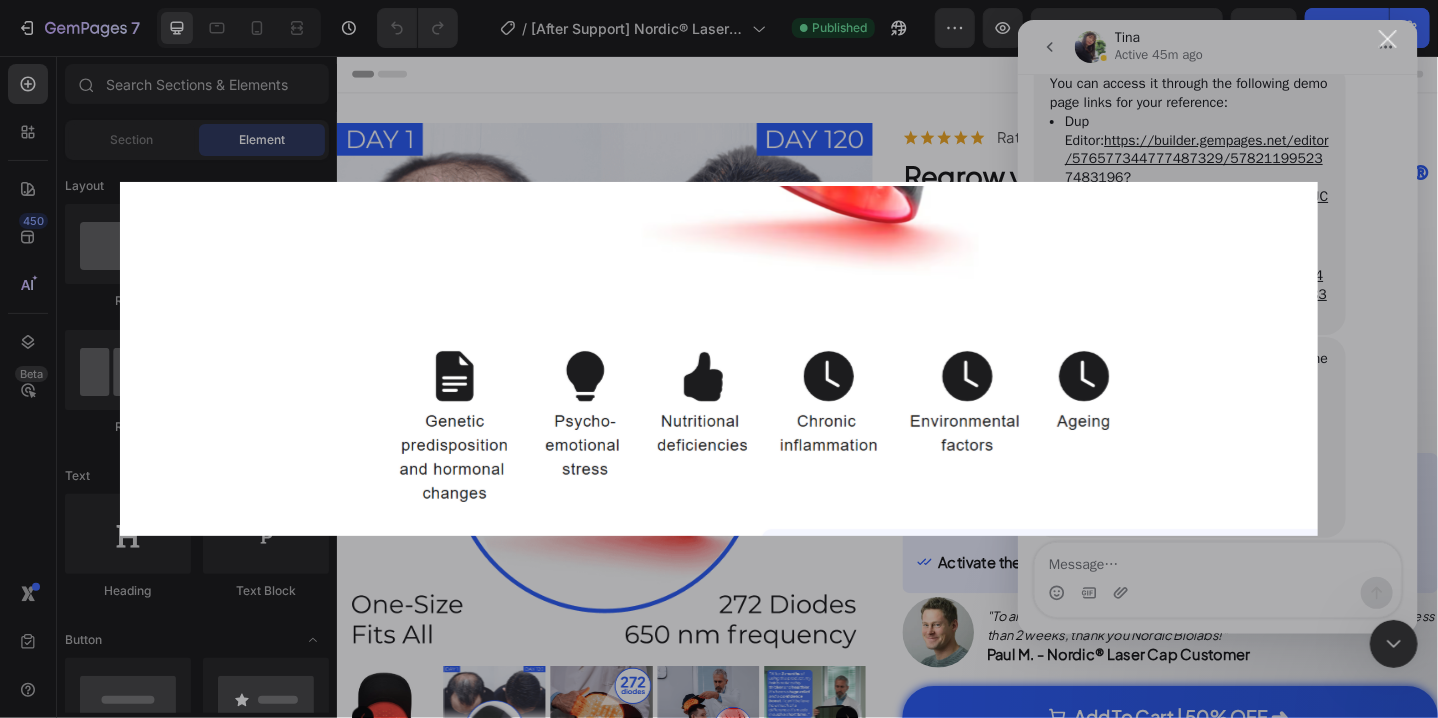 click at bounding box center [1388, 39] 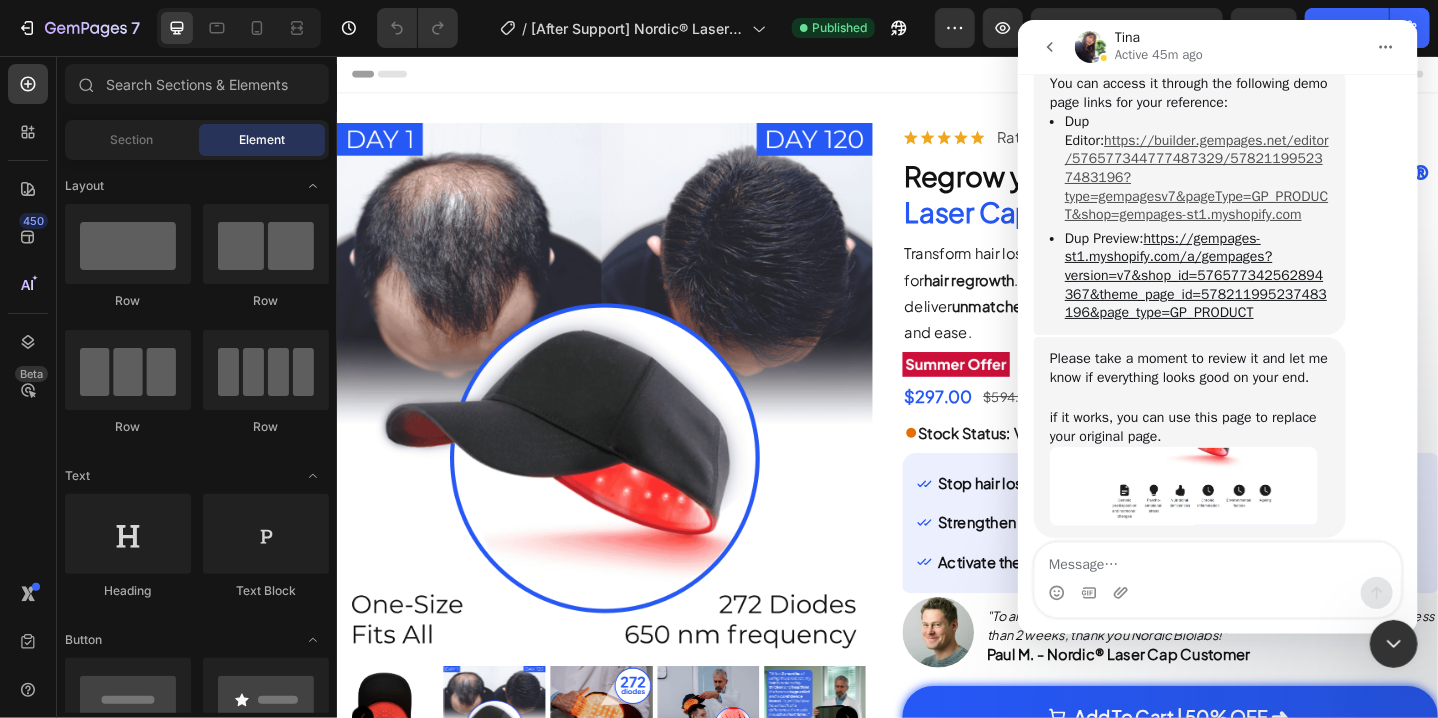 click on "https://builder.gempages.net/editor/576577344777487329/578211995237483196?type=gempagesv7&pageType=GP_PRODUCT&shop=gempages-st1.myshopify.com" at bounding box center (1196, 177) 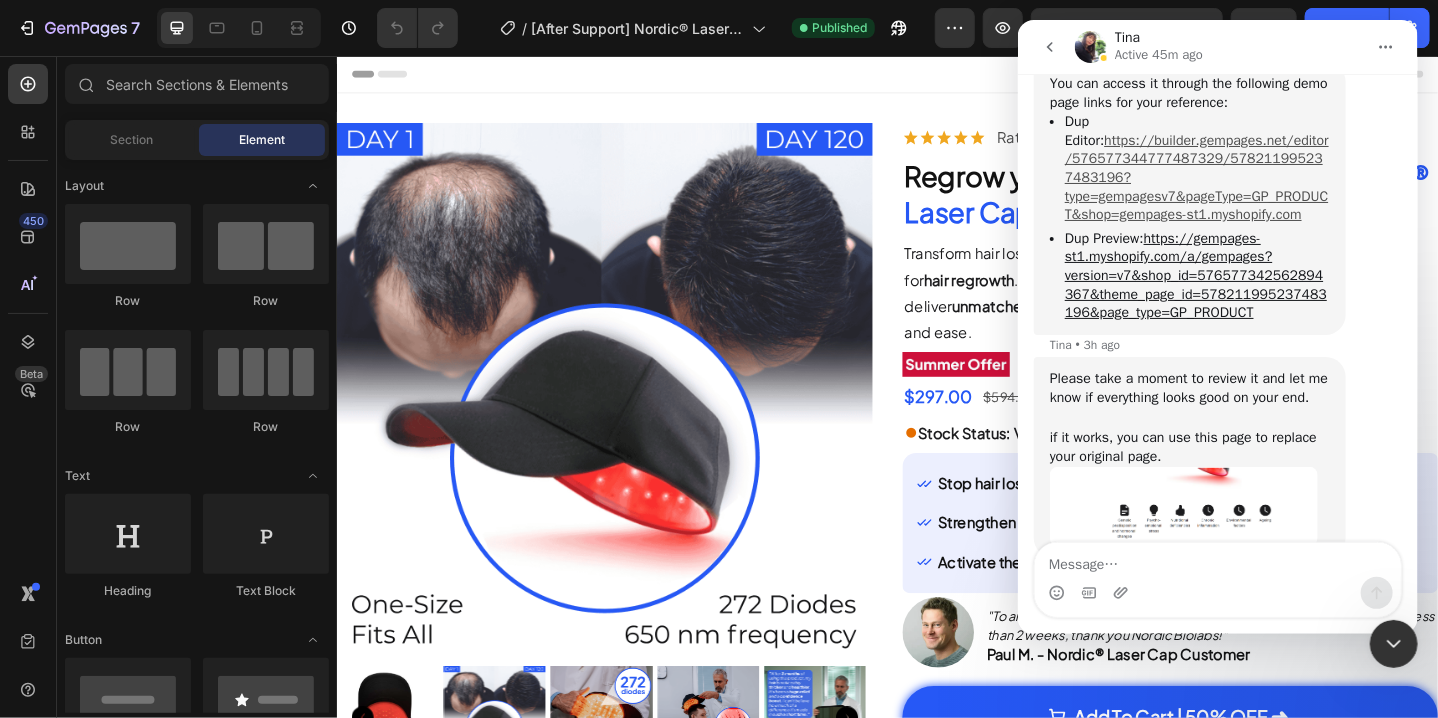 scroll, scrollTop: 5703, scrollLeft: 0, axis: vertical 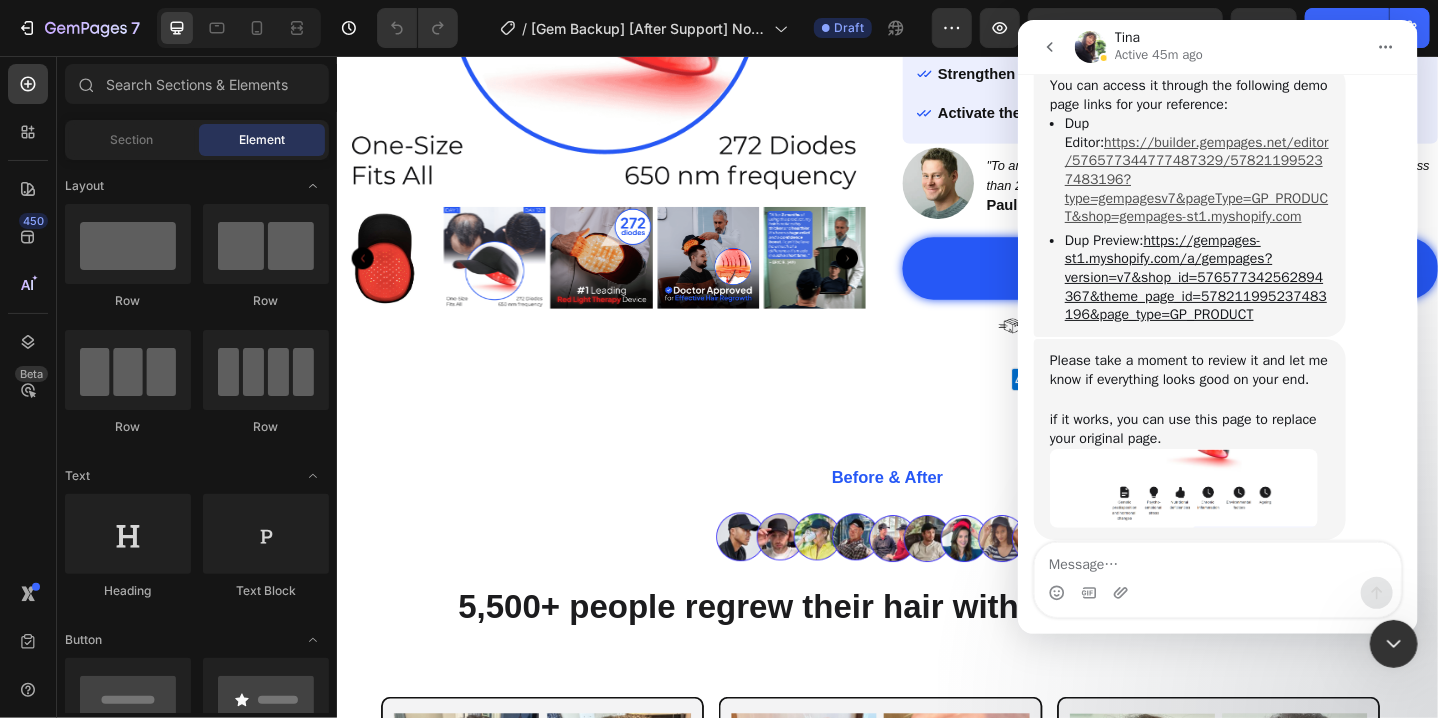 click on "https://builder.gempages.net/editor/576577344777487329/578211995237483196?type=gempagesv7&pageType=GP_PRODUCT&shop=gempages-st1.myshopify.com" at bounding box center [1196, 179] 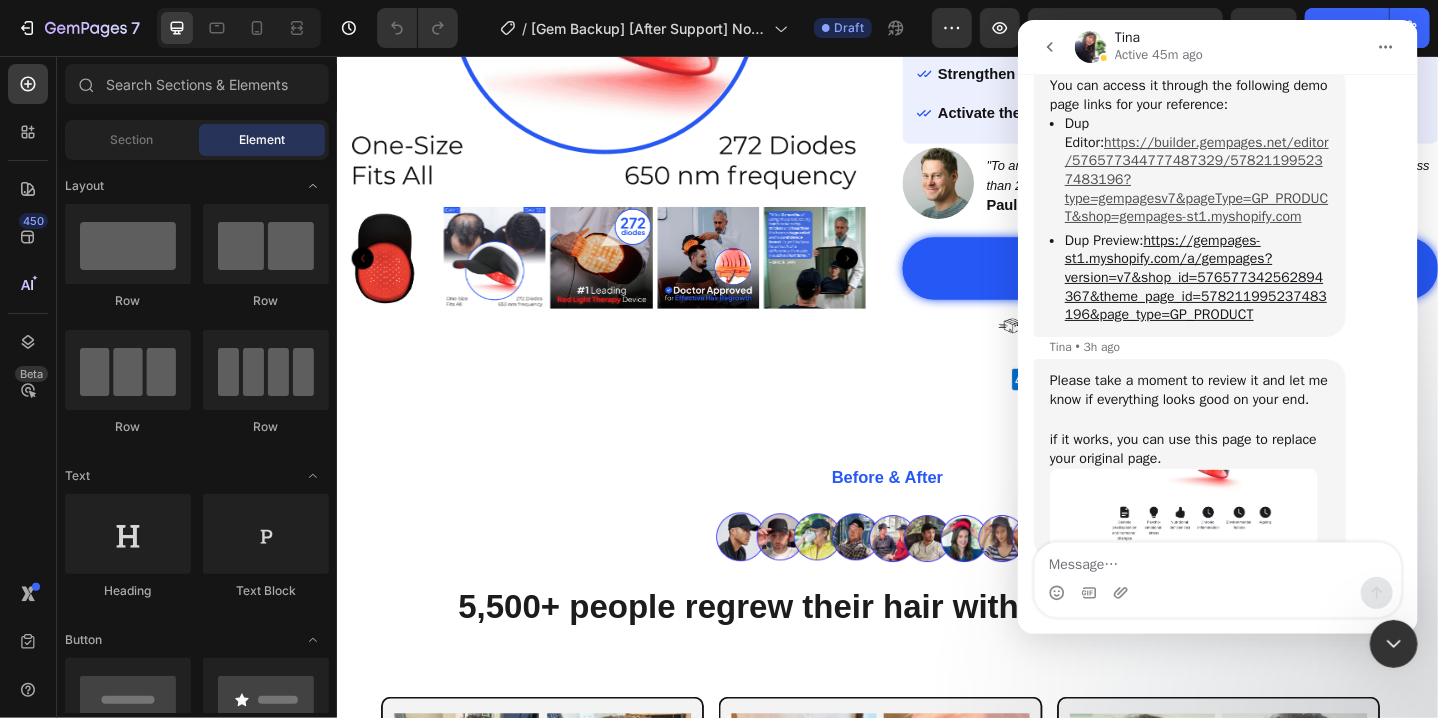 scroll, scrollTop: 5703, scrollLeft: 0, axis: vertical 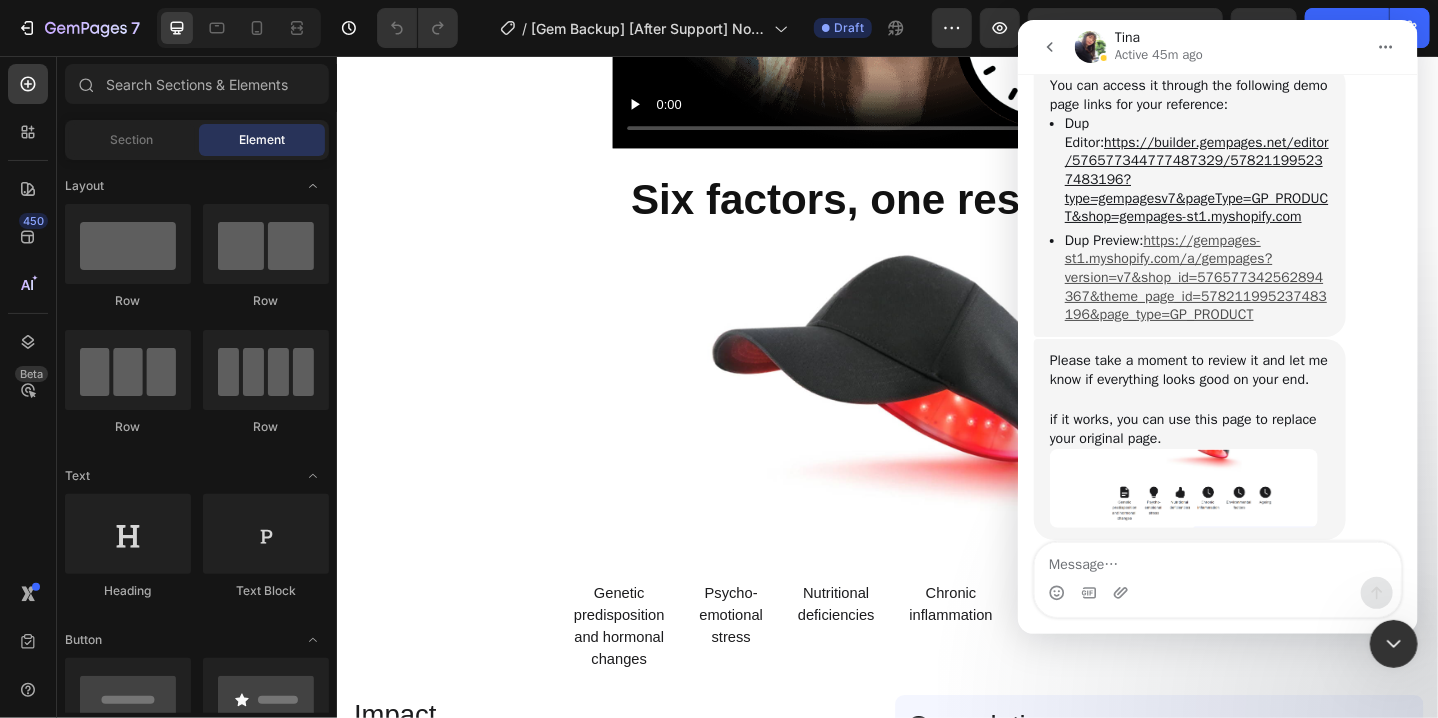 click on "https://gempages-st1.myshopify.com/a/gempages?version=v7&shop_id=576577342562894367&theme_page_id=578211995237483196&page_type=GP_PRODUCT" at bounding box center (1195, 277) 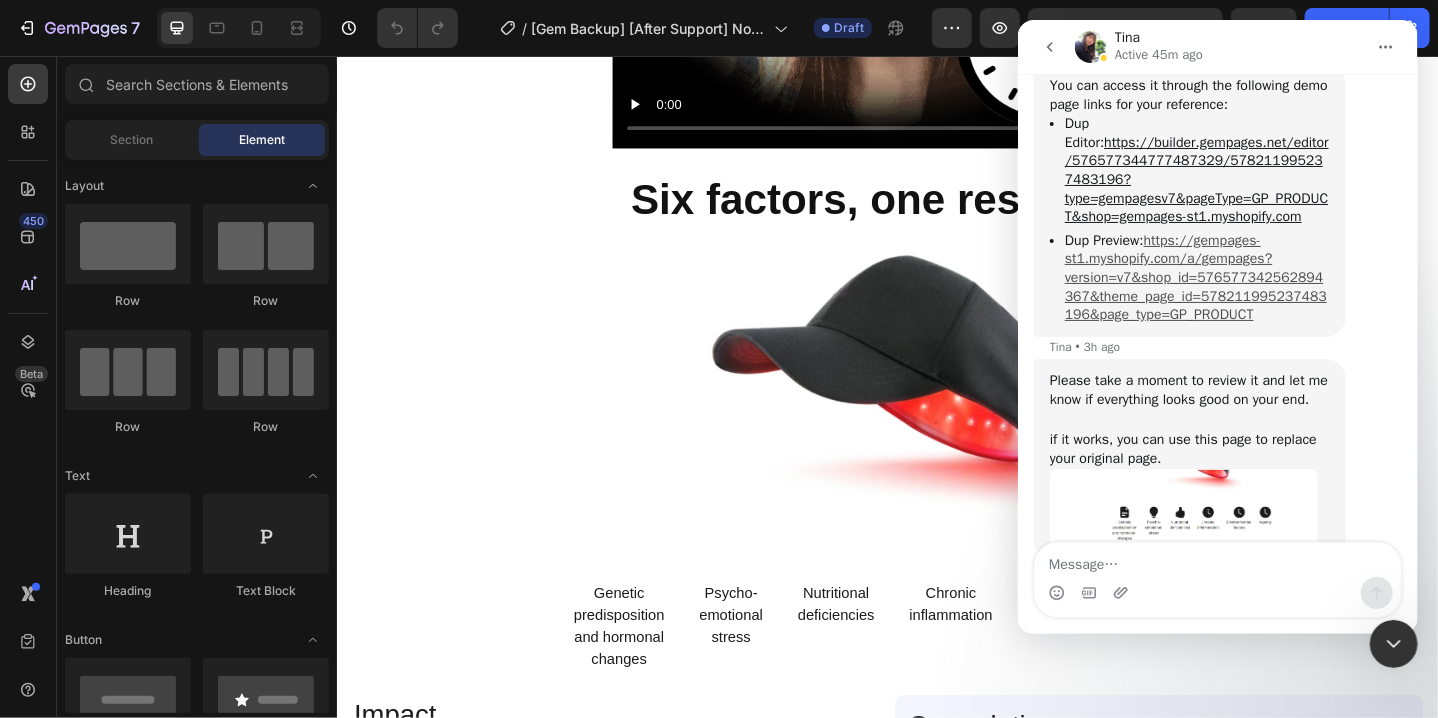 scroll, scrollTop: 5703, scrollLeft: 0, axis: vertical 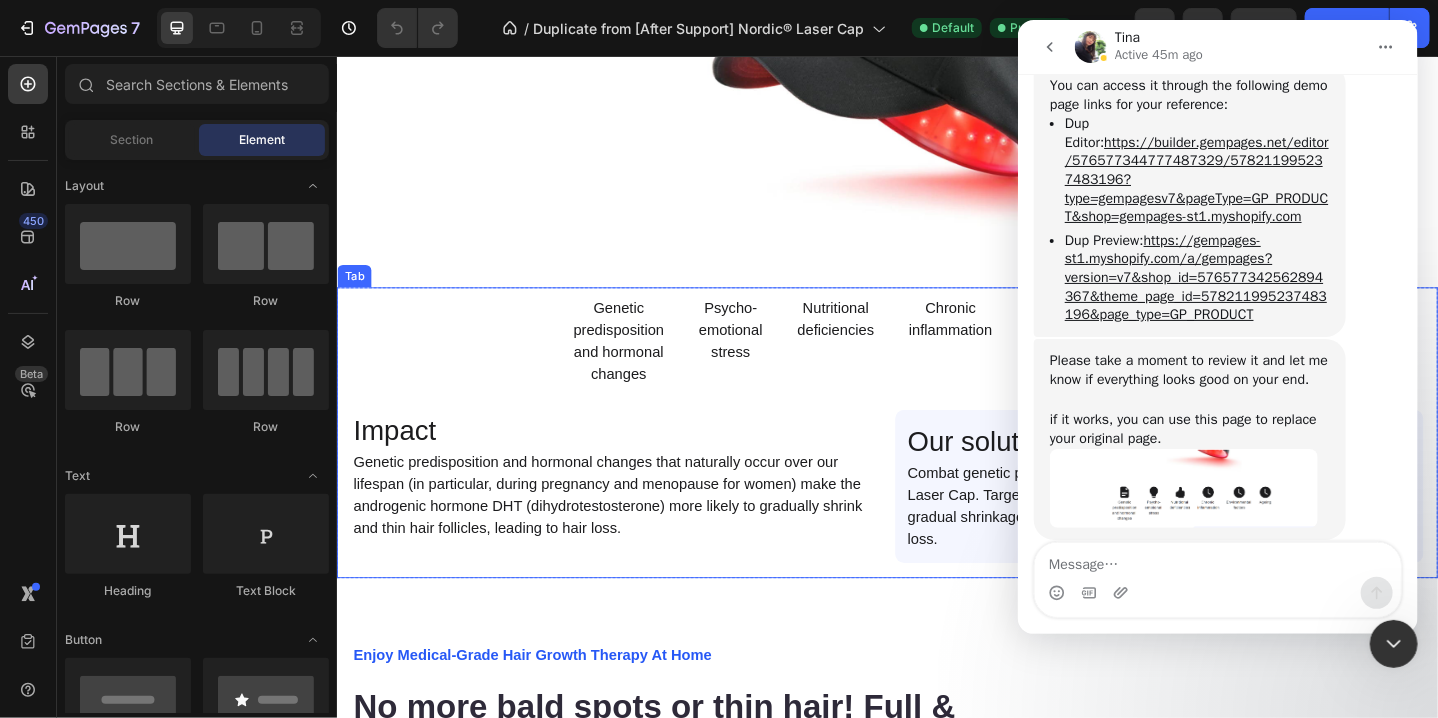 click on "Genetic  predisposition  and hormonal  changes Psycho- emotional  stress Nutritional  deficiencies Chronic  inflammation Environmental  factors Ageing" at bounding box center [936, 367] 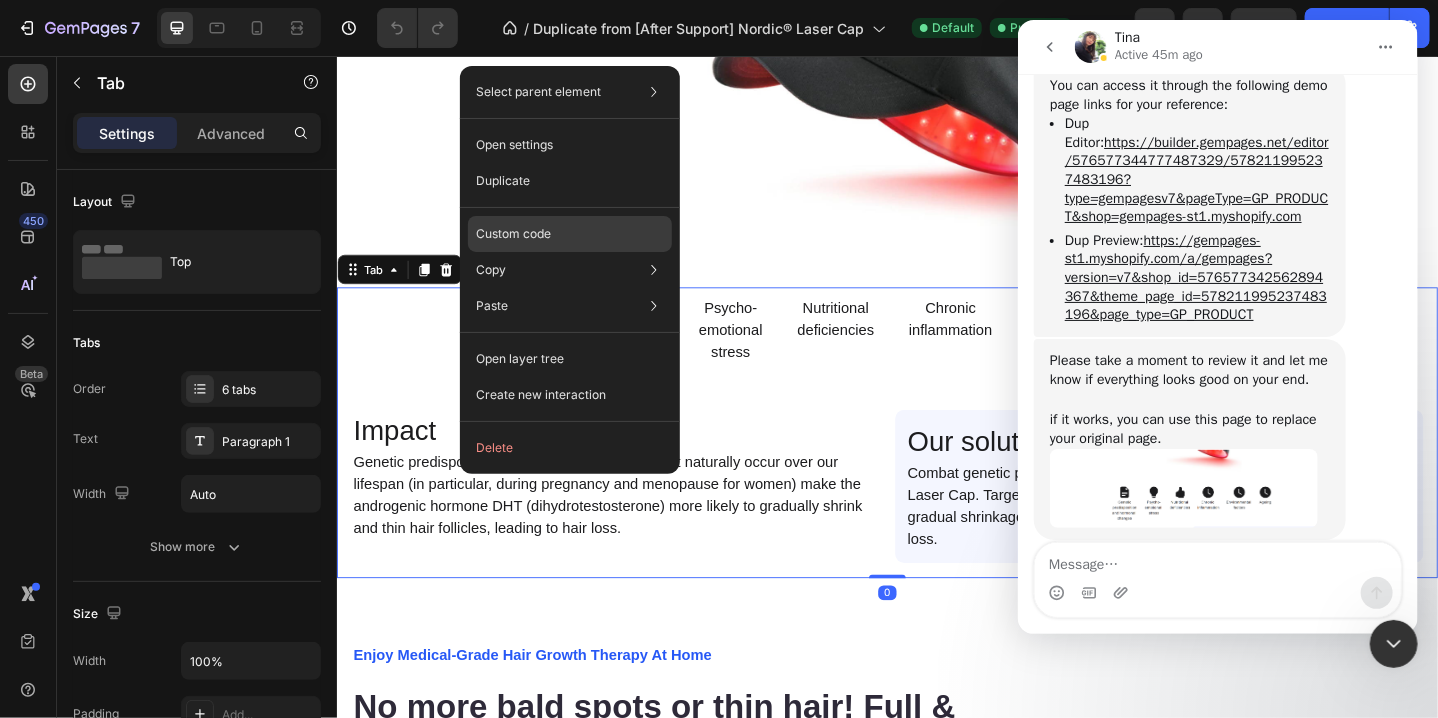 click on "Custom code" at bounding box center (513, 234) 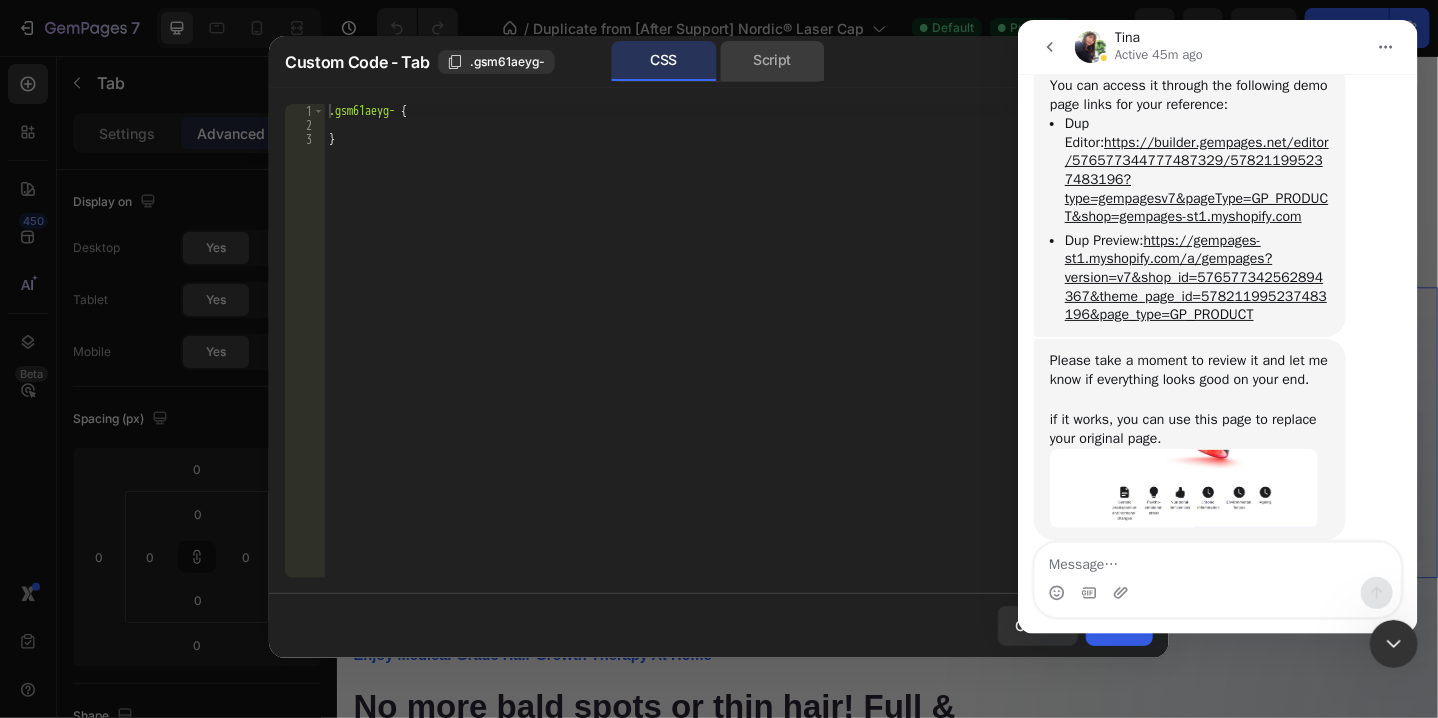 click on "Script" 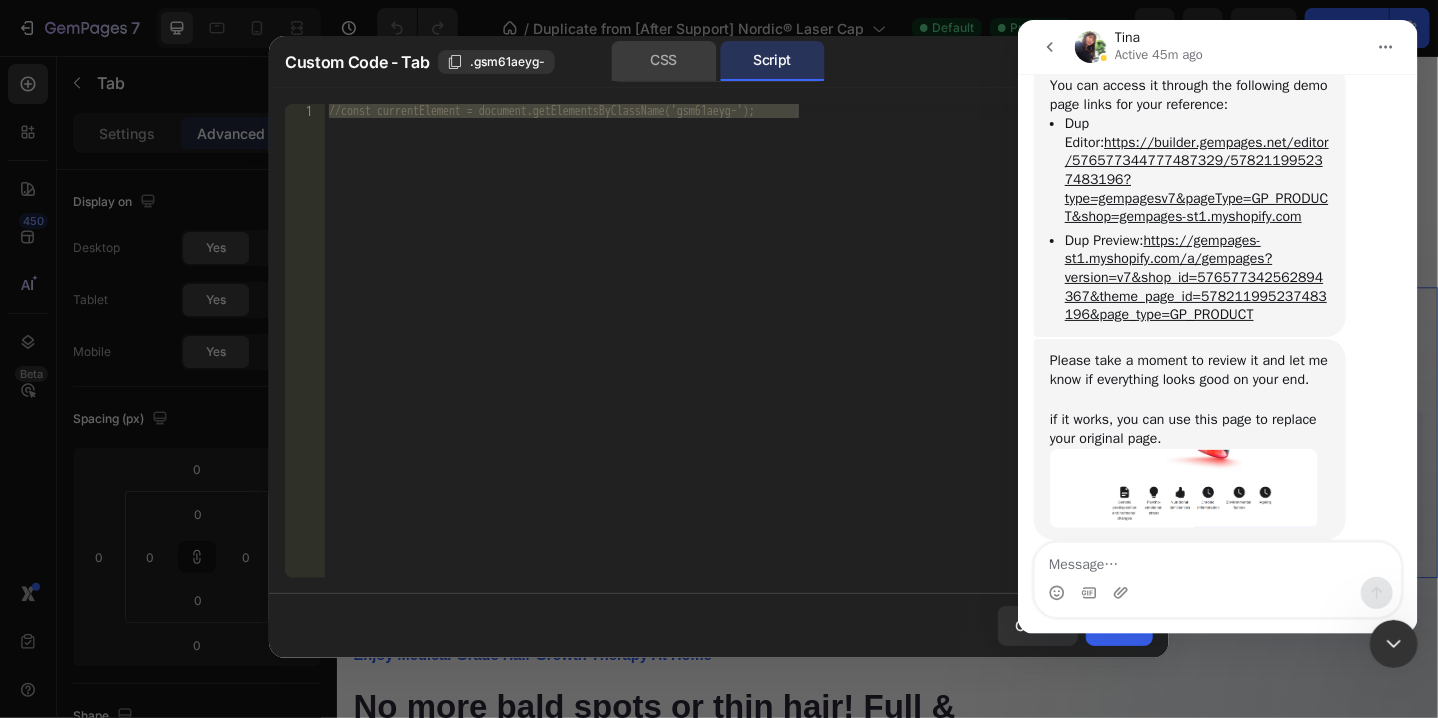 click on "CSS" 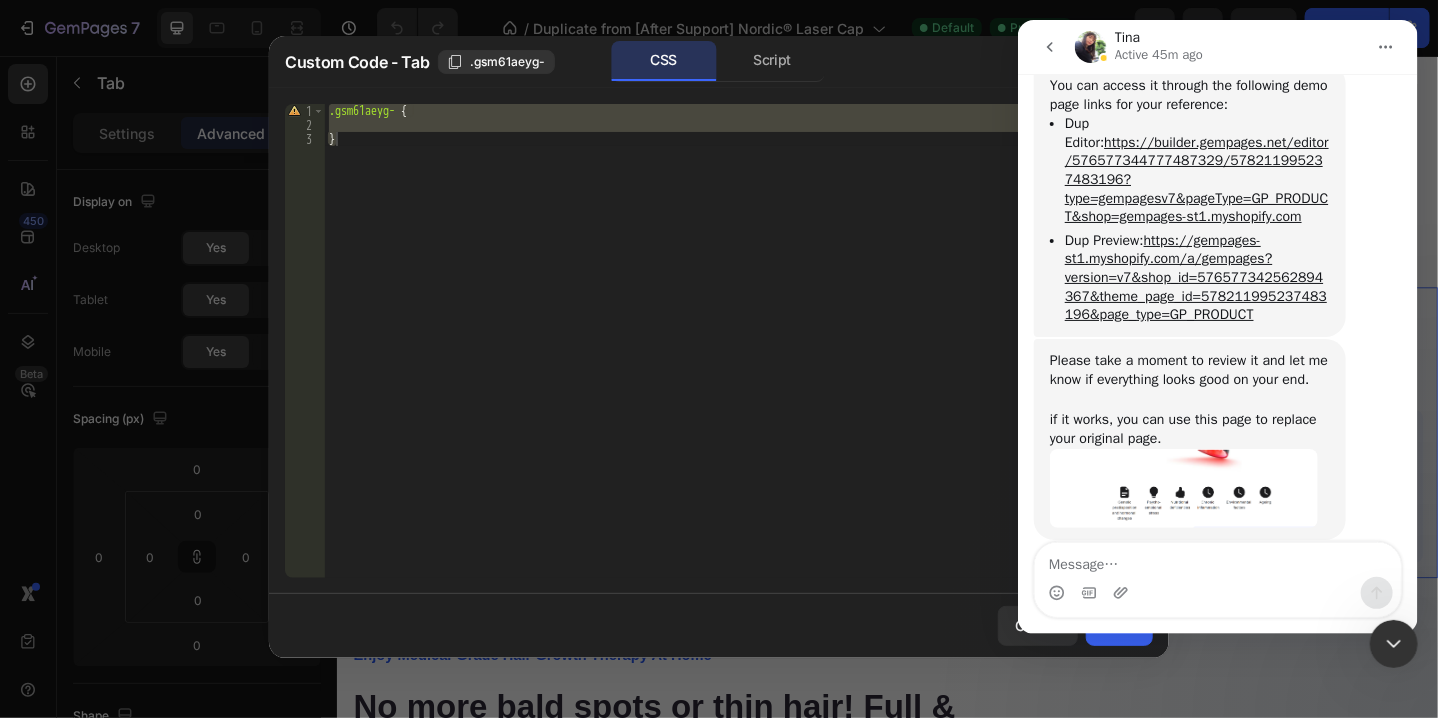 click 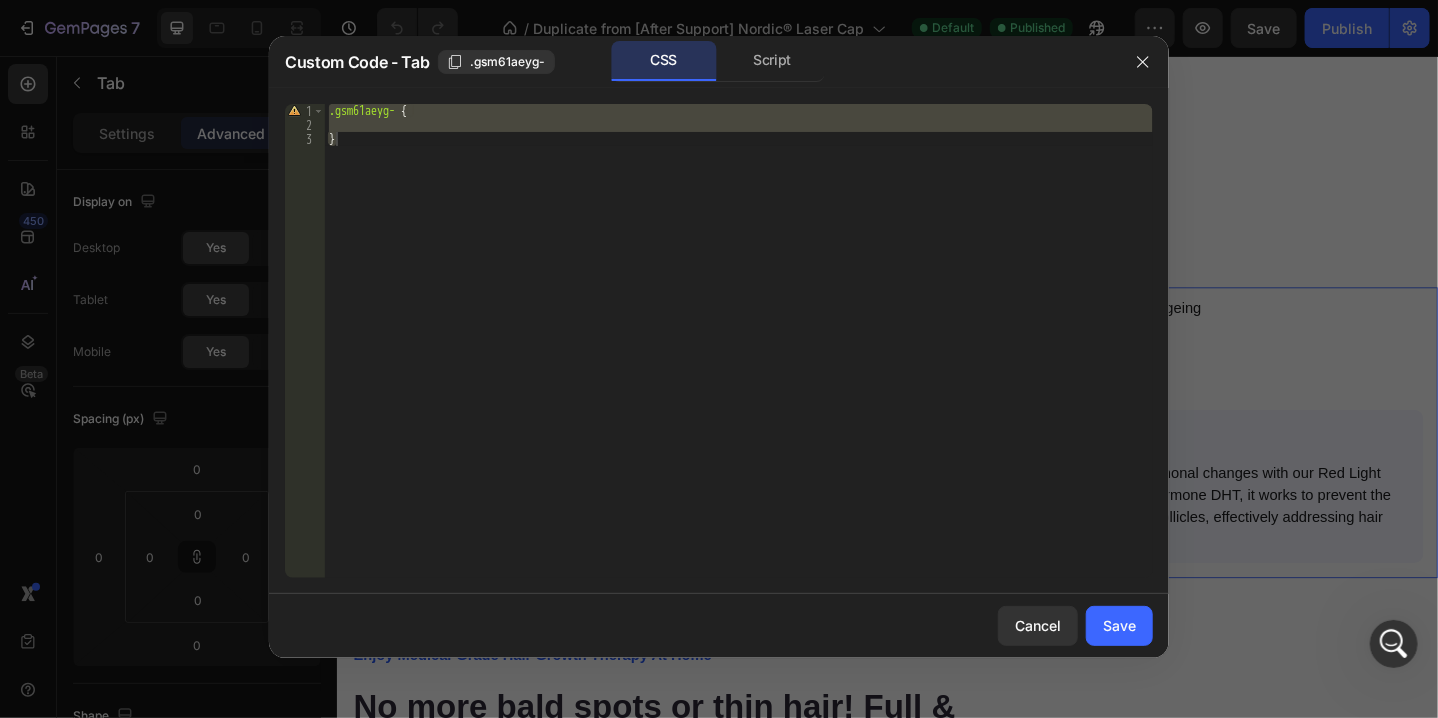 scroll, scrollTop: 0, scrollLeft: 0, axis: both 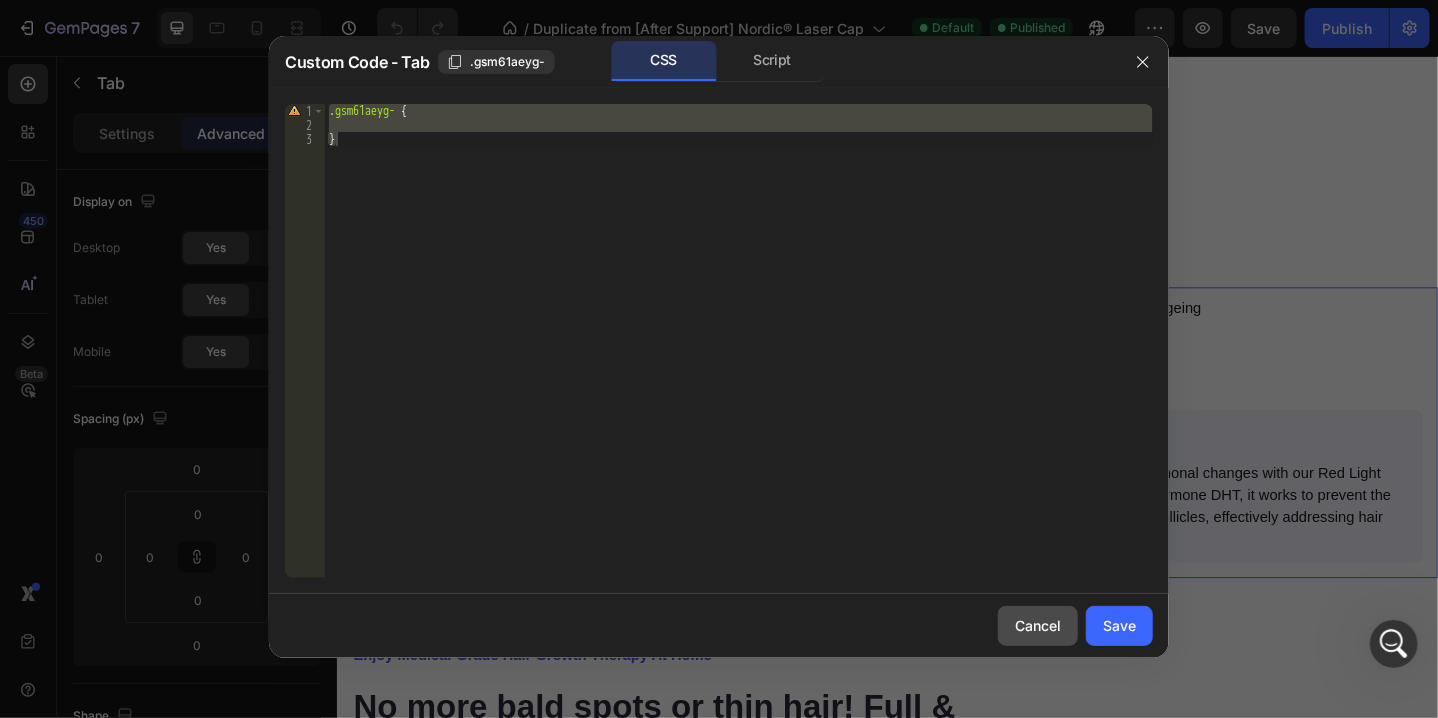 click on "Cancel" at bounding box center (1038, 625) 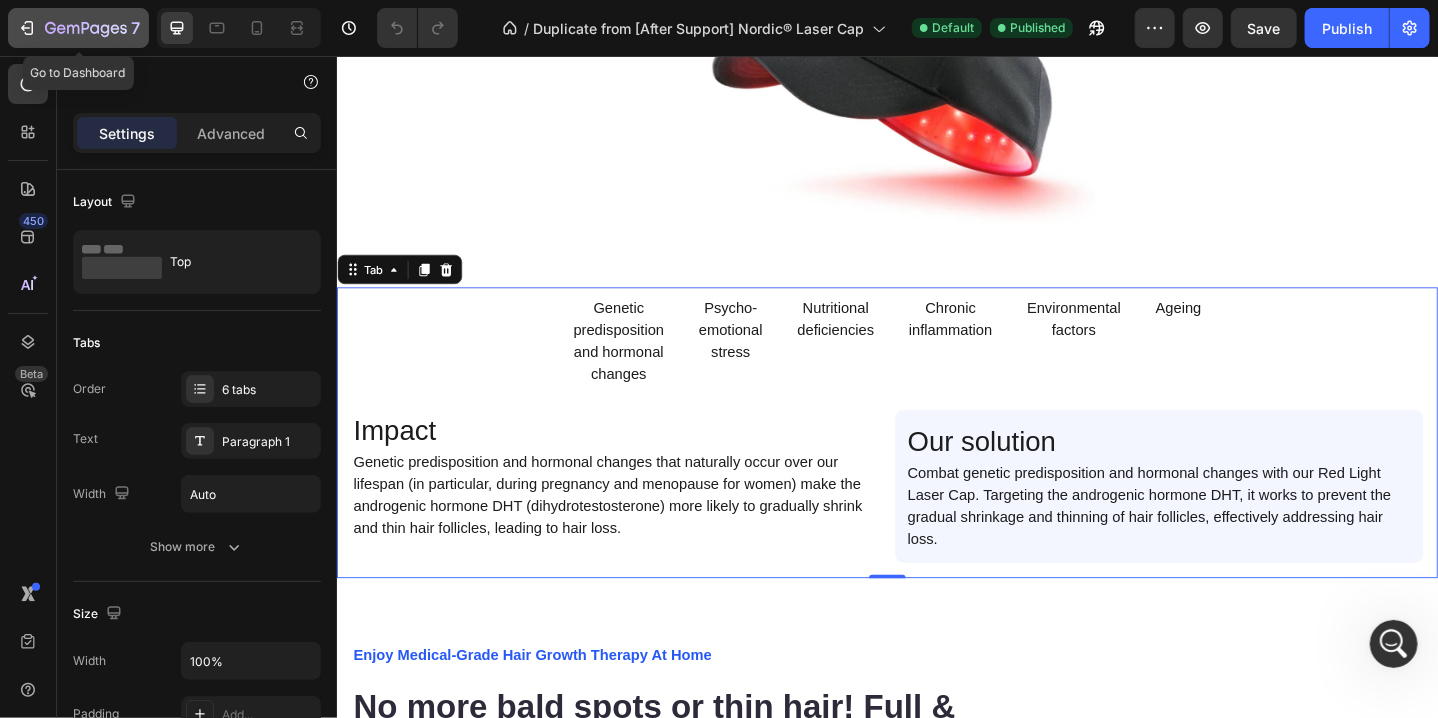 click 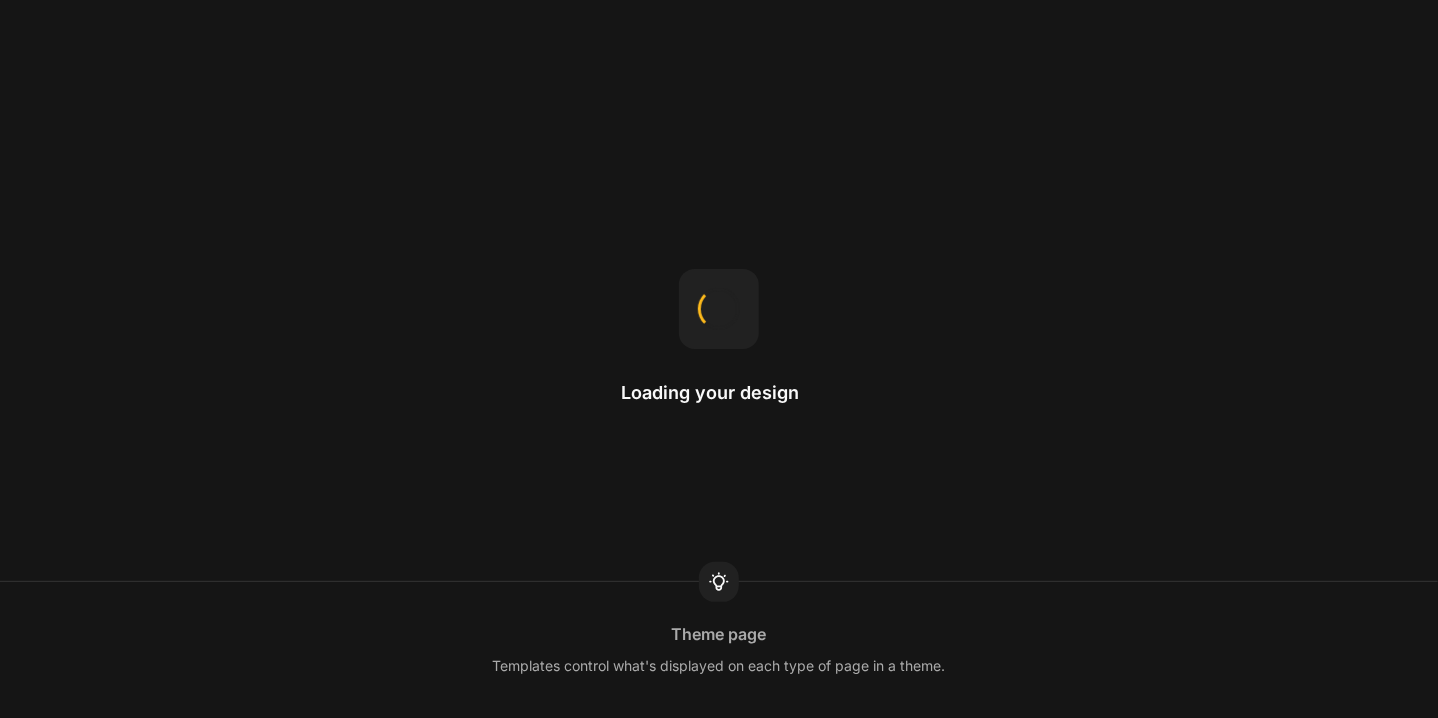 scroll, scrollTop: 0, scrollLeft: 0, axis: both 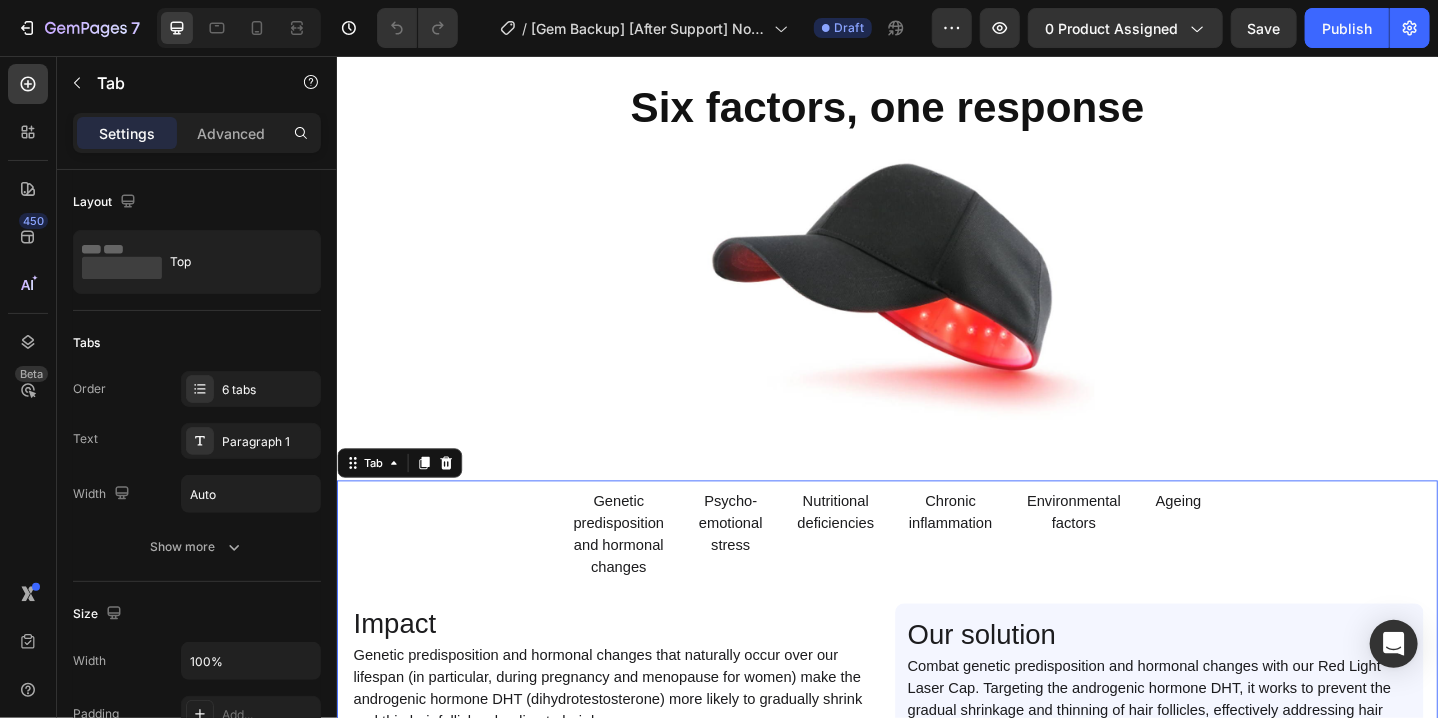 click on "Genetic  predisposition  and hormonal  changes Psycho- emotional  stress Nutritional  deficiencies Chronic  inflammation Environmental  factors Ageing" at bounding box center (936, 578) 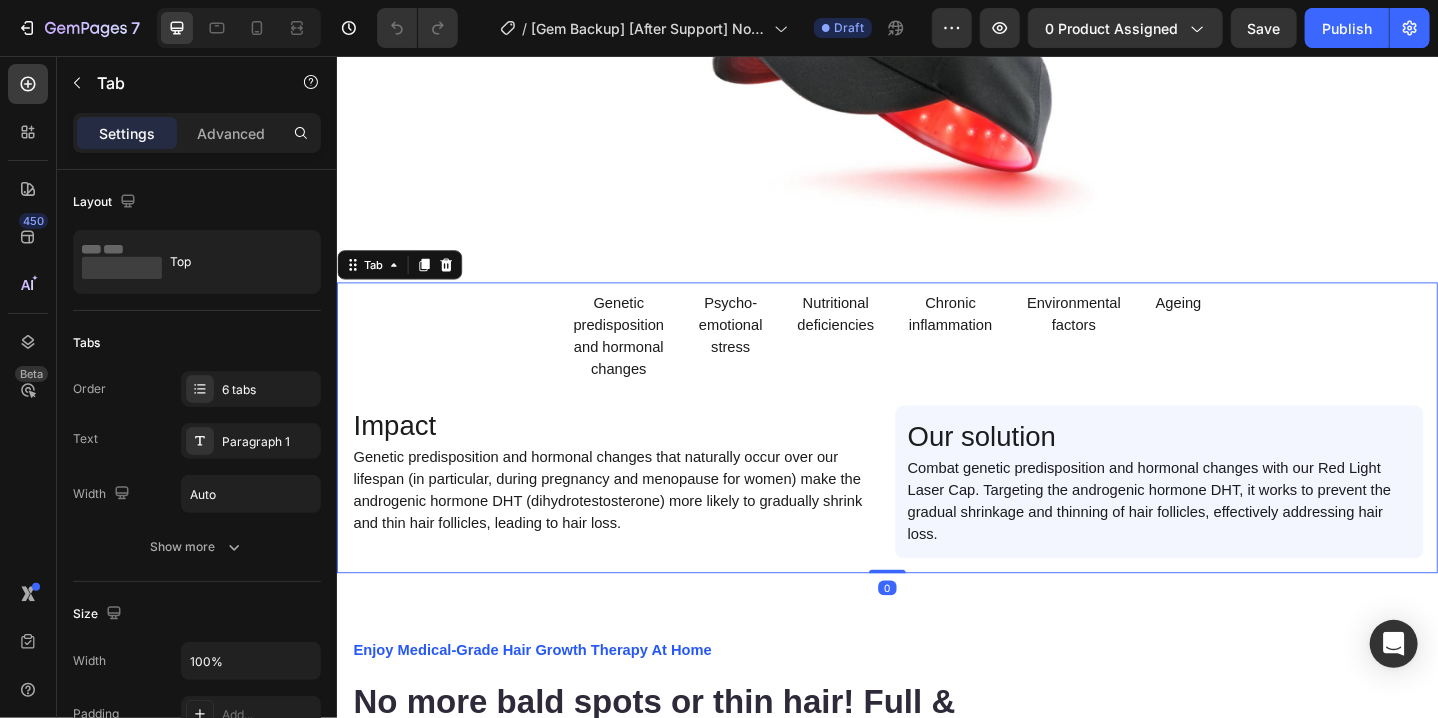 scroll, scrollTop: 3300, scrollLeft: 0, axis: vertical 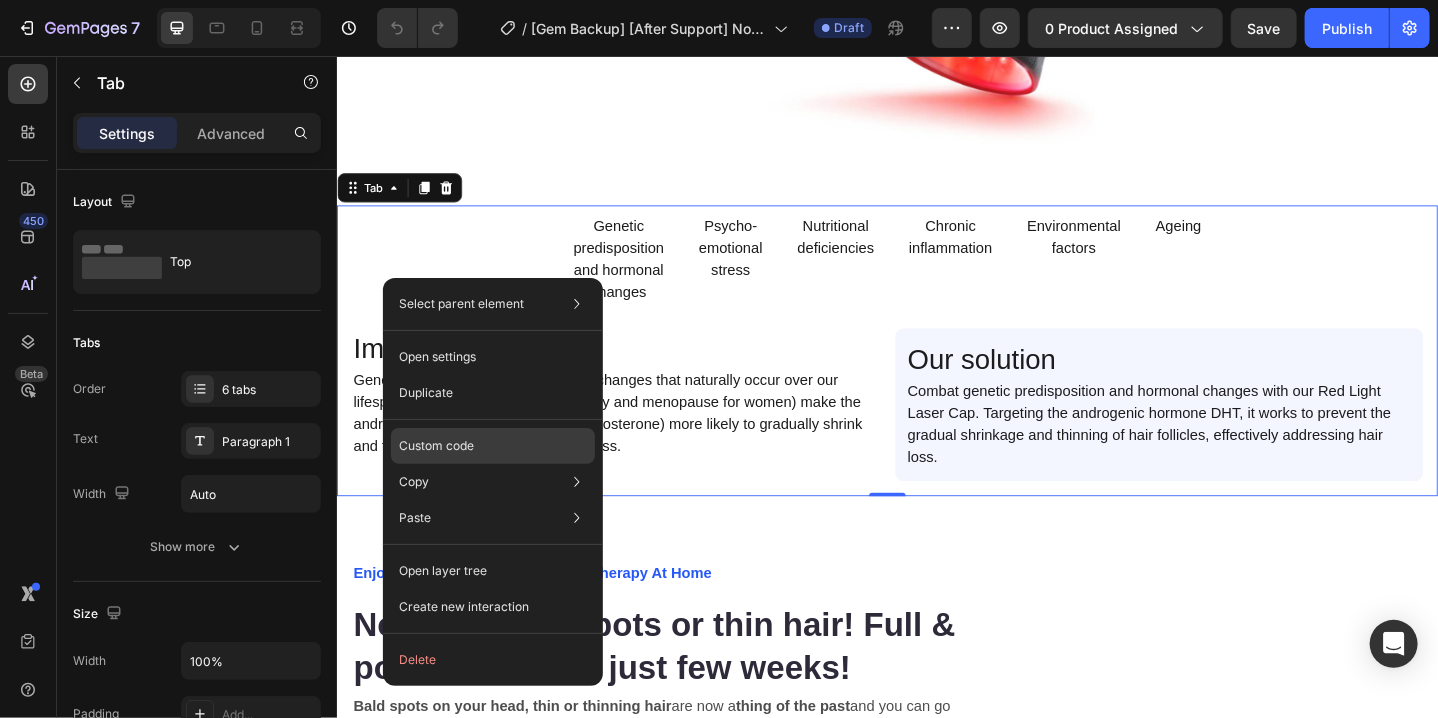 click on "Custom code" 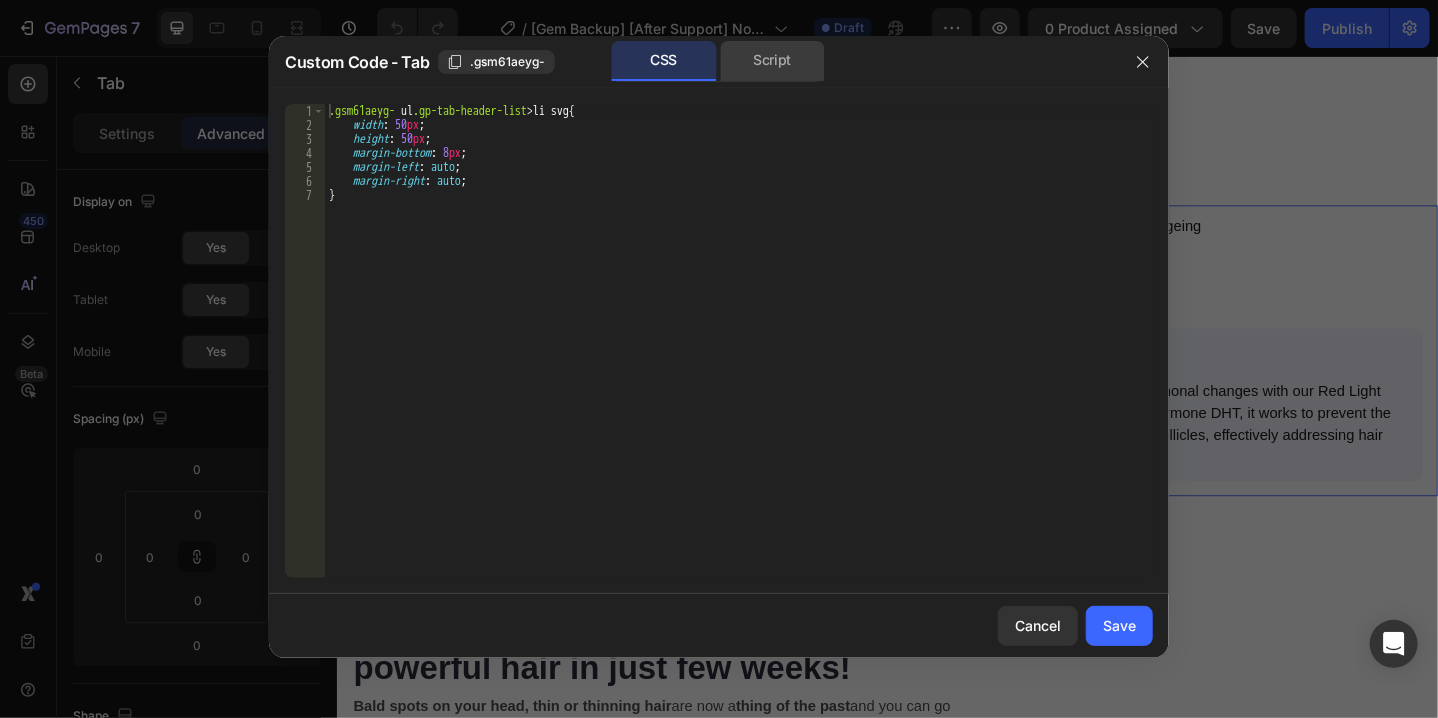 click on "Script" 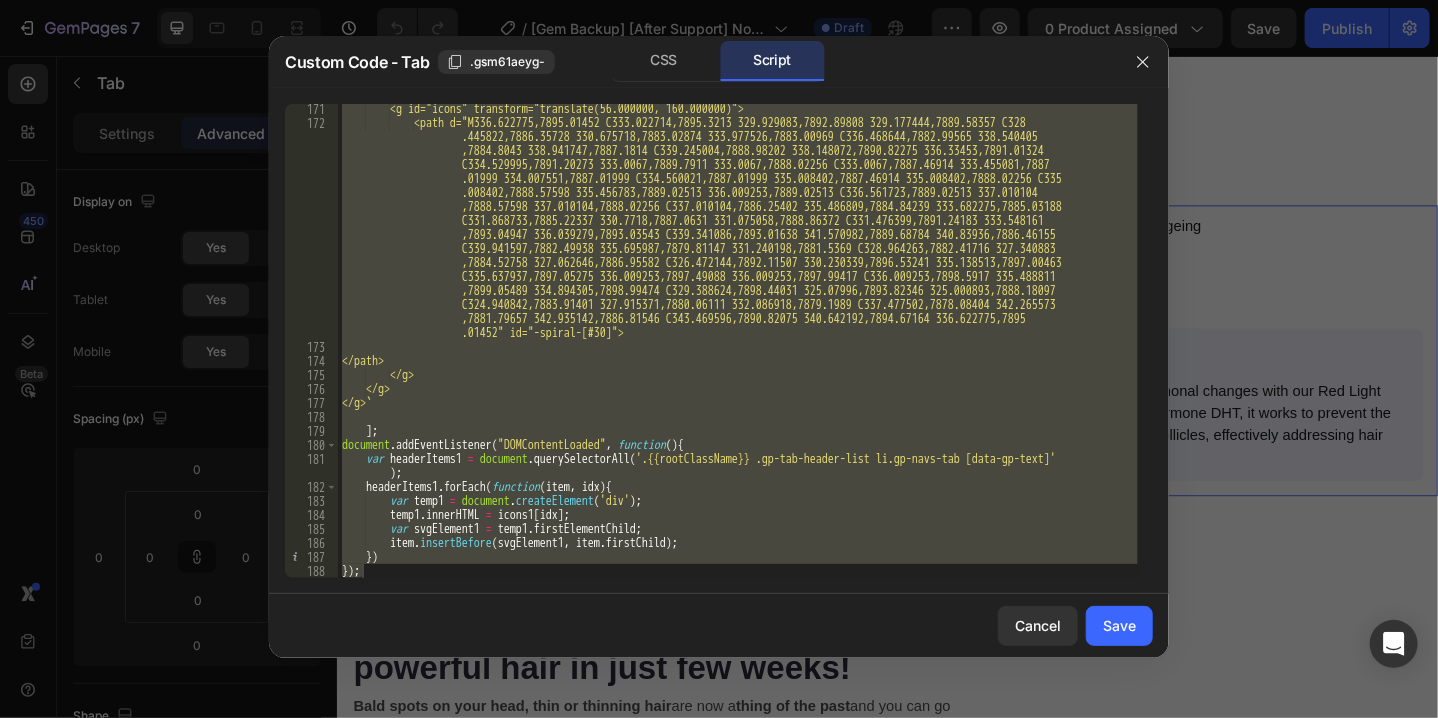 scroll, scrollTop: 3376, scrollLeft: 0, axis: vertical 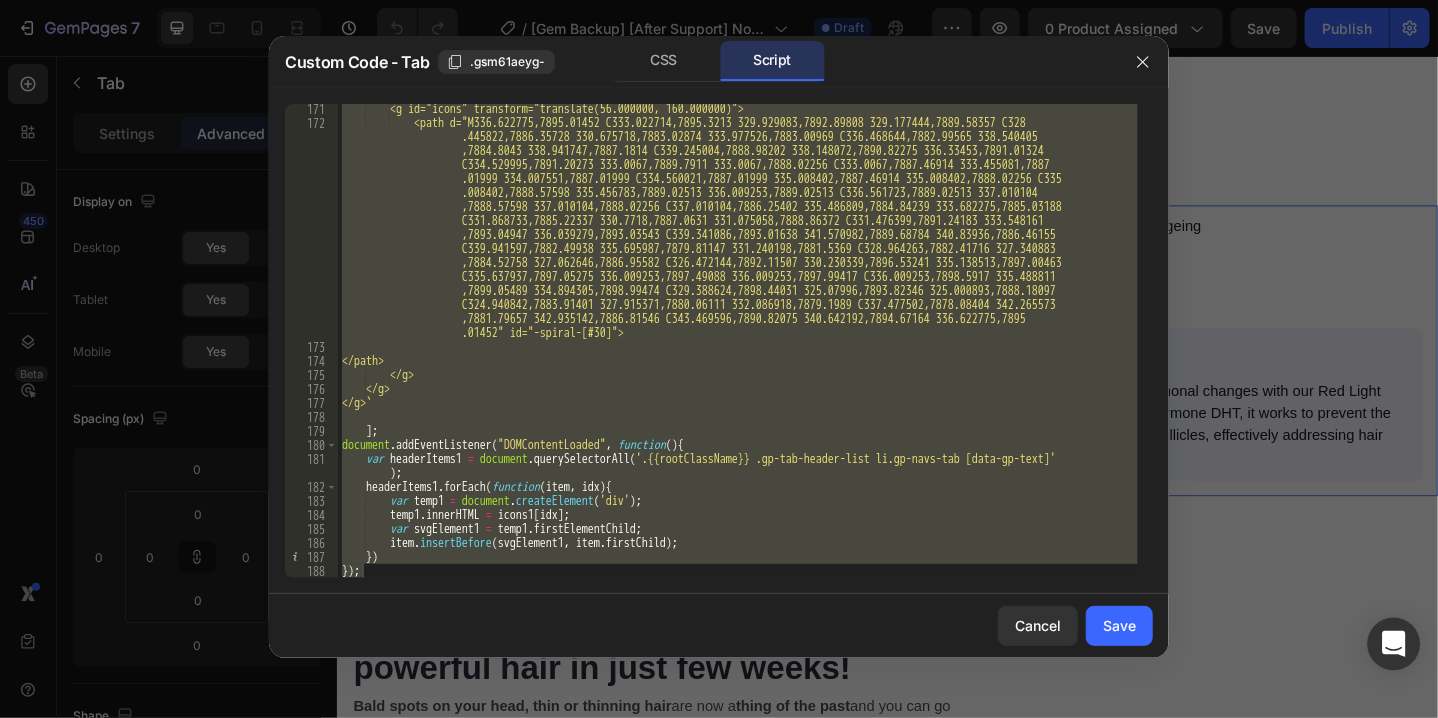 click 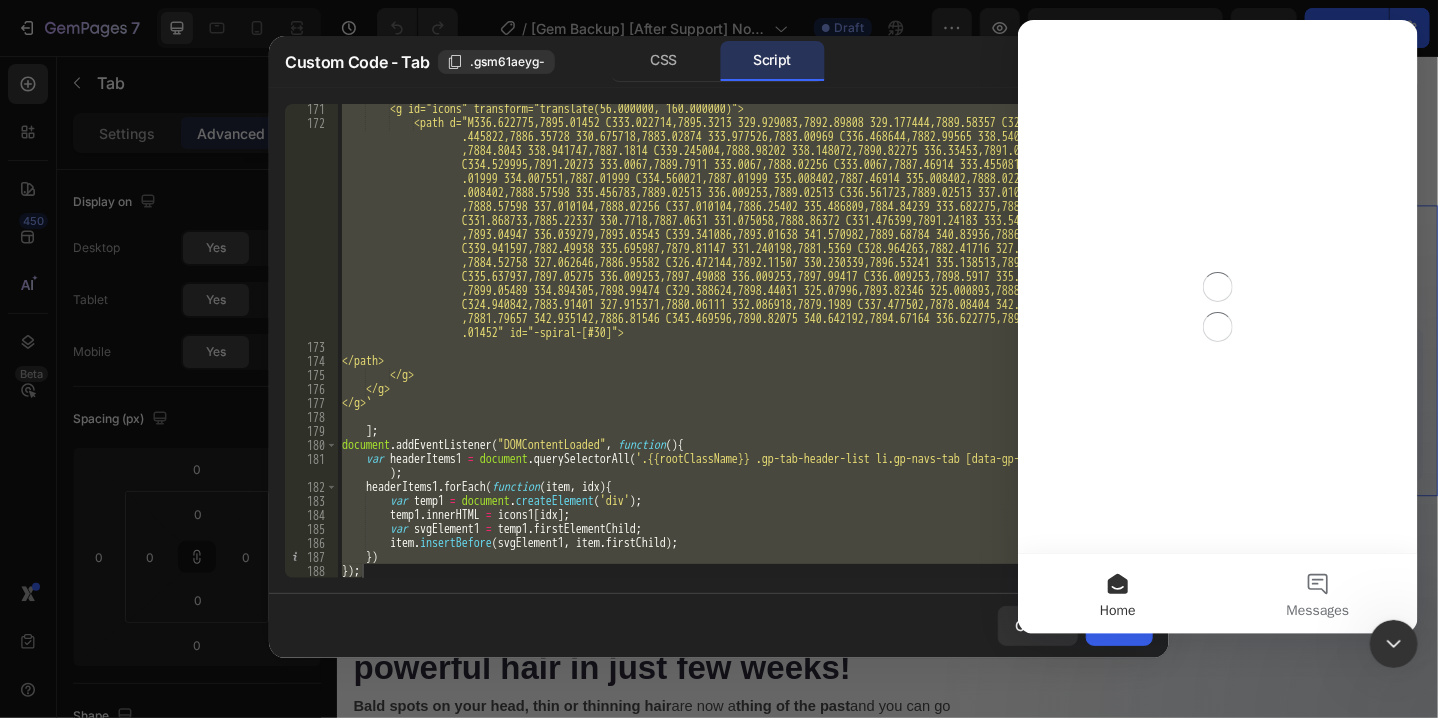 scroll, scrollTop: 0, scrollLeft: 0, axis: both 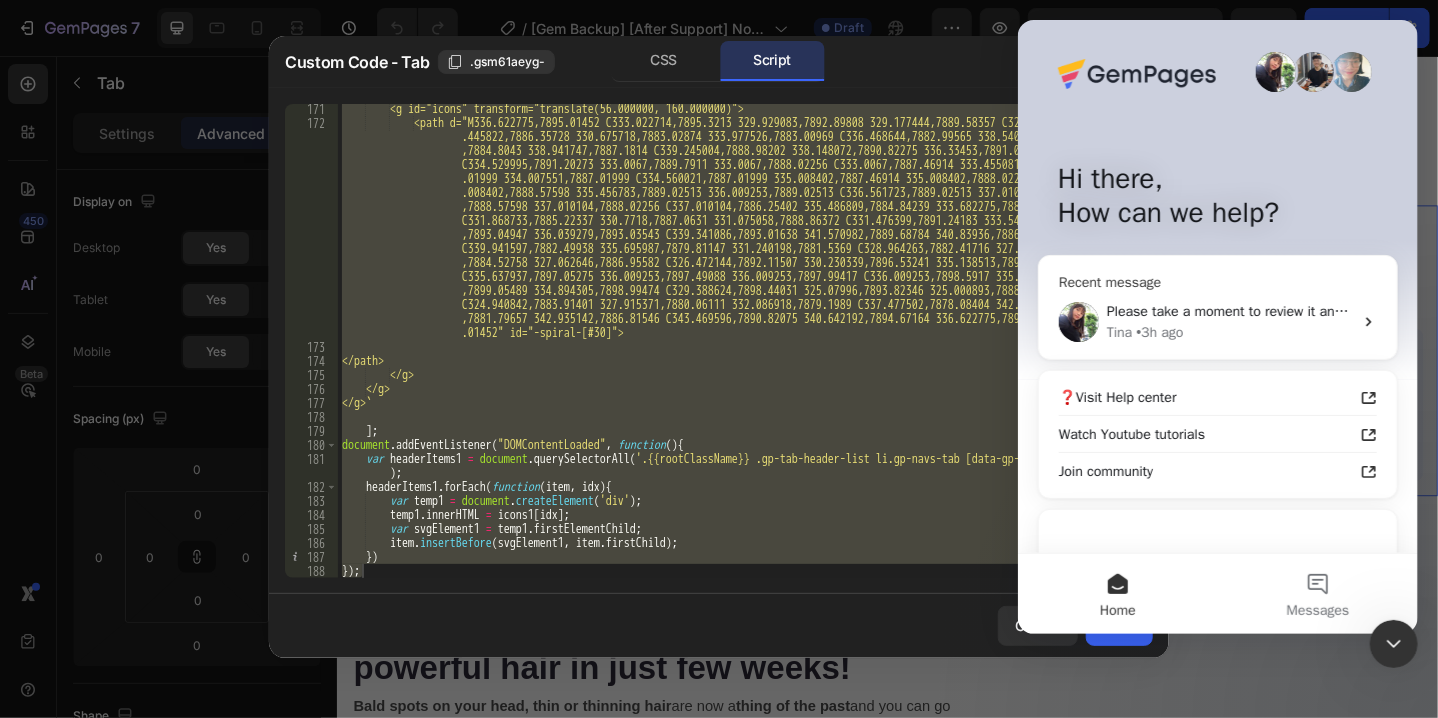 click on "[LAST] •  3h ago" at bounding box center [1229, 332] 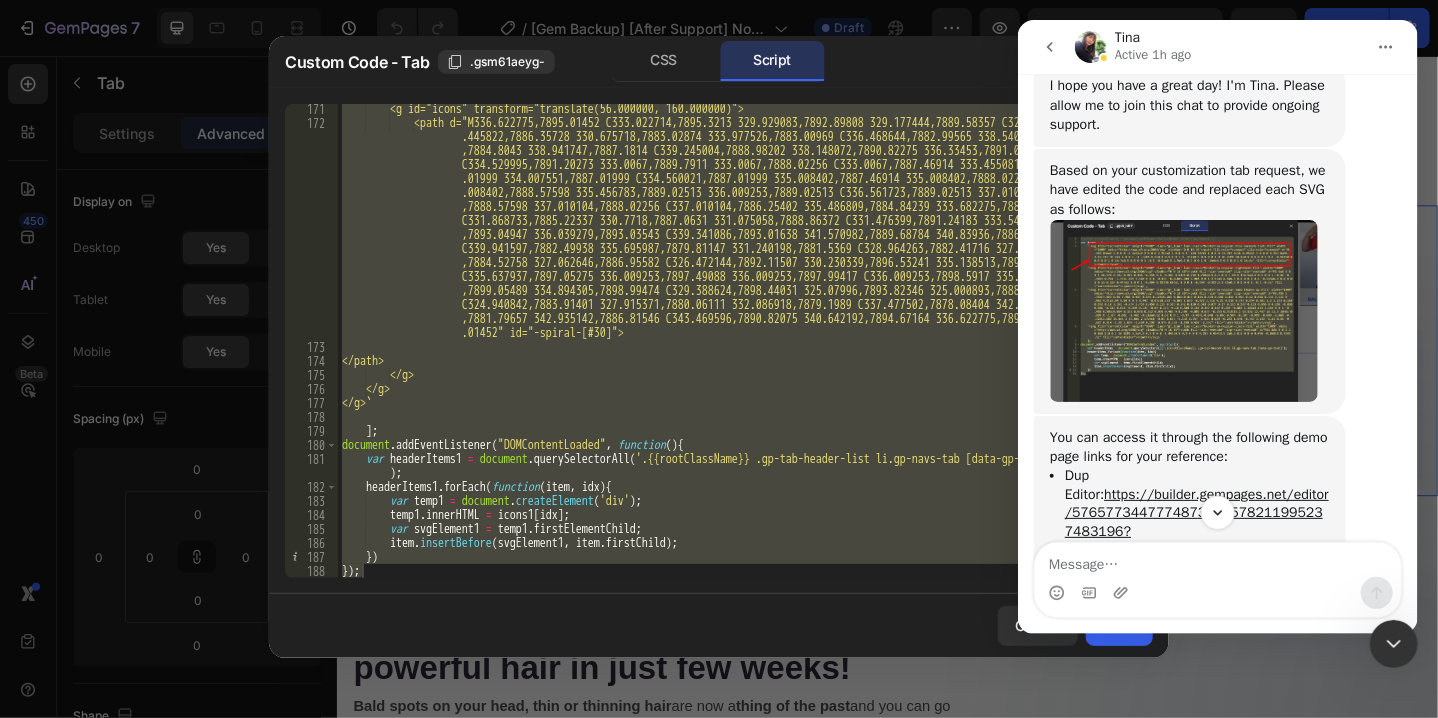 scroll, scrollTop: 5283, scrollLeft: 0, axis: vertical 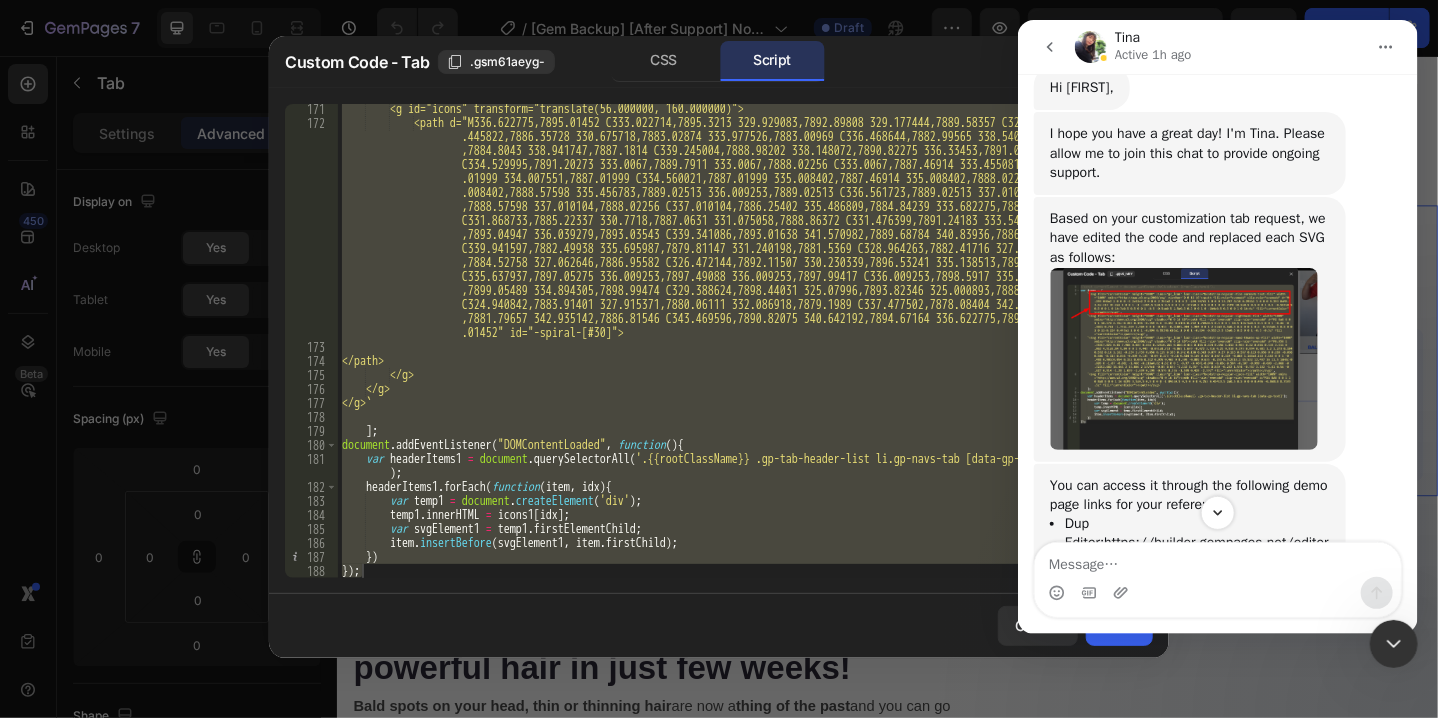 click at bounding box center (1183, 359) 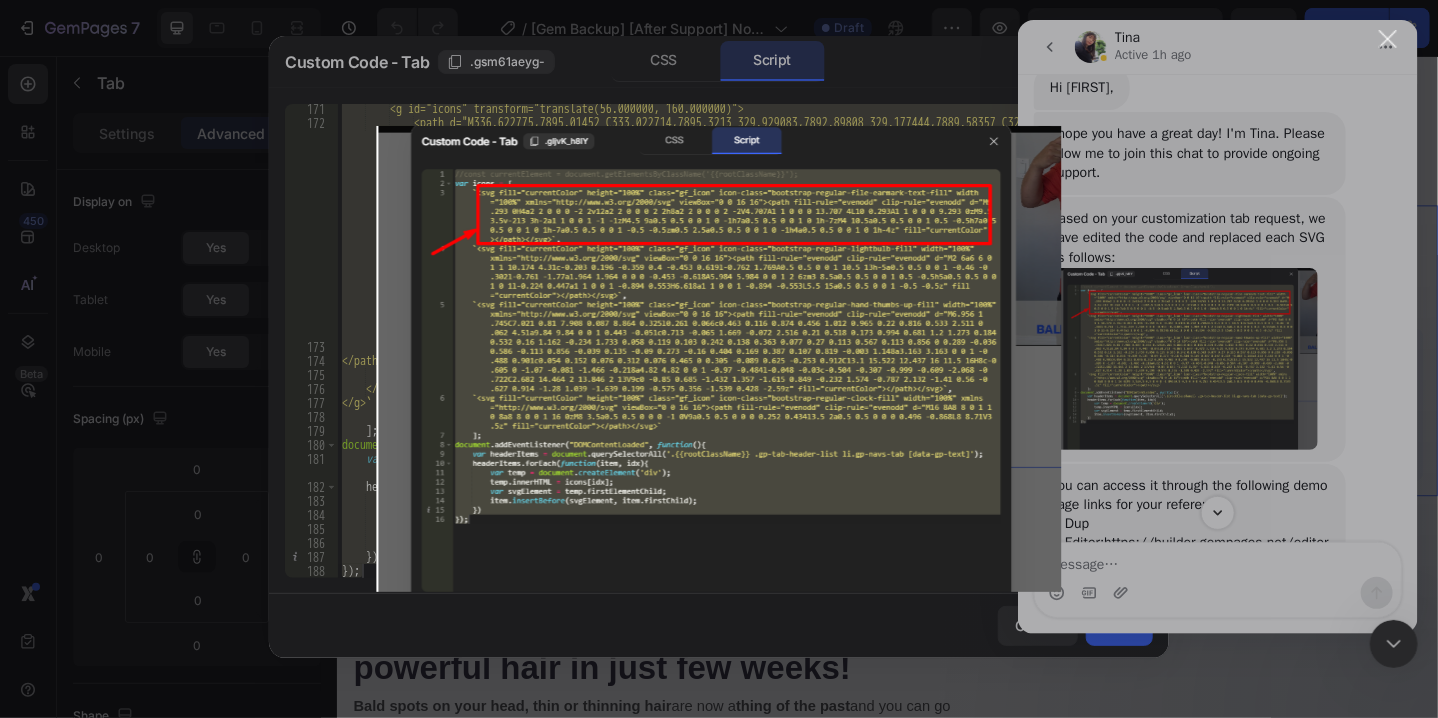 scroll, scrollTop: 0, scrollLeft: 0, axis: both 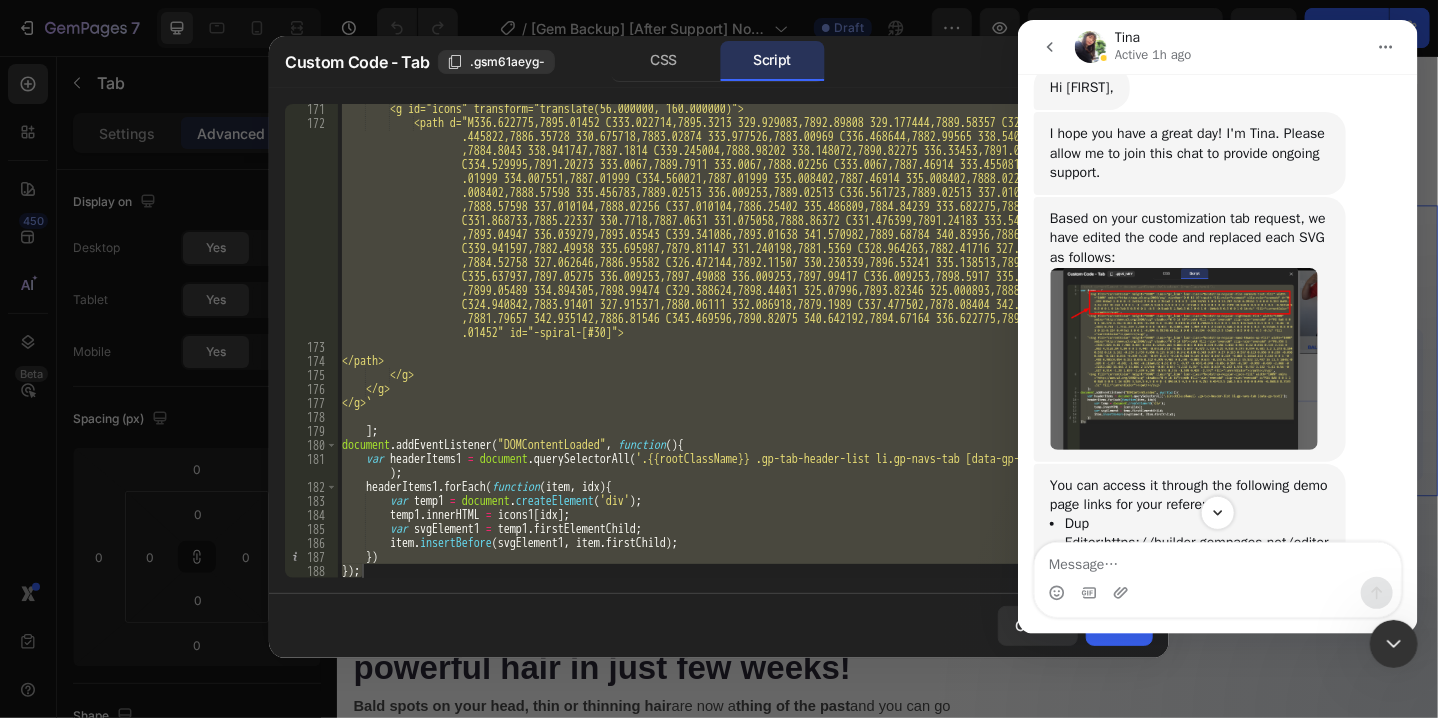 click 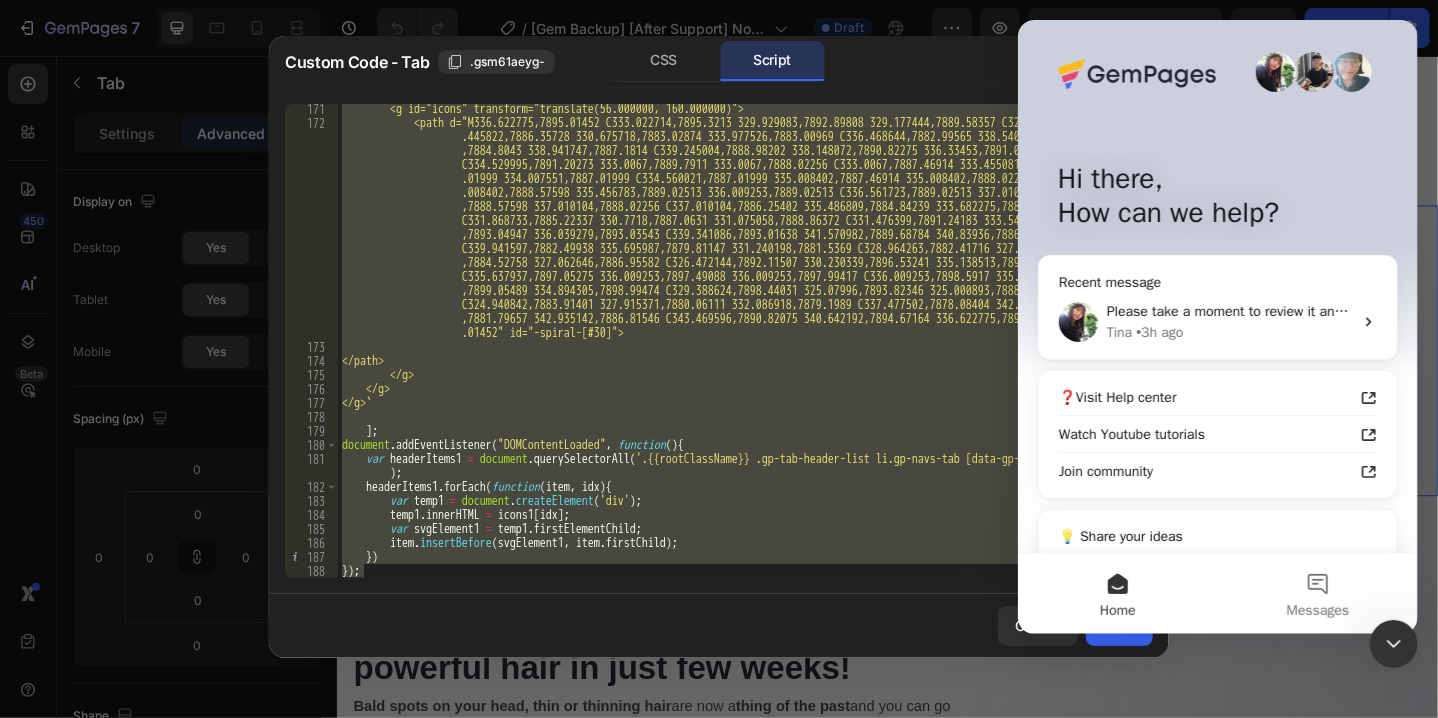 click 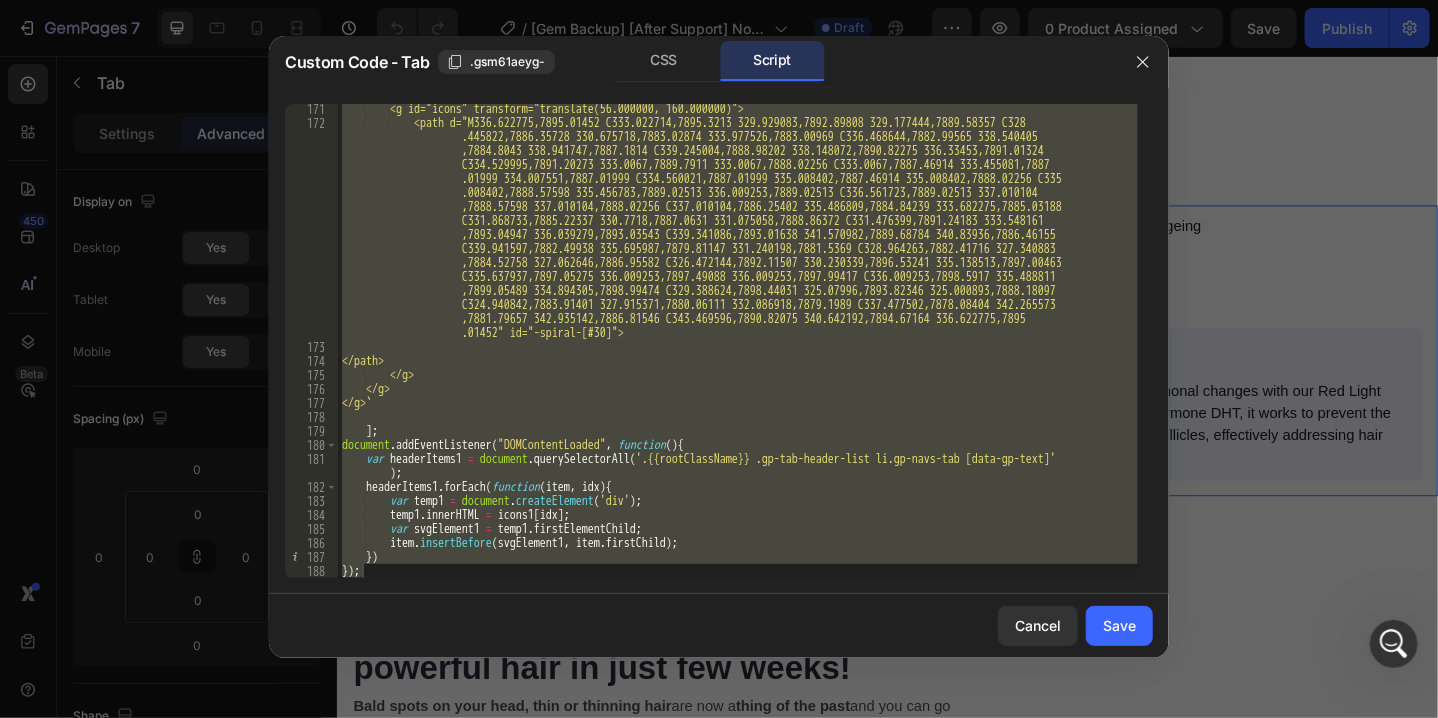 scroll, scrollTop: 0, scrollLeft: 0, axis: both 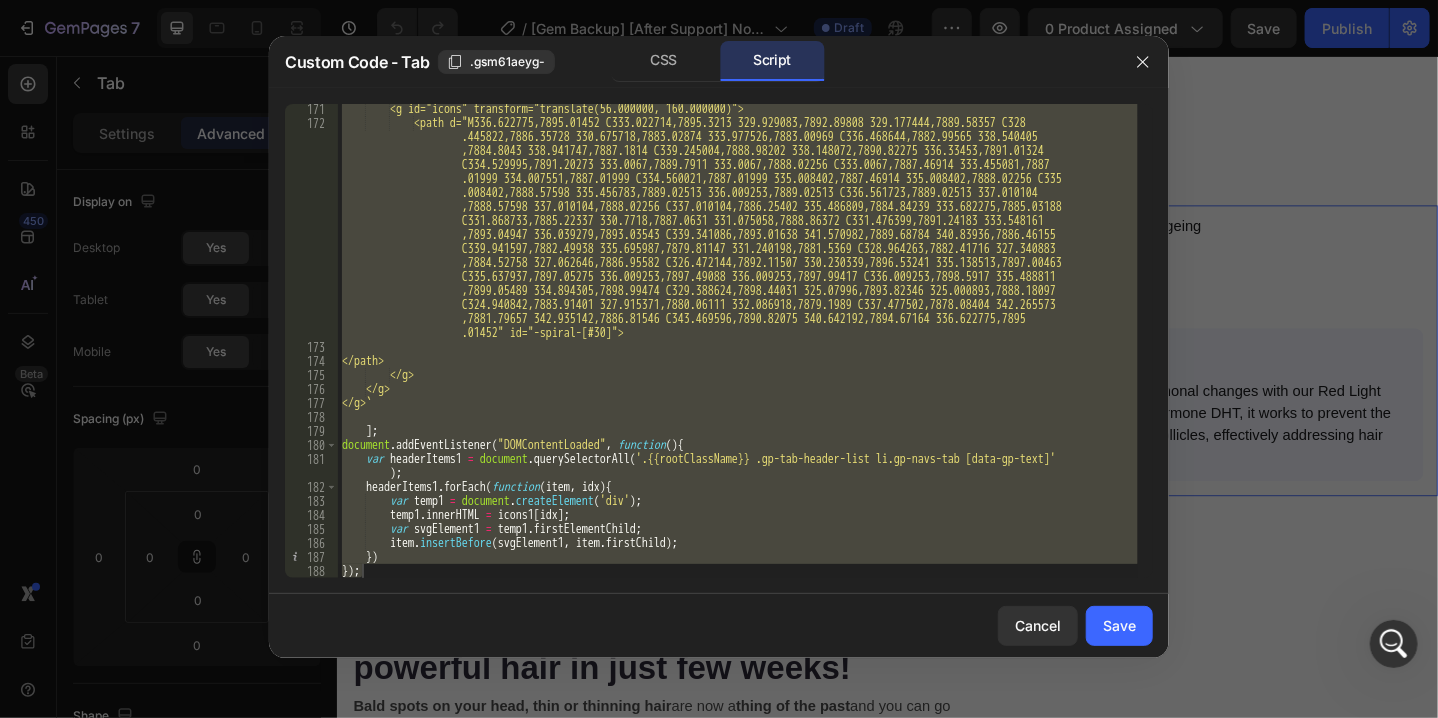 click 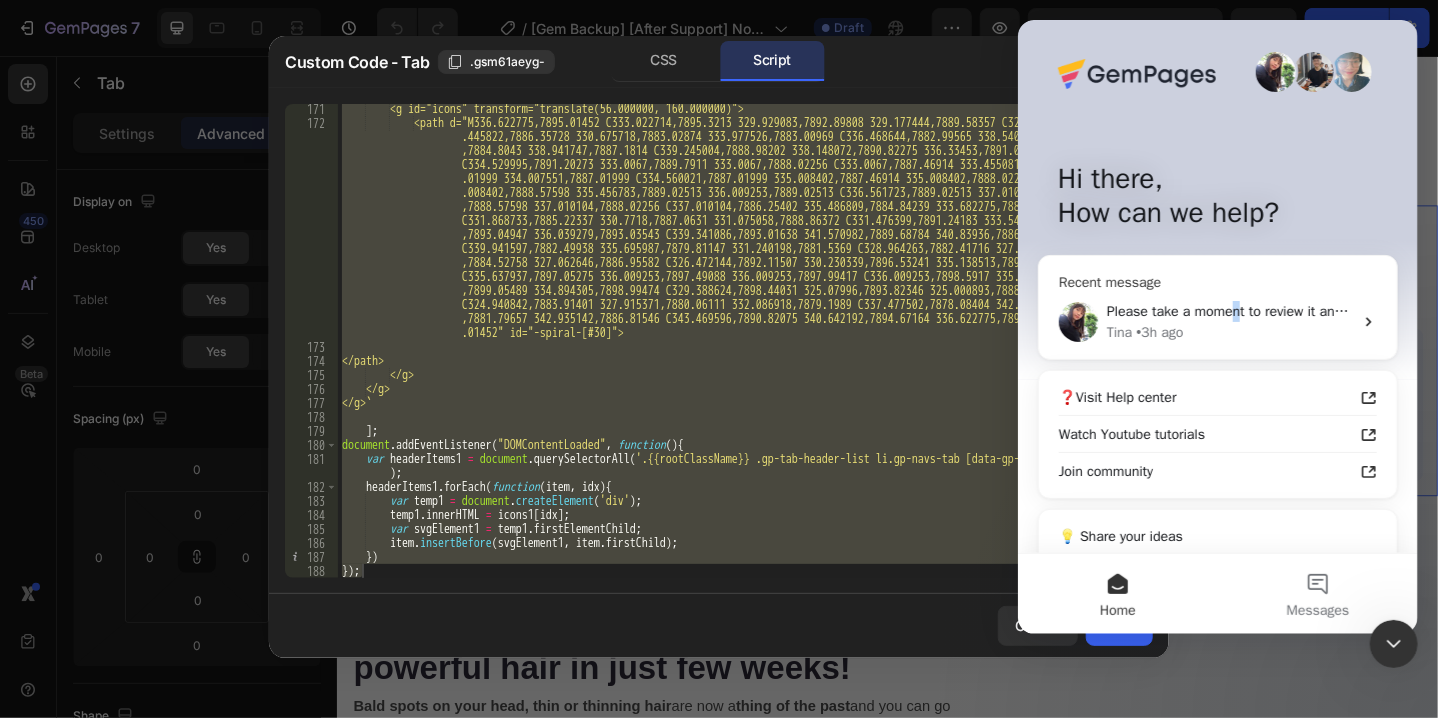 click on "Please take a moment to review it and let me know if everything looks good on your end.  ​﻿ ﻿if it works, you can use this page to replace your original page." at bounding box center [1572, 311] 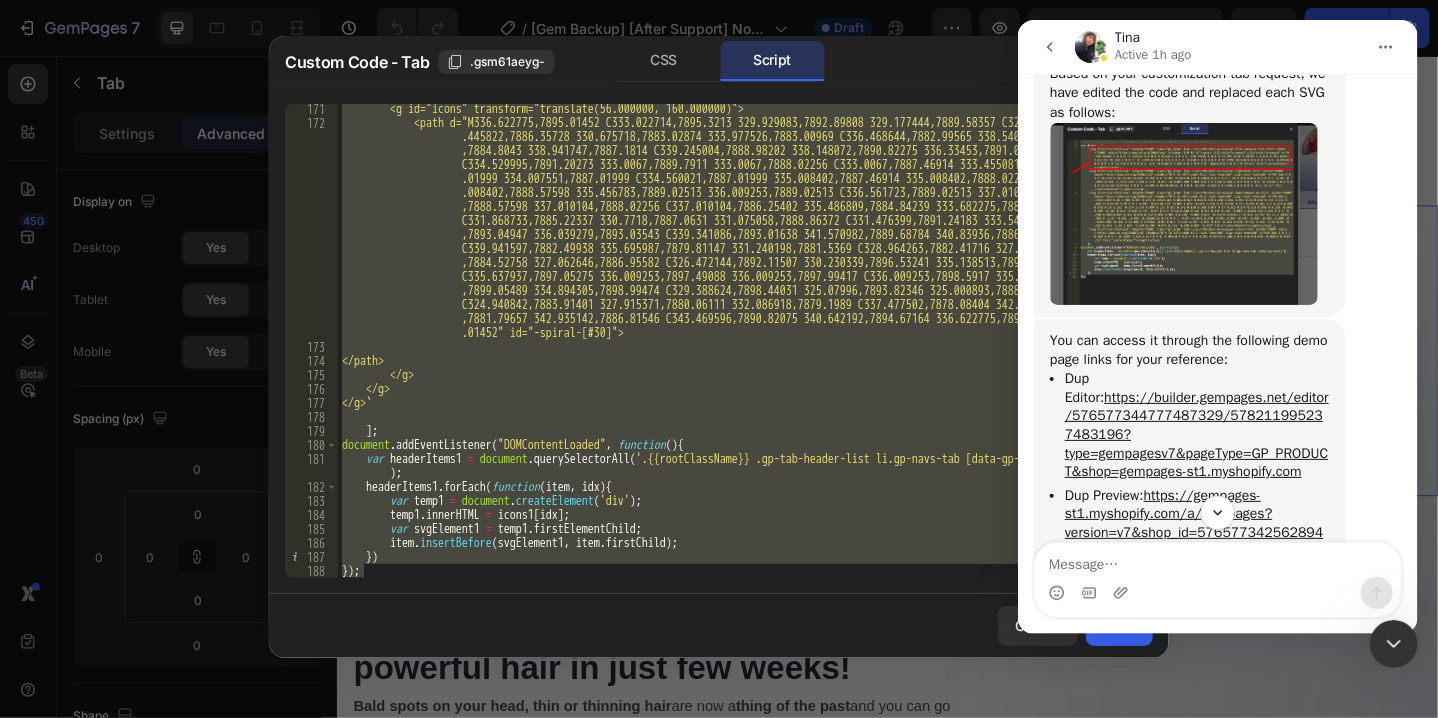 scroll, scrollTop: 5383, scrollLeft: 0, axis: vertical 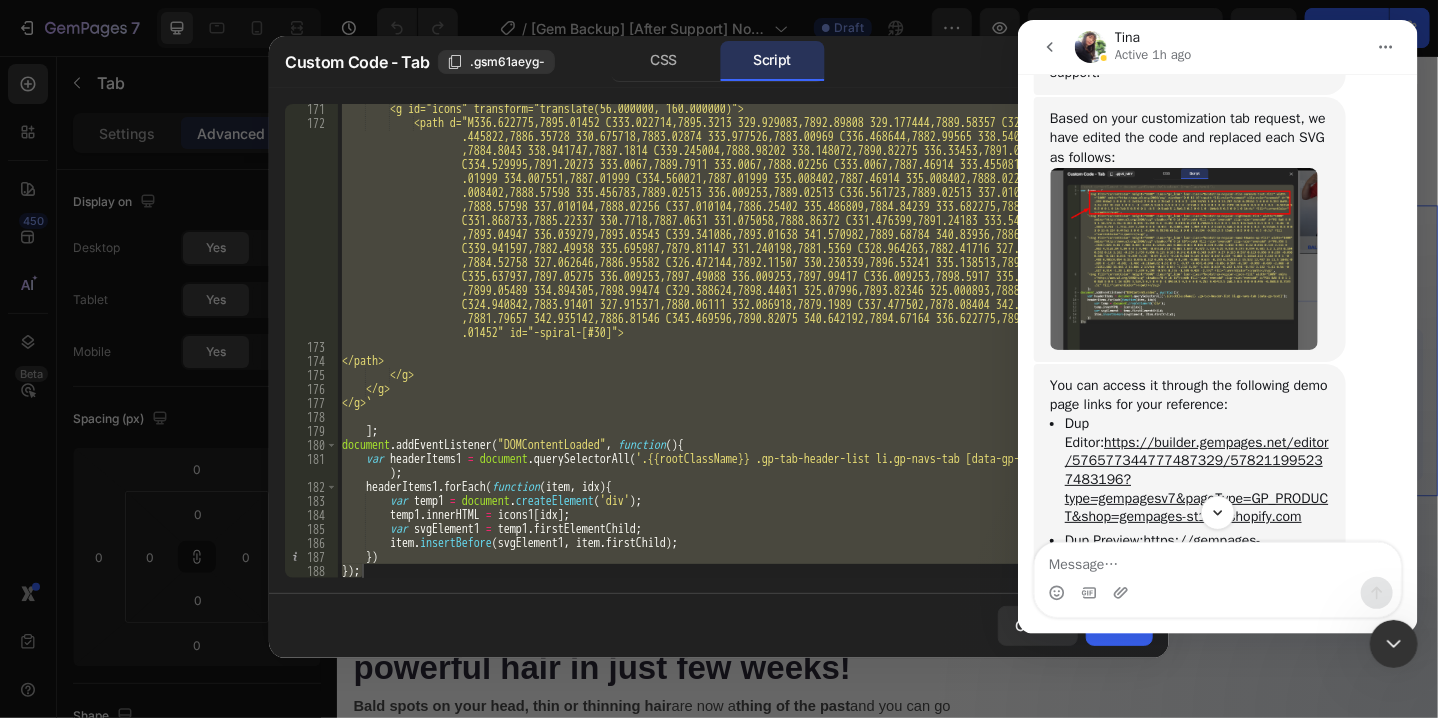 click at bounding box center [1183, 259] 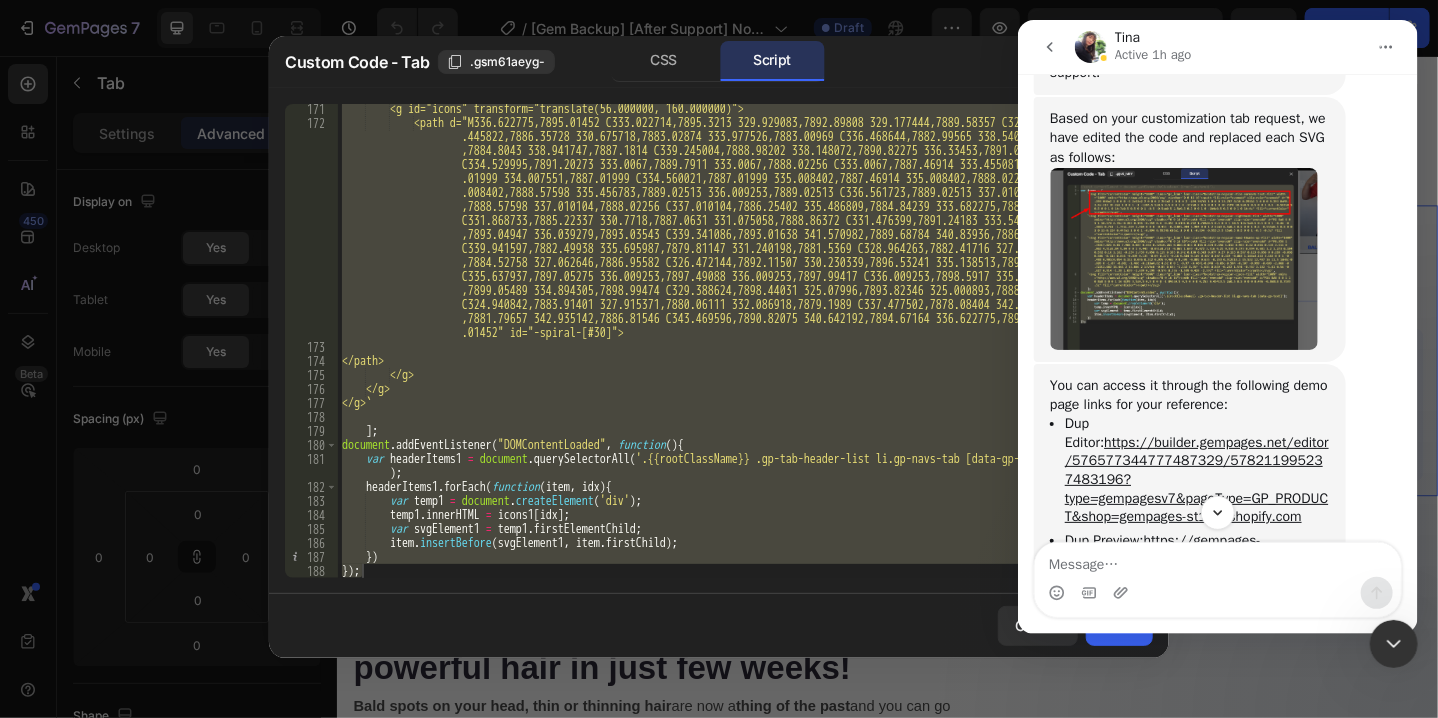 scroll, scrollTop: 0, scrollLeft: 0, axis: both 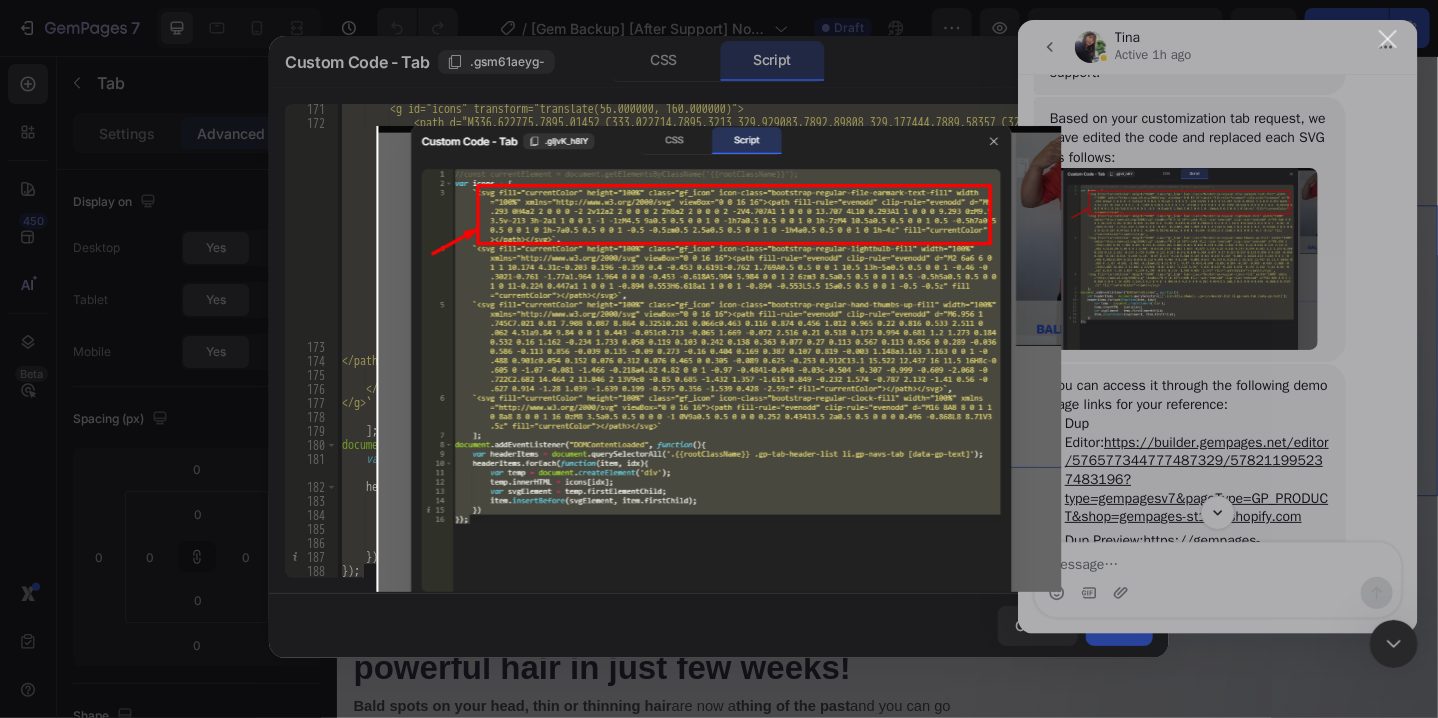 click at bounding box center [719, 359] 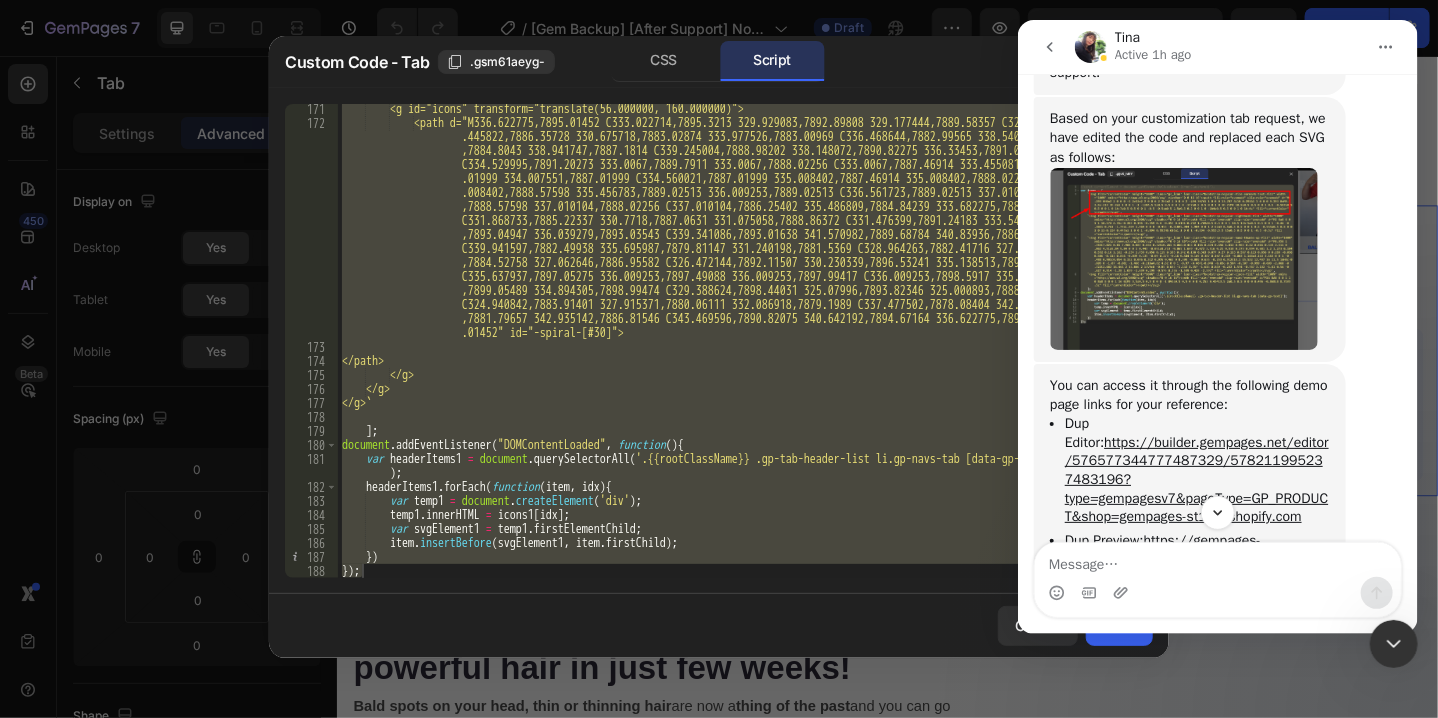 click on "<g id="icons" transform="translate(56.000000, 160.000000)">                    <path d="M336.622775,7895.01452 C333.022714,7895.3213 329.929083,7892.89808 329.177444,7889.58357 C328                      .445822,7886.35728 330.675718,7883.02874 333.977526,7883.00969 C336.468644,7882.99565 338.540405                      ,7884.8043 338.941747,7887.1814 C339.245004,7888.98202 338.148072,7890.82275 336.33453,7891.01324                       C334.529995,7891.20273 333.0067,7889.7911 333.0067,7888.02256 C333.0067,7887.46914 333.455081,7887                      .01999 334.007551,7887.01999 C334.560021,7887.01999 335.008402,7887.46914 335.008402,7888.02256 C335                      .008402,7888.57598 335.456783,7889.02513 336.009253,7889.02513 C336.561723,7889.02513 337.010104                      </path>" at bounding box center [738, 341] 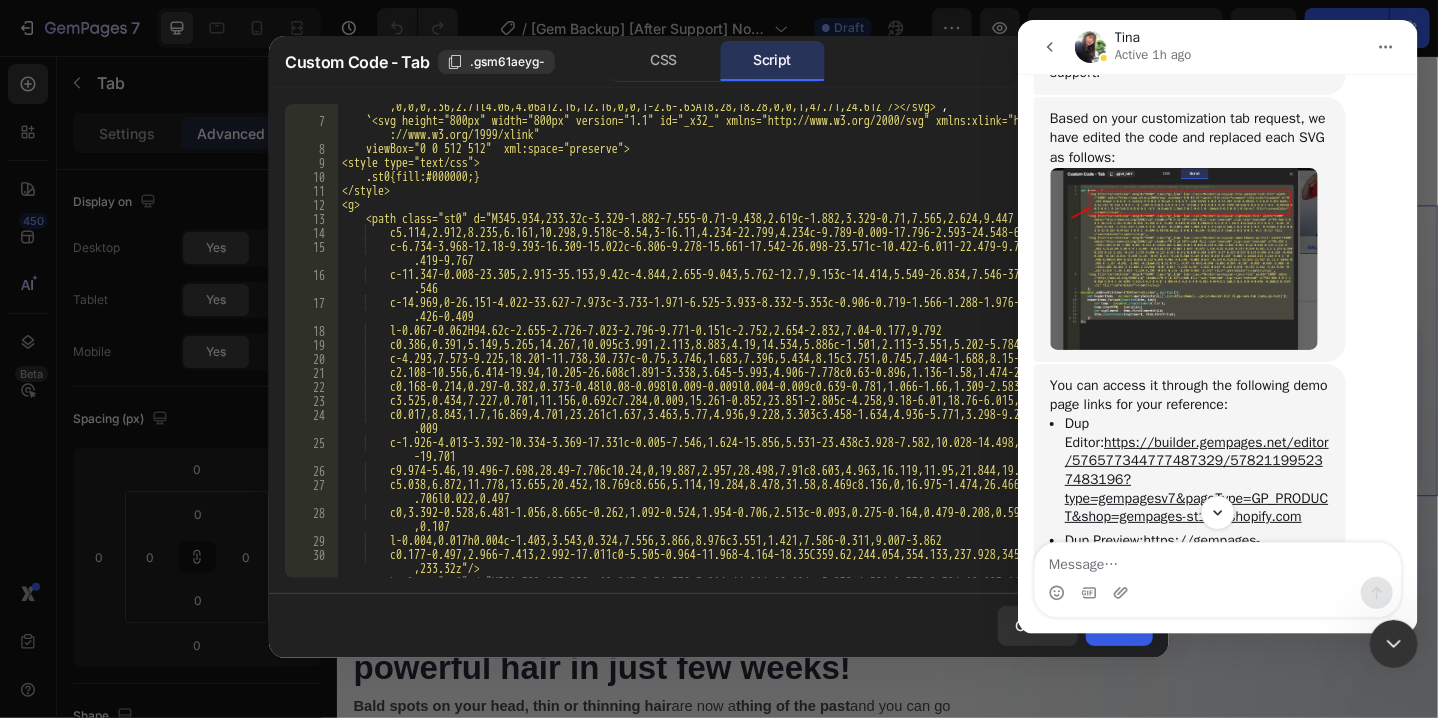 scroll, scrollTop: 0, scrollLeft: 0, axis: both 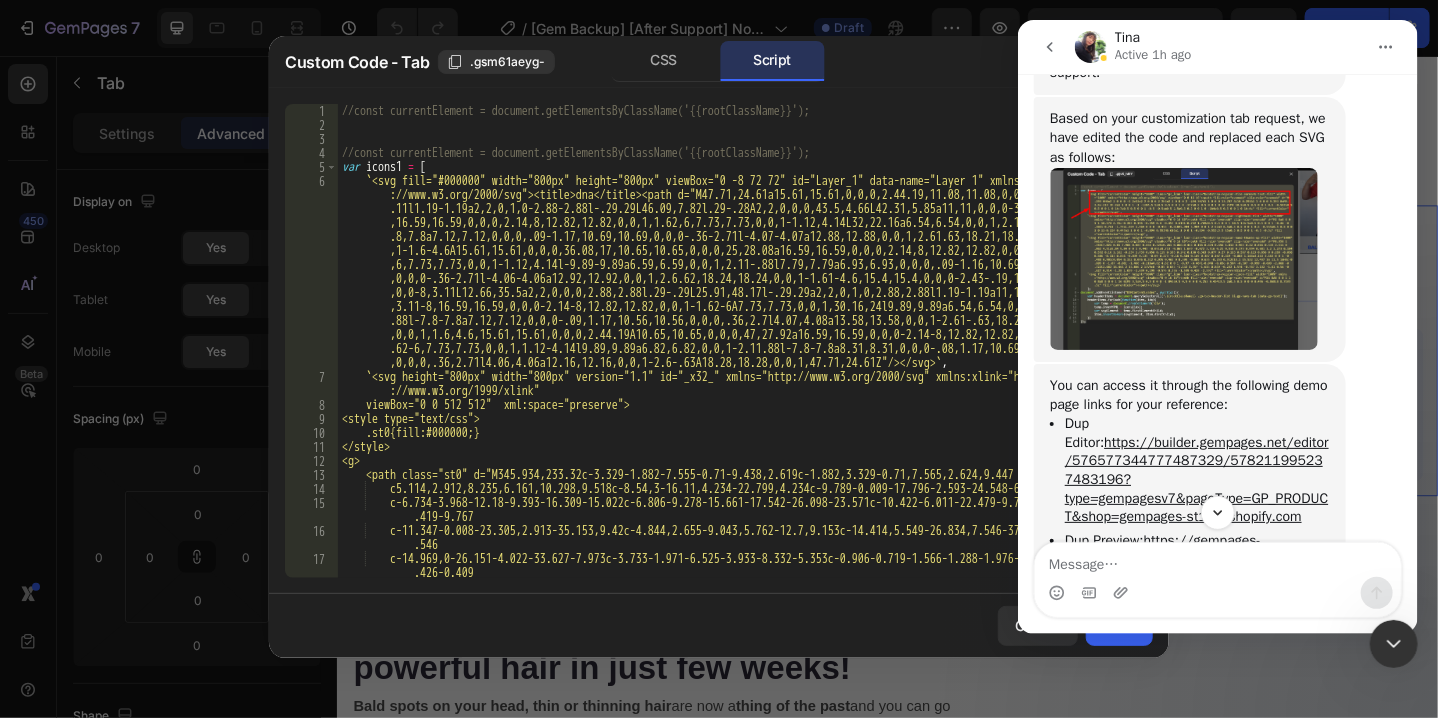 click at bounding box center (1183, 259) 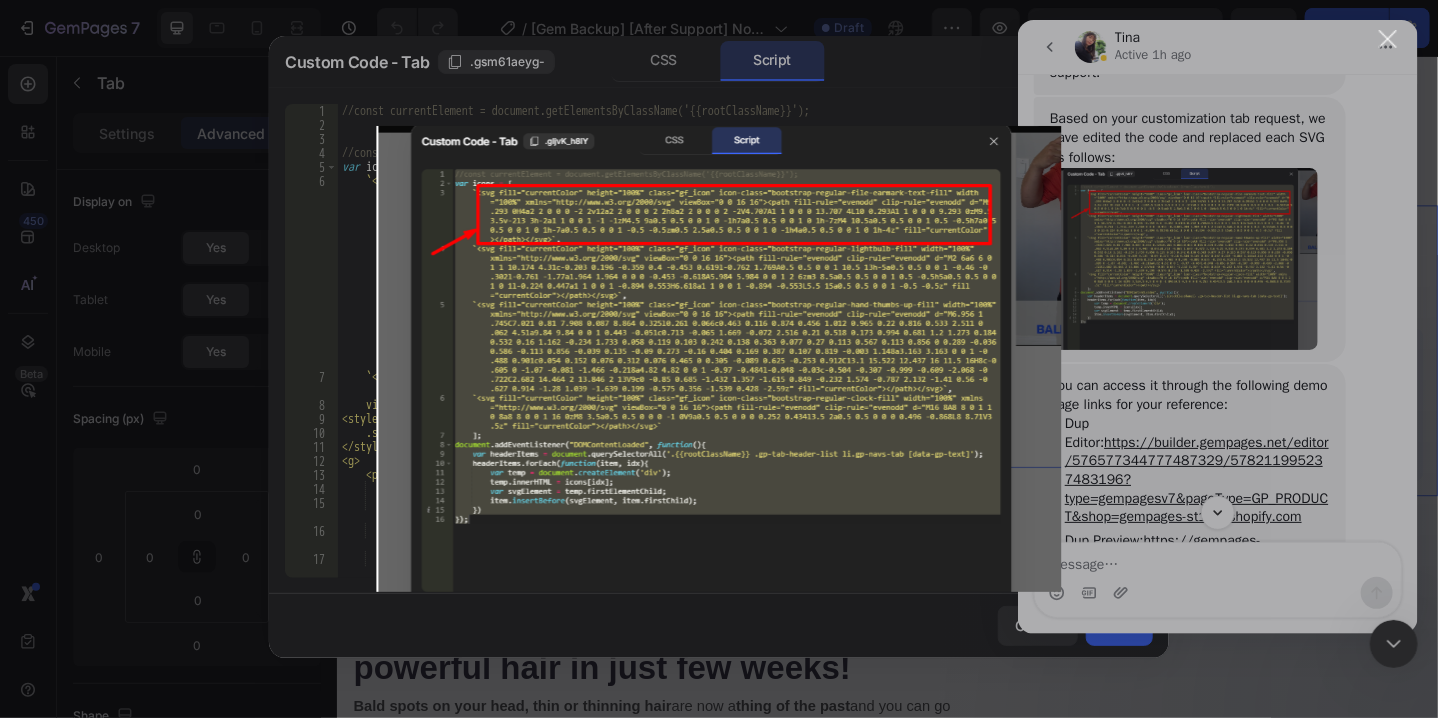 scroll, scrollTop: 0, scrollLeft: 0, axis: both 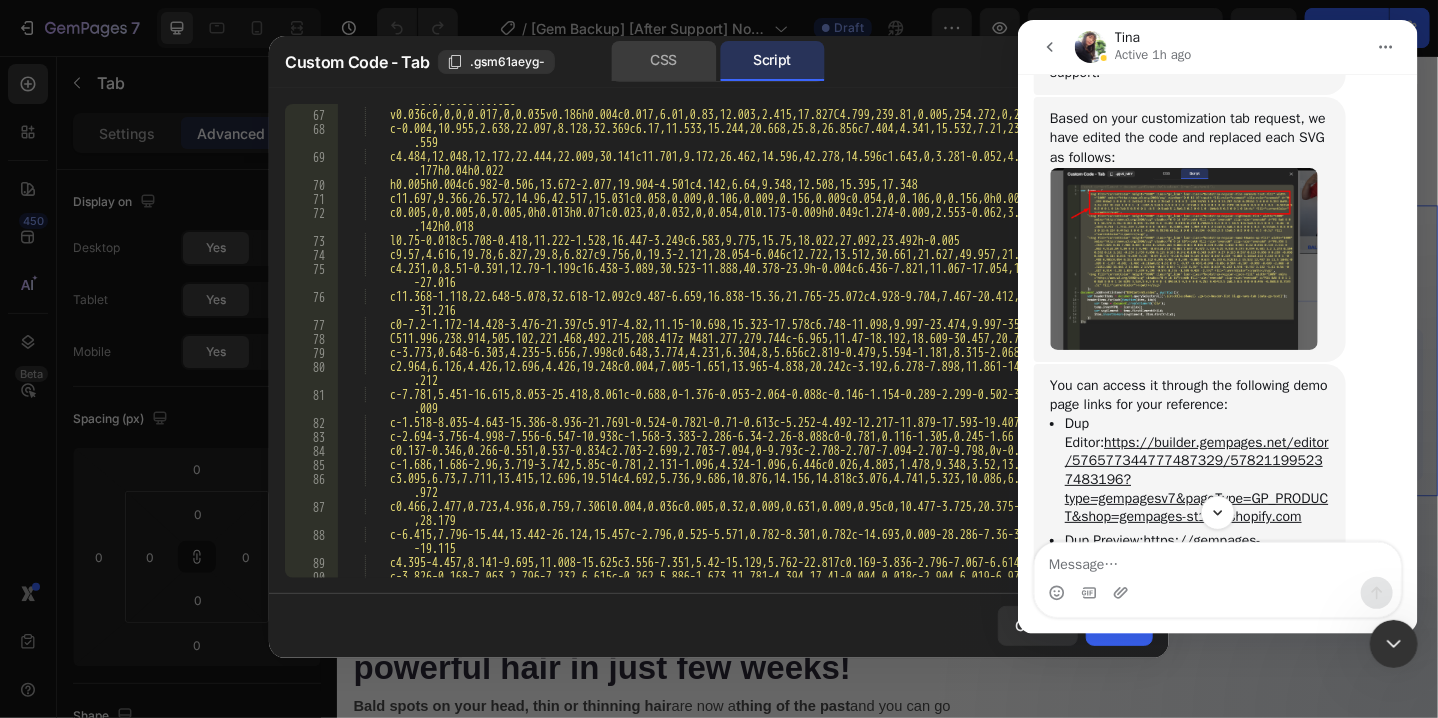 click on "CSS" 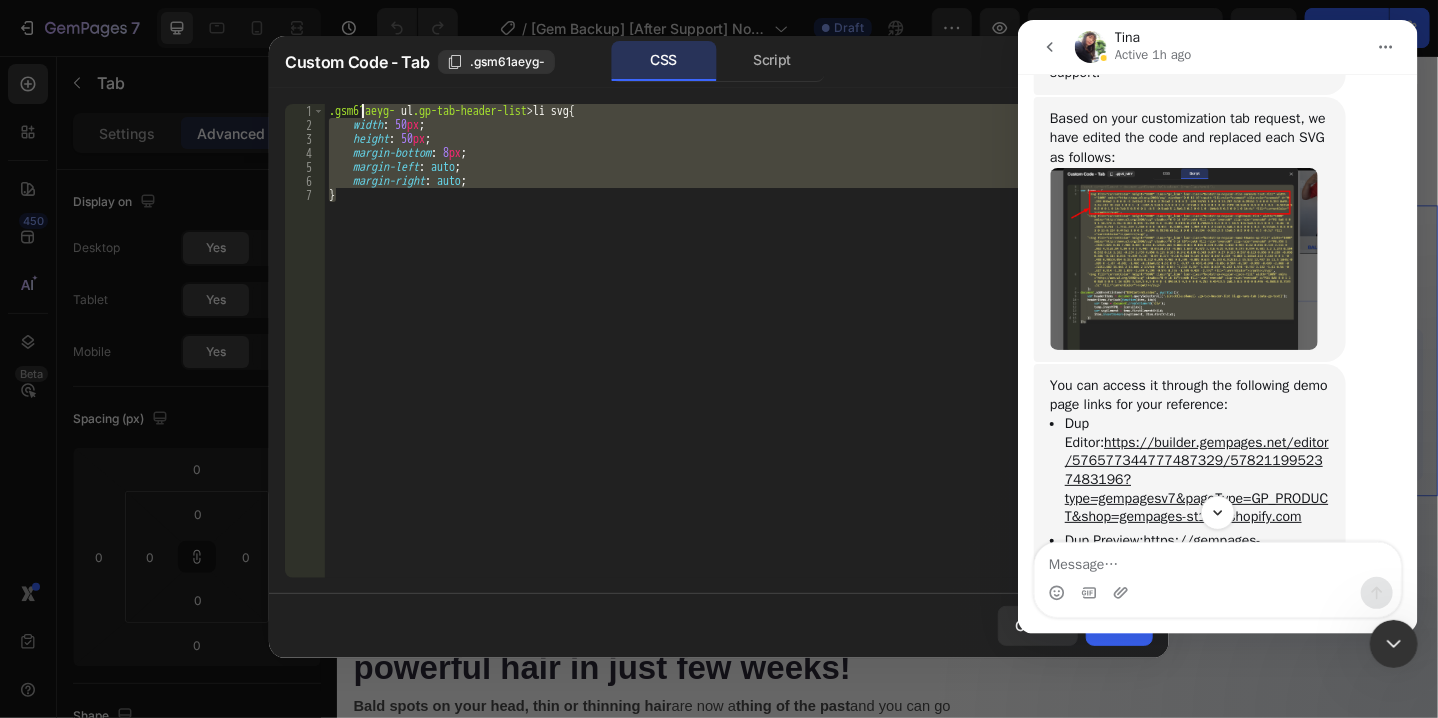 drag, startPoint x: 496, startPoint y: 197, endPoint x: 365, endPoint y: 109, distance: 157.81319 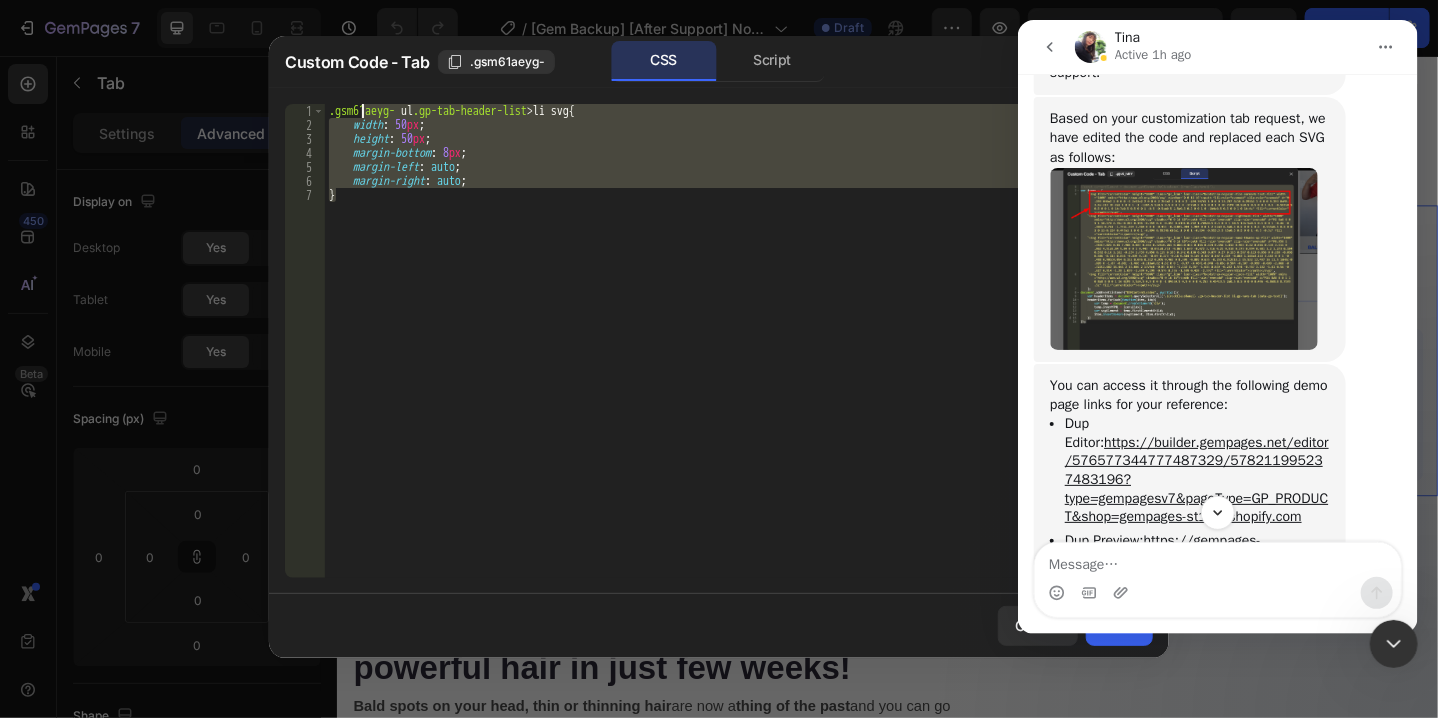 click on ".gsm61aeyg-   ul .gp-tab-header-list  >  li   svg {      width :   50 px ;      height :   50 px ;      margin-bottom :   8 px ;      margin-left :   auto ;      margin-right :   auto ; }" at bounding box center (739, 355) 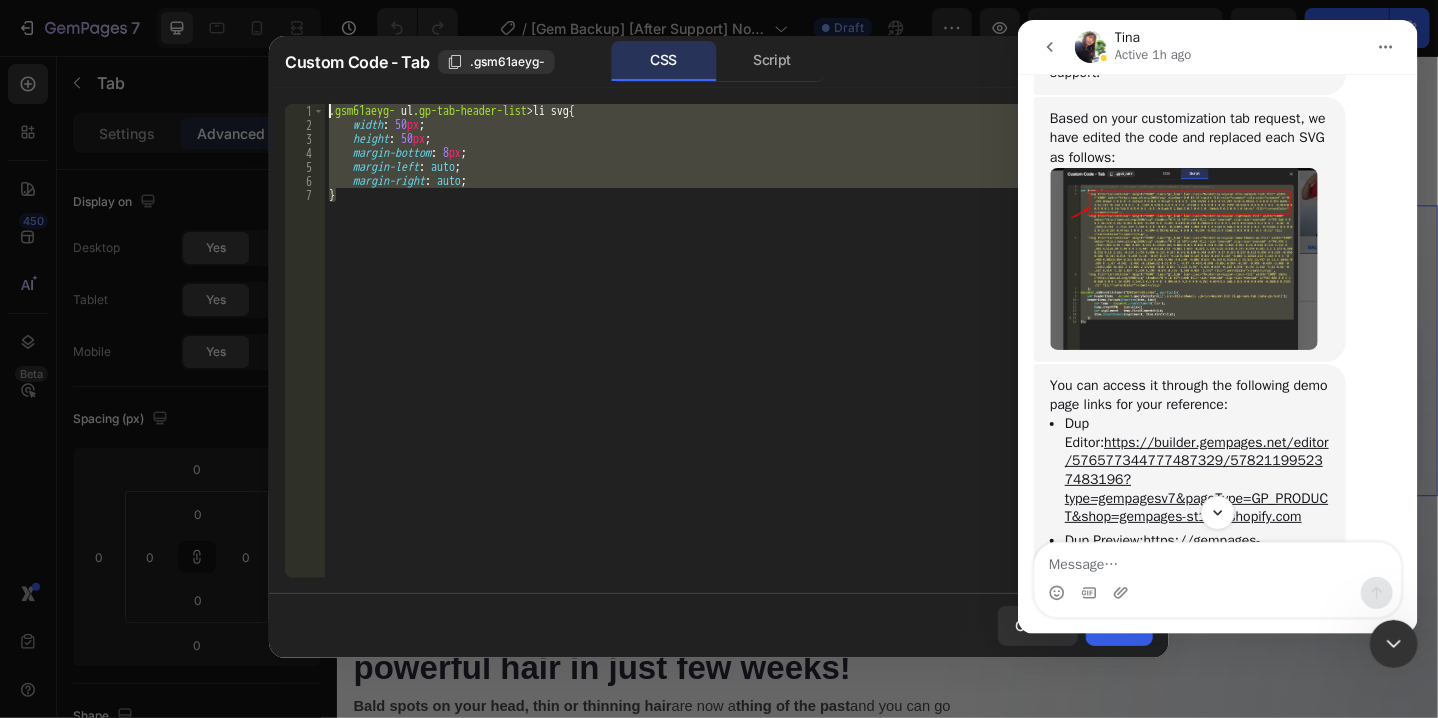 drag, startPoint x: 337, startPoint y: 213, endPoint x: 289, endPoint y: 105, distance: 118.186295 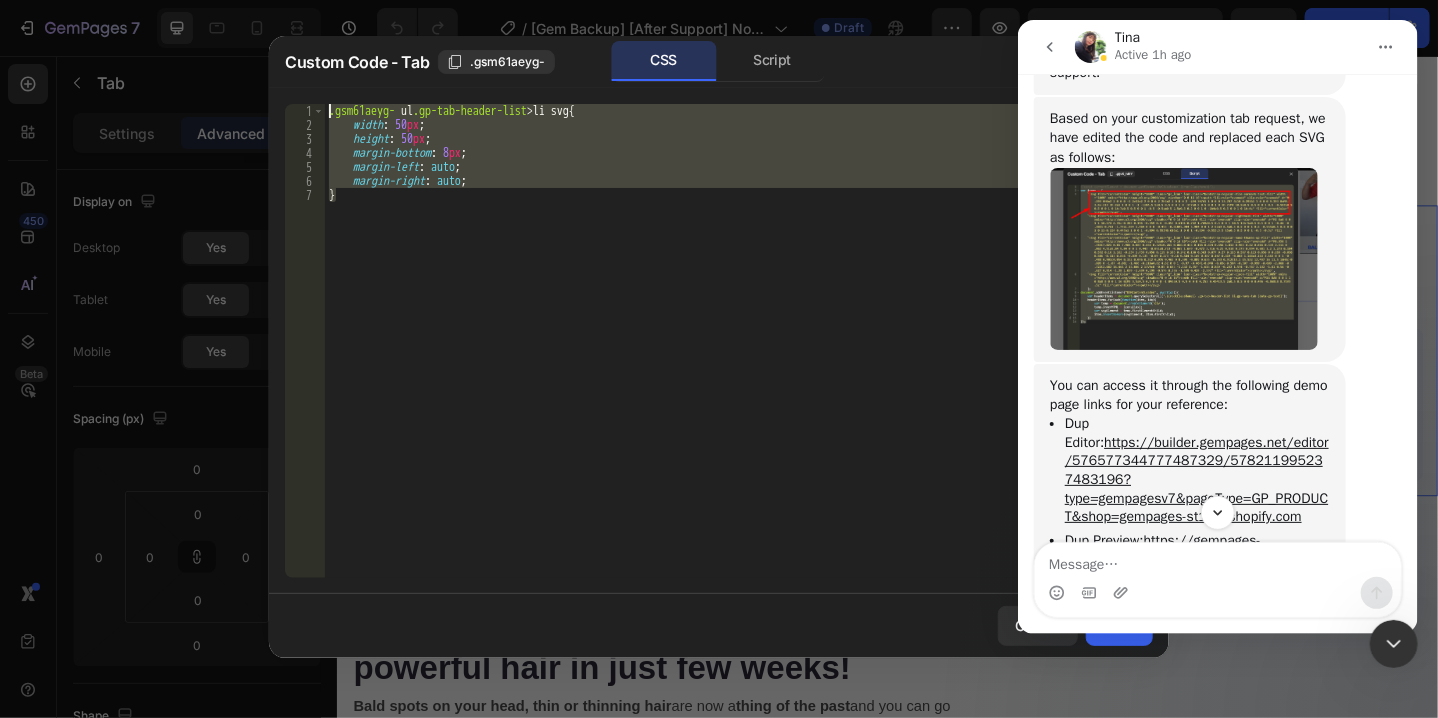 click on "} 1 2 3 4 5 6 7 .gsm61aeyg-   ul .gp-tab-header-list  >  li   svg {      width :   50 px ;      height :   50 px ;      margin-bottom :   8 px ;      margin-left :   auto ;      margin-right :   auto ; }     הההההההההההההההההההההההההההההההההההההההההההההההההההההההההההההההההההההההההההההההההההההההההההההההההההההההההההההההההההההההההההההההההההההההההההההההההההההההההההההההההההההההההההההההההההההההההההההההההההההההההההההההההההההההההההההההההההההההההההההההההההההההההההההההה XXXXXXXXXXXXXXXXXXXXXXXXXXXXXXXXXXXXXXXXXXXXXXXXXXXXXXXXXXXXXXXXXXXXXXXXXXXXXXXXXXXXXXXXXXXXXXXXXXXXXXXXXXXXXXXXXXXXXXXXXXXXXXXXXXXXXXXXXXXXXXXXXXXXXXXXXXXXXXXXXXXXXXXXXXXXXXXXXXXXXXXXXXXXXXXXXXXXXXXXXXXXXXXXXXXXXXXXXXXXXXXXXXXXXXXXXXXXXXXXXXXXXXXXXXXXXXXX" at bounding box center (719, 341) 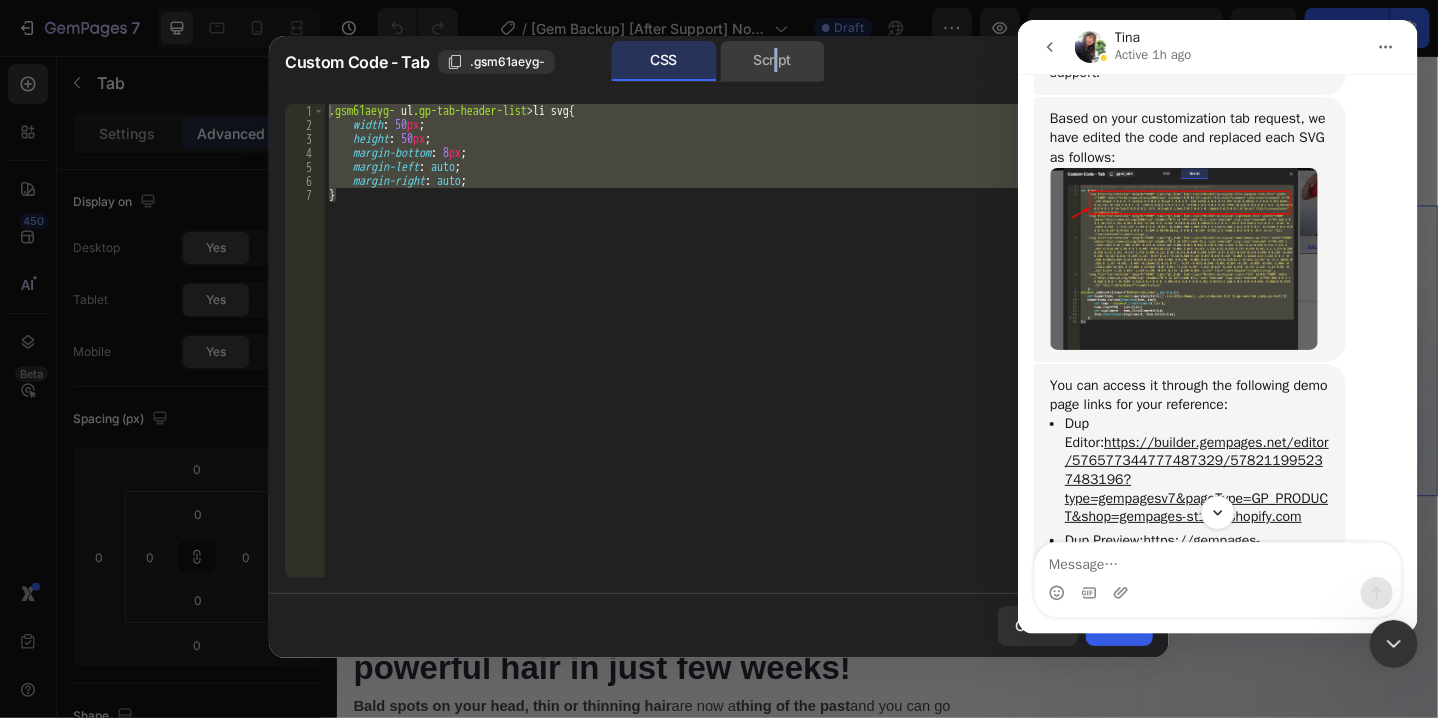 click on "Script" 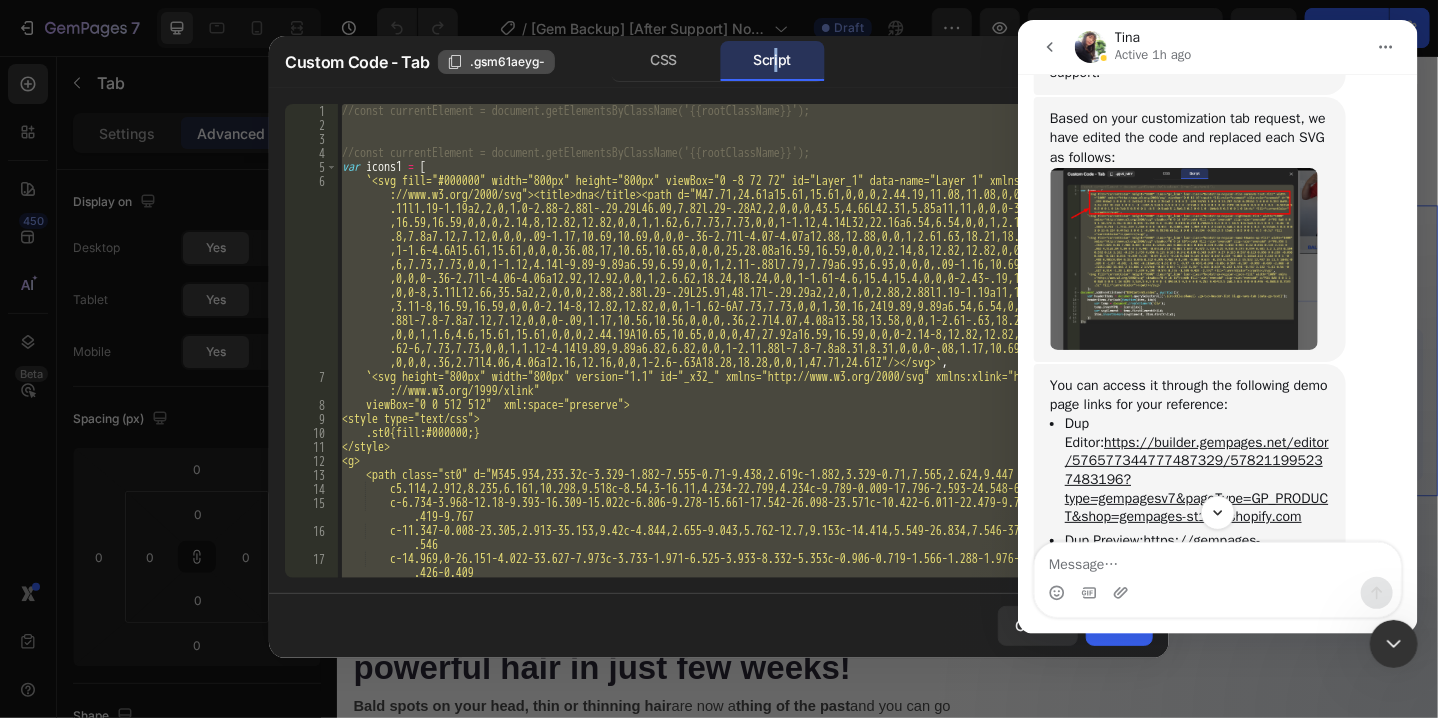 click on ".gsm61aeyg-" 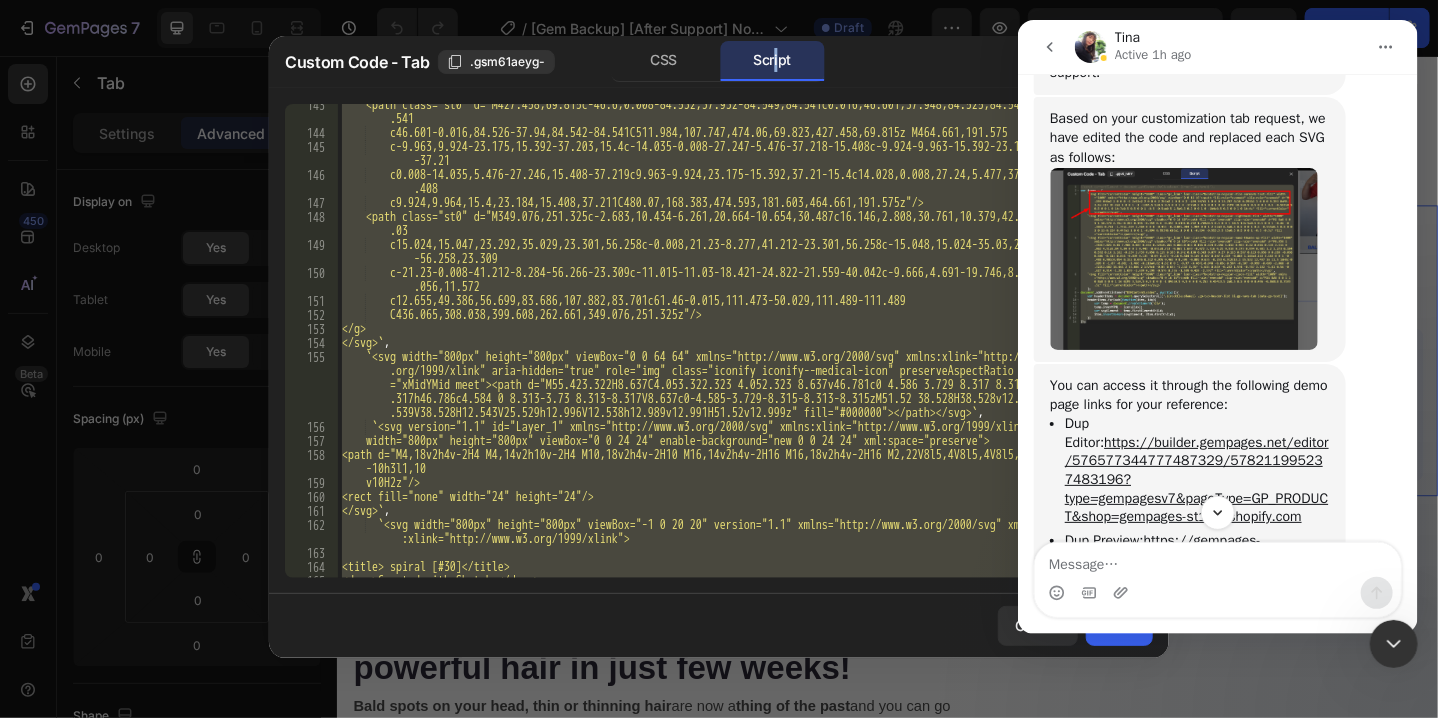 scroll, scrollTop: 2940, scrollLeft: 0, axis: vertical 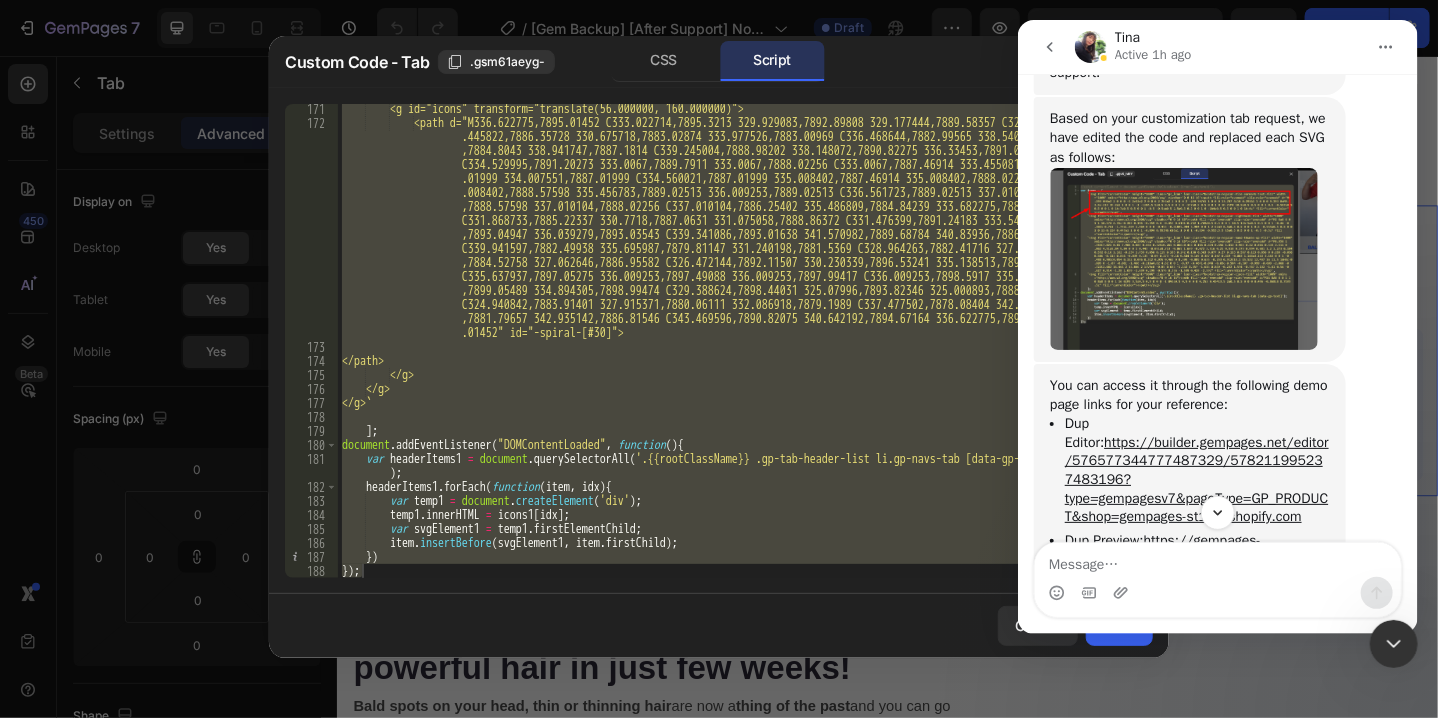 click on "<g id="icons" transform="translate(56.000000, 160.000000)">                    <path d="M336.622775,7895.01452 C333.022714,7895.3213 329.929083,7892.89808 329.177444,7889.58357 C328                      .445822,7886.35728 330.675718,7883.02874 333.977526,7883.00969 C336.468644,7882.99565 338.540405                      ,7884.8043 338.941747,7887.1814 C339.245004,7888.98202 338.148072,7890.82275 336.33453,7891.01324                       C334.529995,7891.20273 333.0067,7889.7911 333.0067,7888.02256 C333.0067,7887.46914 333.455081,7887                      .01999 334.007551,7887.01999 C334.560021,7887.01999 335.008402,7887.46914 335.008402,7888.02256 C335                      .008402,7888.57598 335.456783,7889.02513 336.009253,7889.02513 C336.561723,7889.02513 337.010104                      </path>" at bounding box center (738, 341) 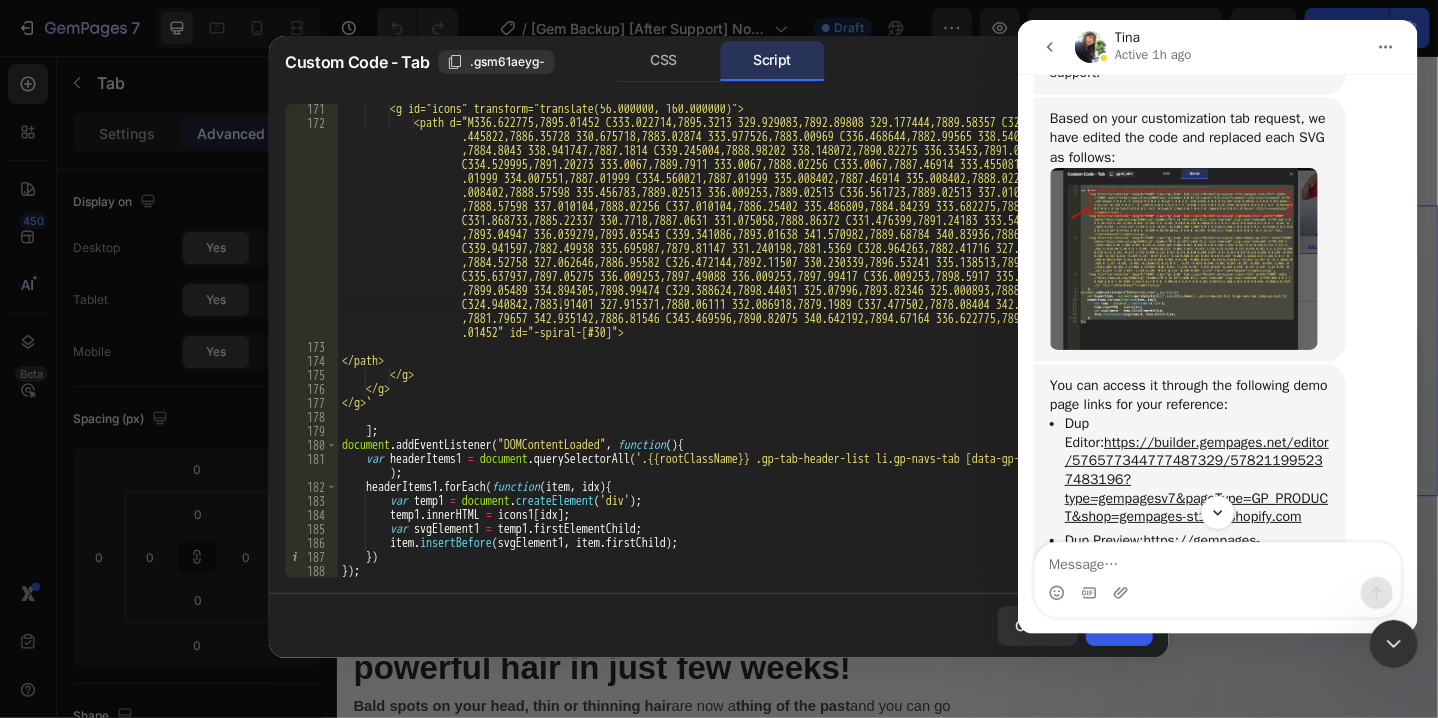 drag, startPoint x: 372, startPoint y: 578, endPoint x: 335, endPoint y: 567, distance: 38.600517 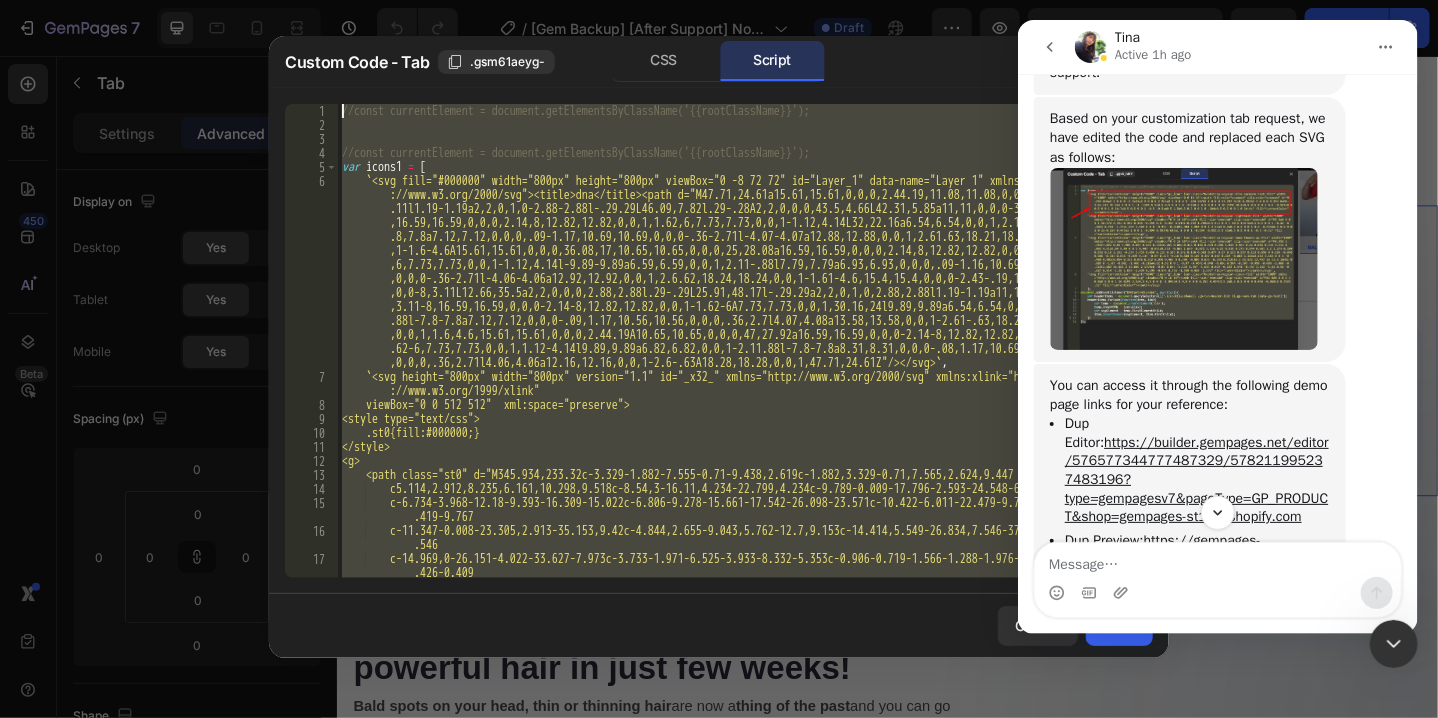 scroll, scrollTop: 0, scrollLeft: 0, axis: both 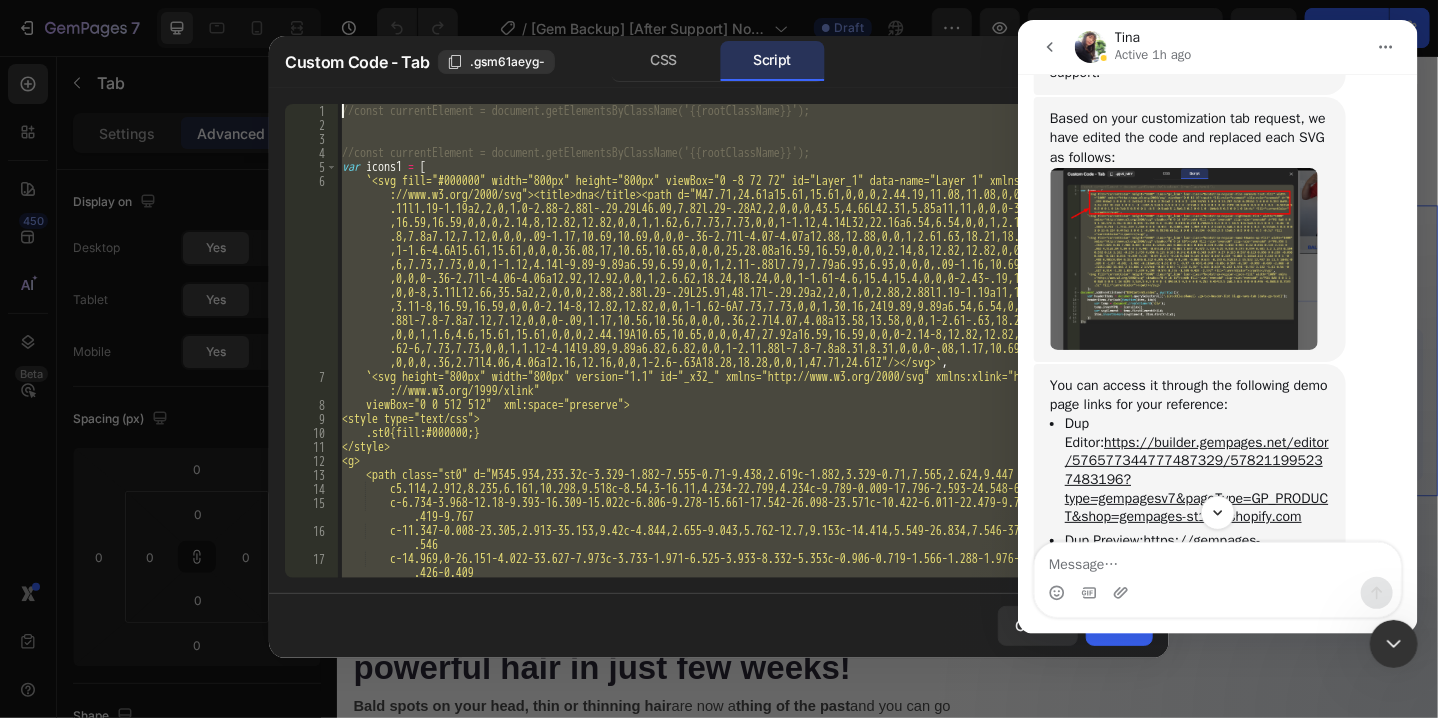 click on "Custom Code - Tab .gsm61aeyg- CSS Script }); 1 2 3 4 5 6 7 8 9 10 11 12 13 14 15 16 17 18 //const currentElement = document.getElementsByClassName('{{rootClassName}}'); //const currentElement = document.getElementsByClassName('{{rootClassName}}'); var   icons1   =   [      ` <svg fill="#000000" width="800px" height="800px" viewBox="0 -8 72 72" id="Layer_1" data-name="Layer 1" xmlns="http          ://www.w3.org/2000/svg"><title>dna</title><path d="M47.71,24.61a15.61,15.61,0,0,0,2.44.19,11.08,11.08,0,0,0,8-3          .11l1.19-1.19a2,2,0,1,0-2.88-2.88l-.29.29L46.09,7.82l.29-.28A2,2,0,0,0,43.5,4.66L42.31,5.85a11,11,0,0,0-3.11,8          ,16.59,16.59,0,0,0,2.14,8,12.82,12.82,0,0,1,1.62,6,7.73,7.73,0,0,1-1.12,4.14L32,22.16a6.54,6.54,0,0,1,2.1-.88l7          .8,7.8a7.12,7.12,0,0,0,.09-1.17,10.69,10.69,0,0,0-.36-2.71l-4.07-4.07a12.88,12.88,0,0,1,2.61.63,18.21,18.21,0,0" 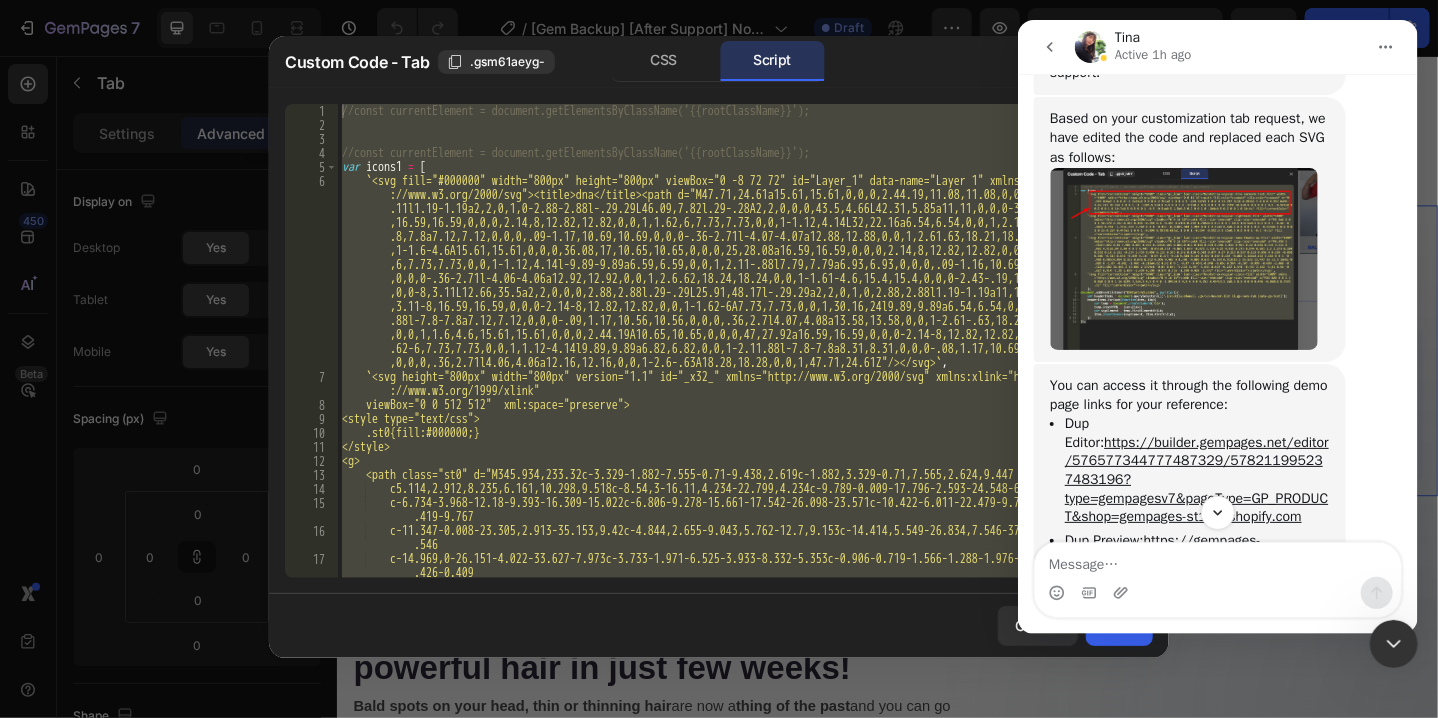 click at bounding box center (1393, 643) 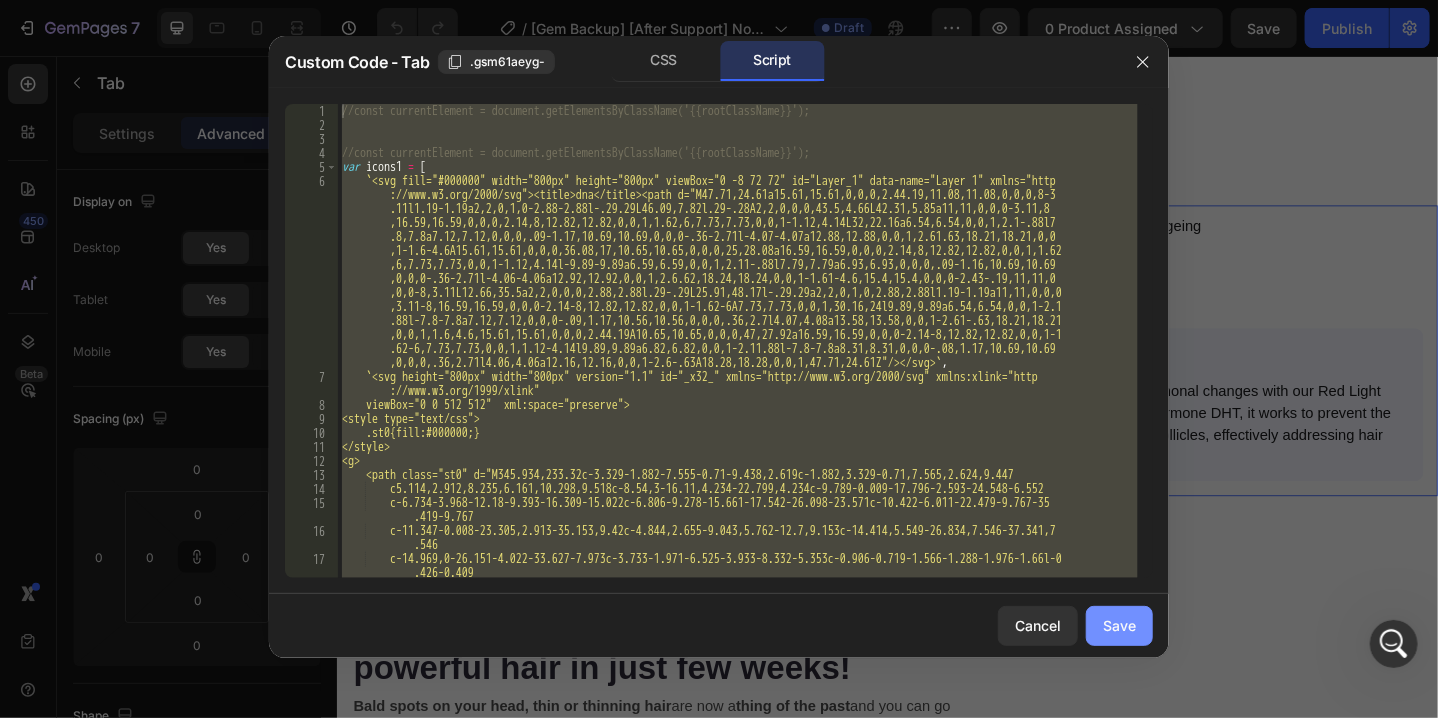 click on "Save" at bounding box center (1119, 625) 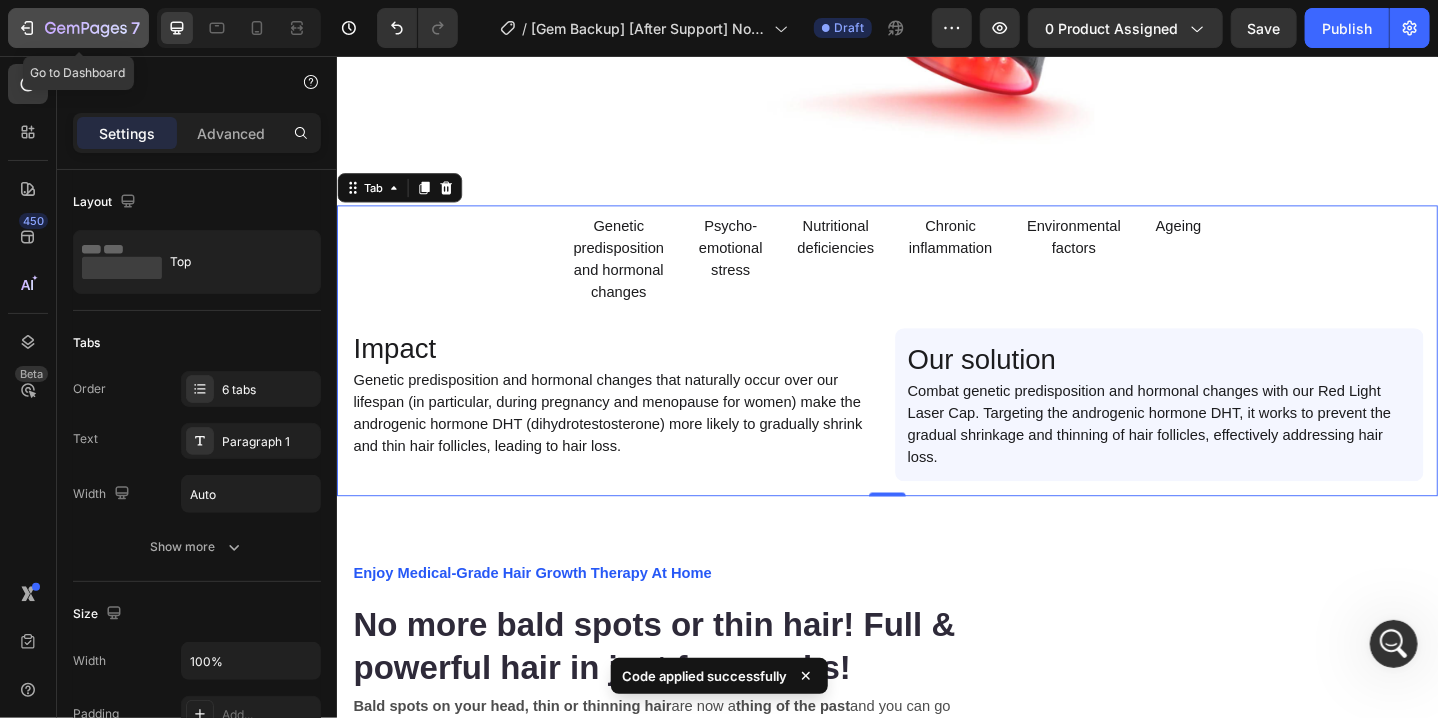 click on "7" 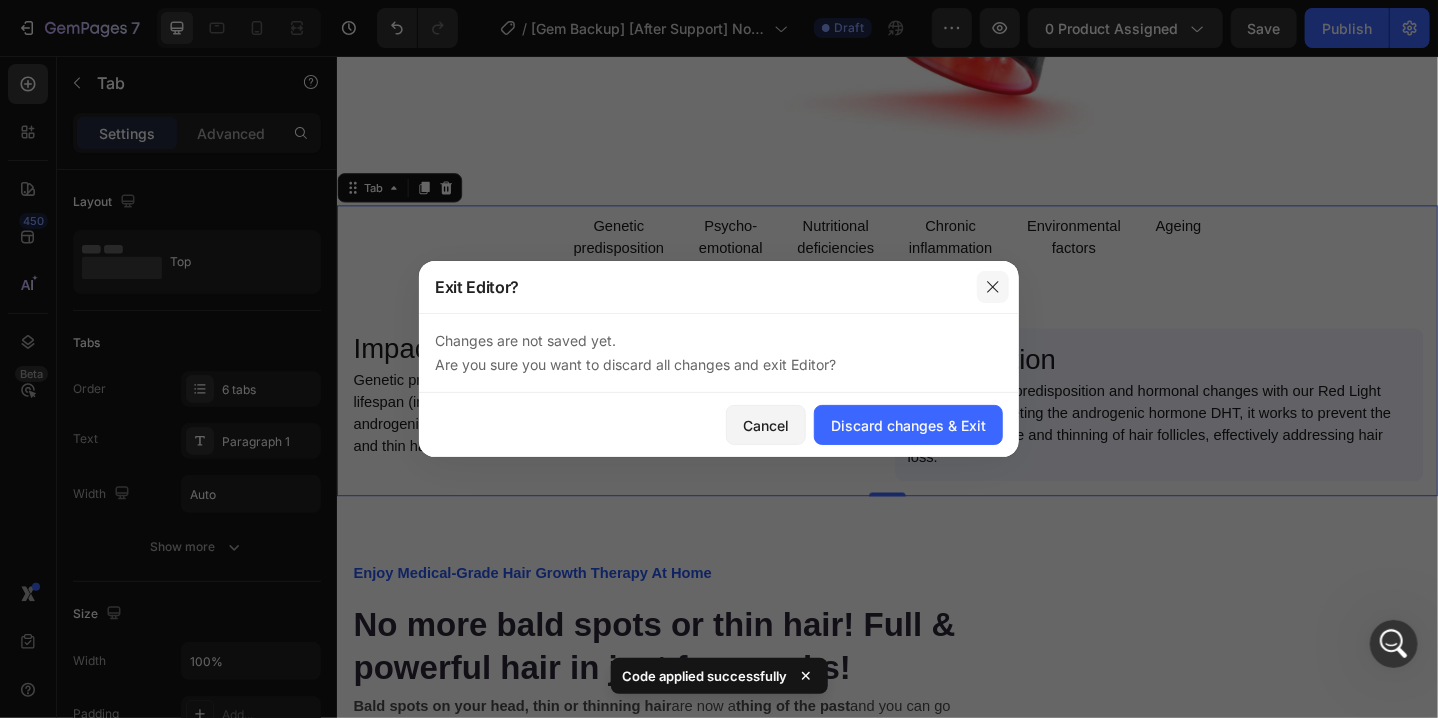 click 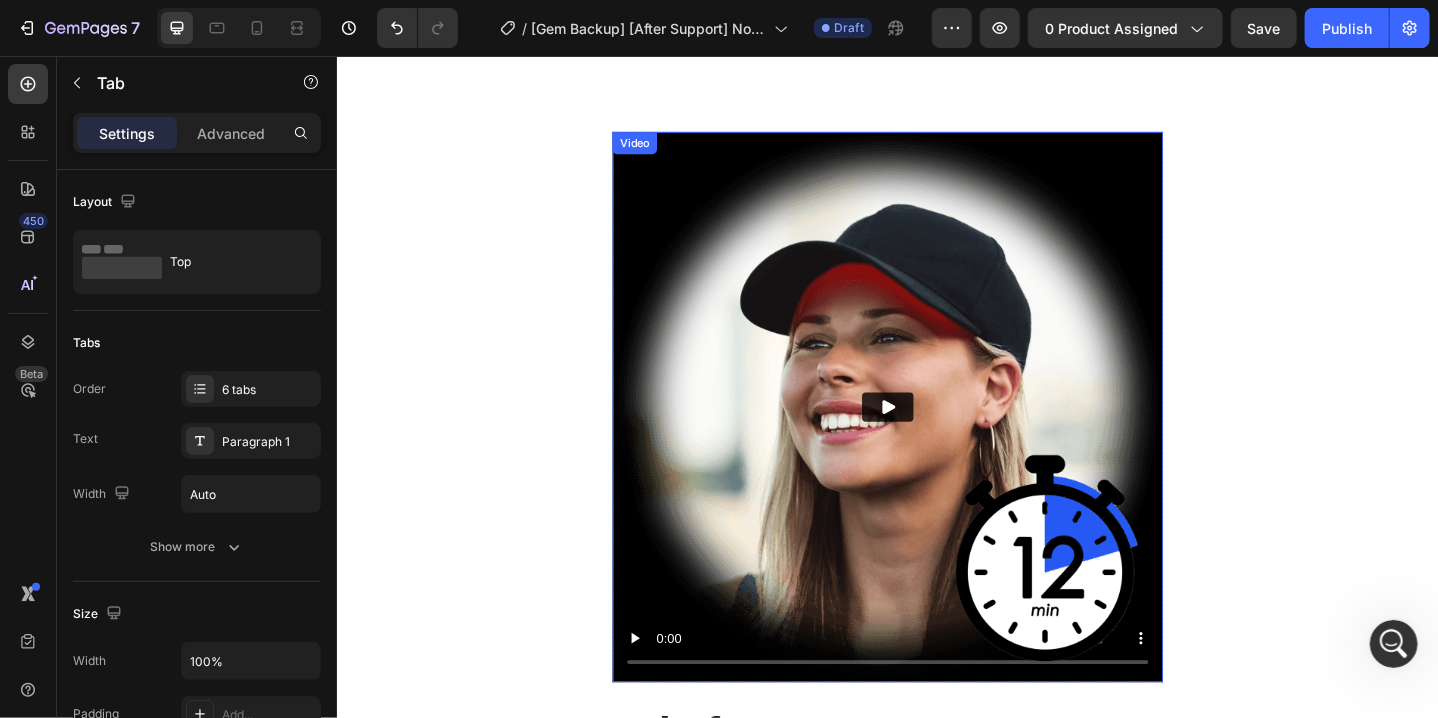 scroll, scrollTop: 2300, scrollLeft: 0, axis: vertical 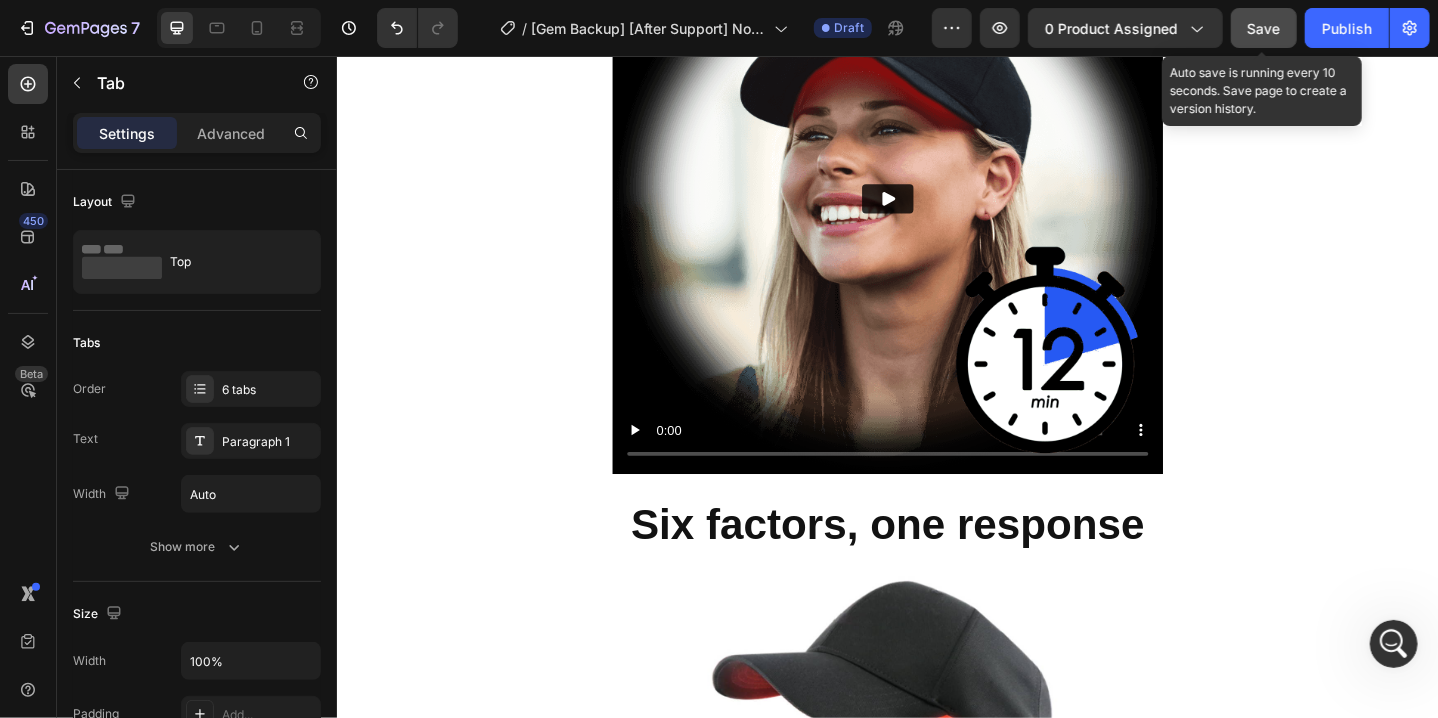 click on "Save" at bounding box center (1264, 28) 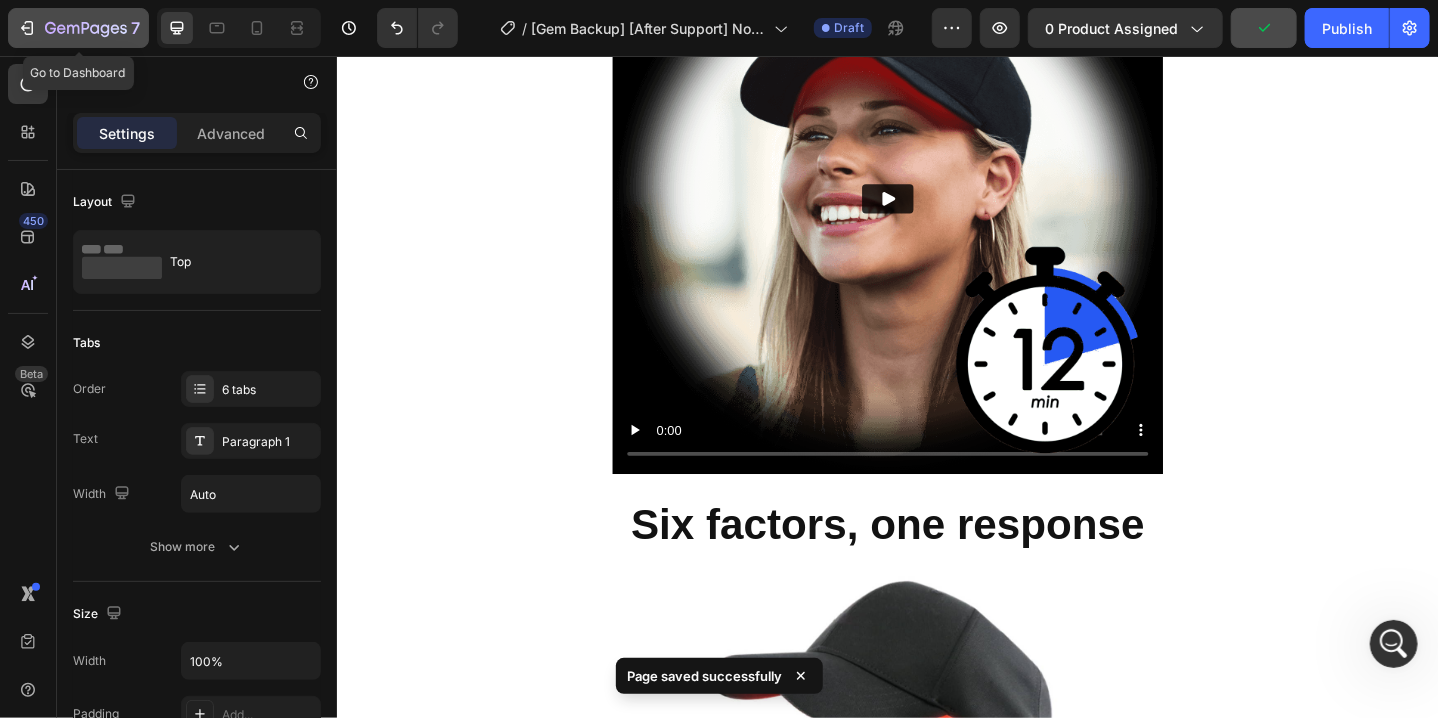 click on "7" 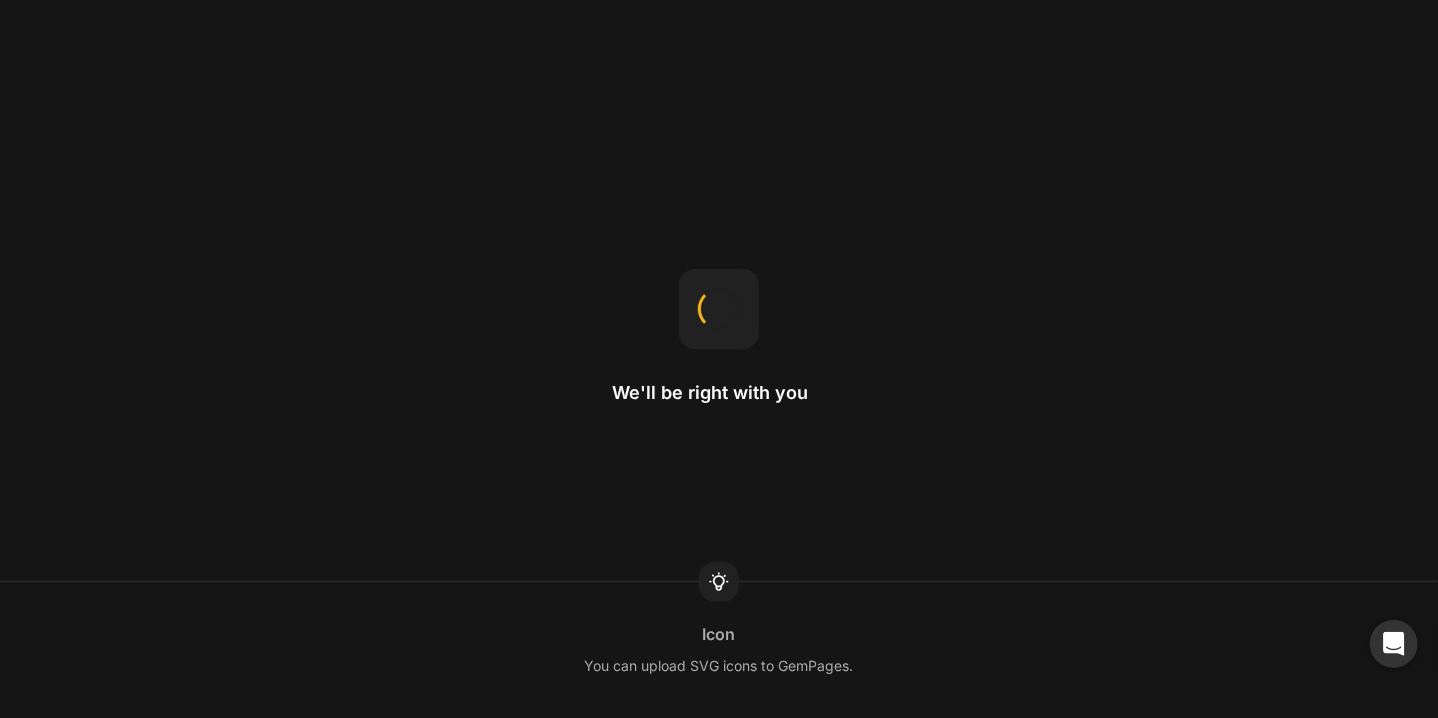 scroll, scrollTop: 0, scrollLeft: 0, axis: both 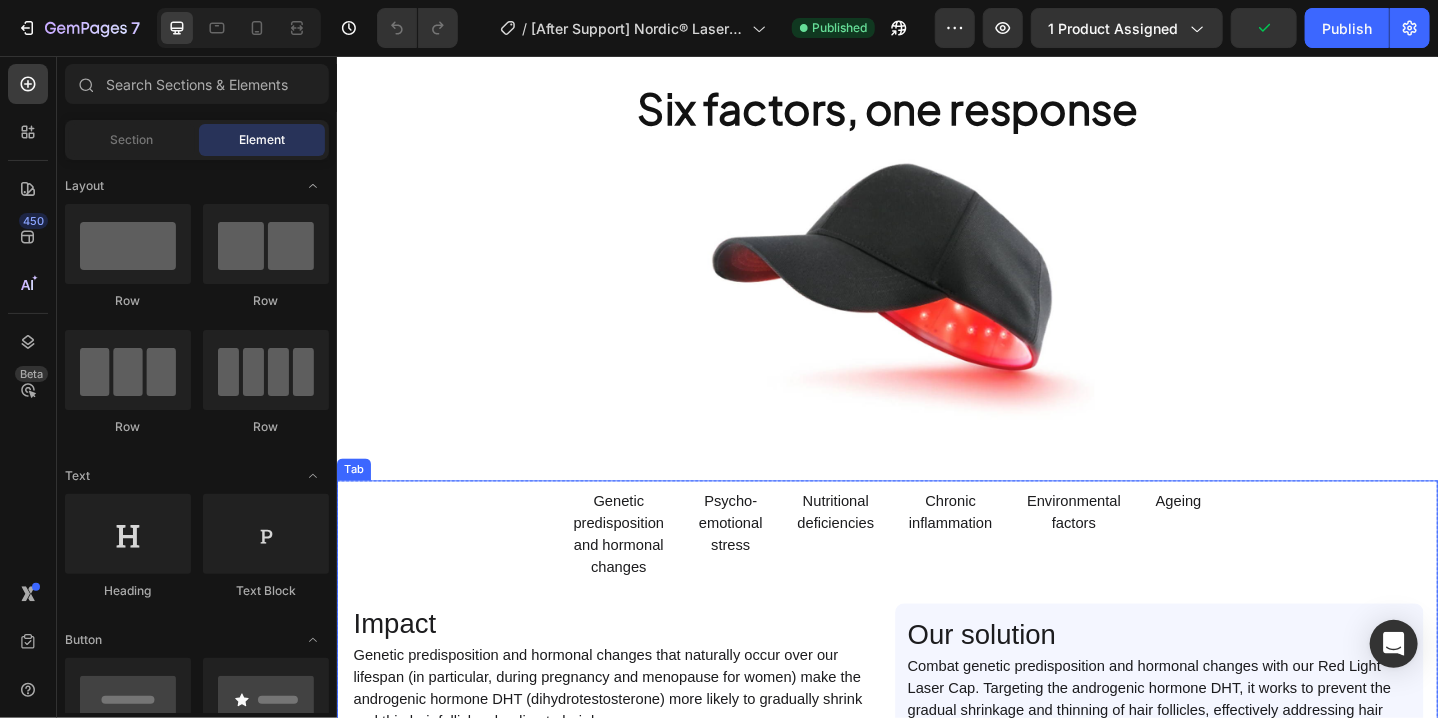 click on "Genetic  predisposition  and hormonal  changes Psycho- emotional  stress Nutritional  deficiencies Chronic  inflammation Environmental  factors Ageing" at bounding box center (936, 578) 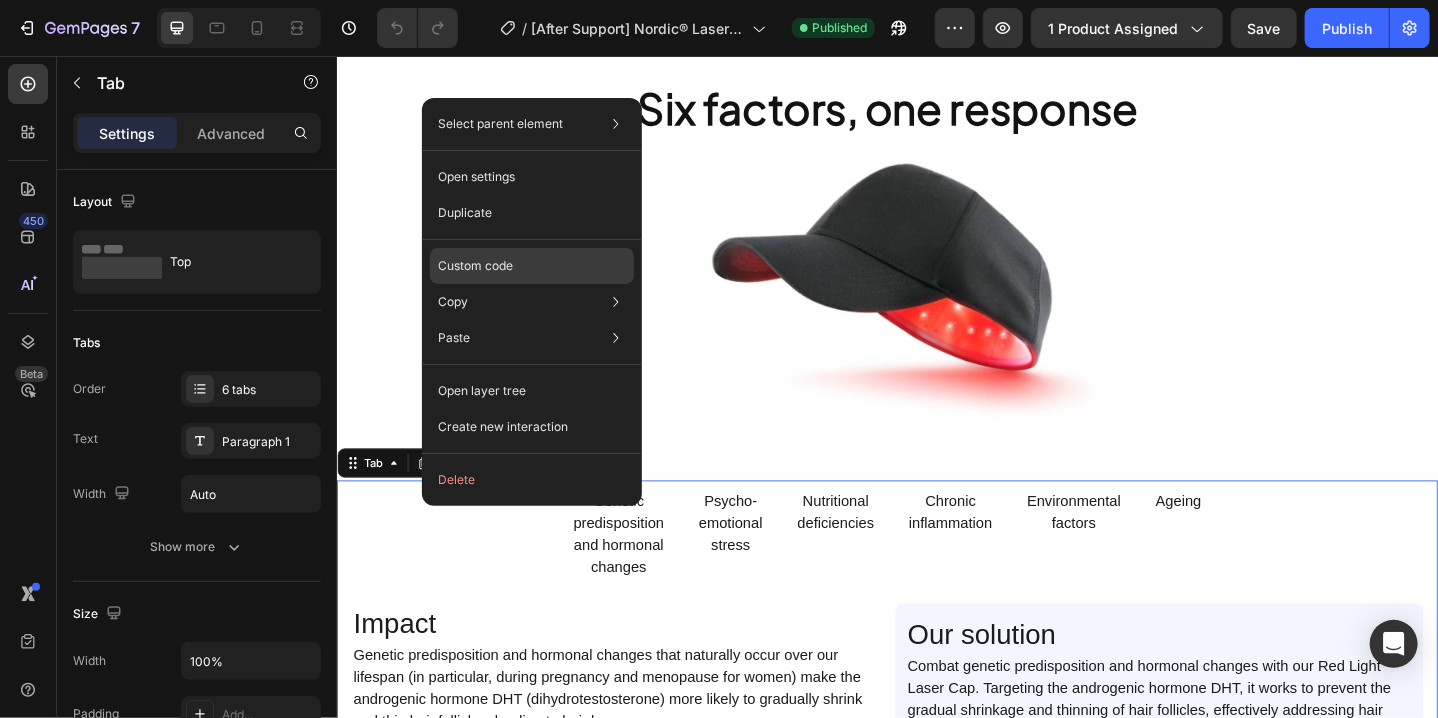 click on "Custom code" 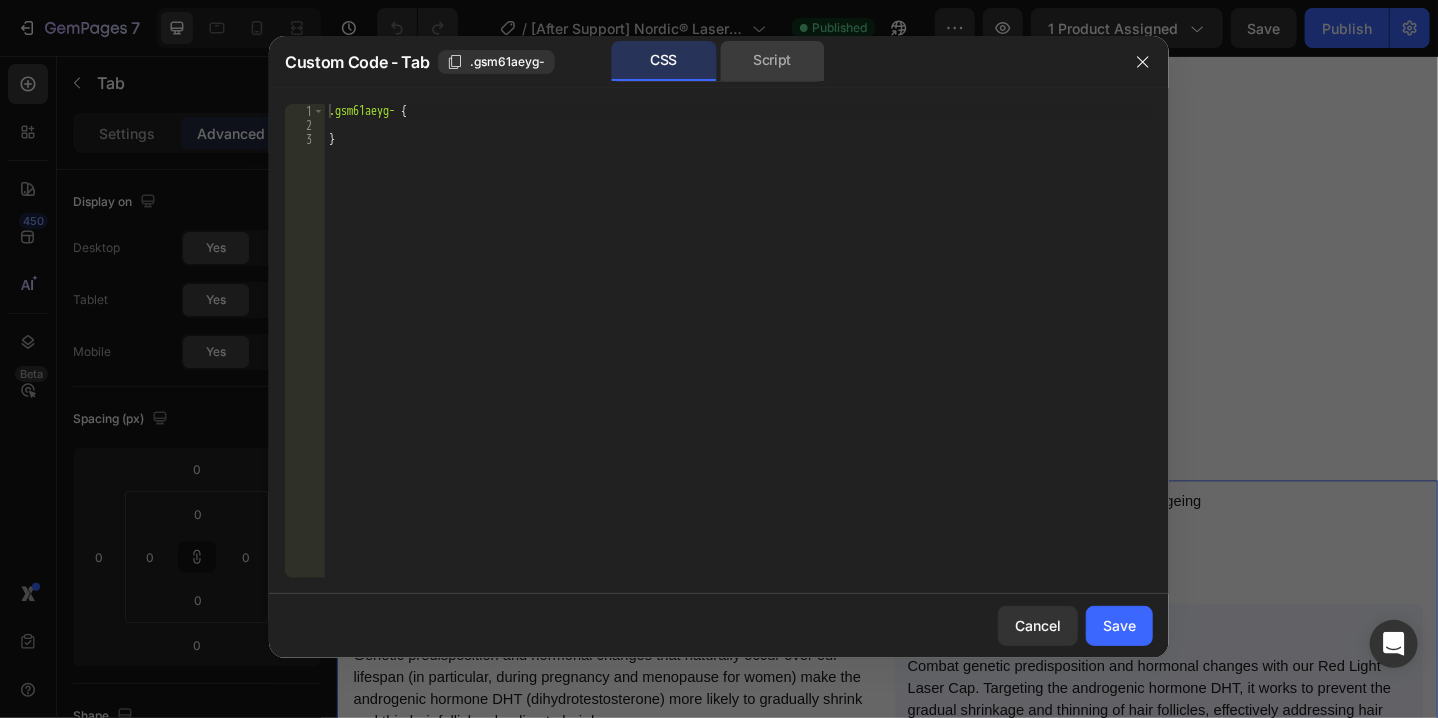 click on "Script" 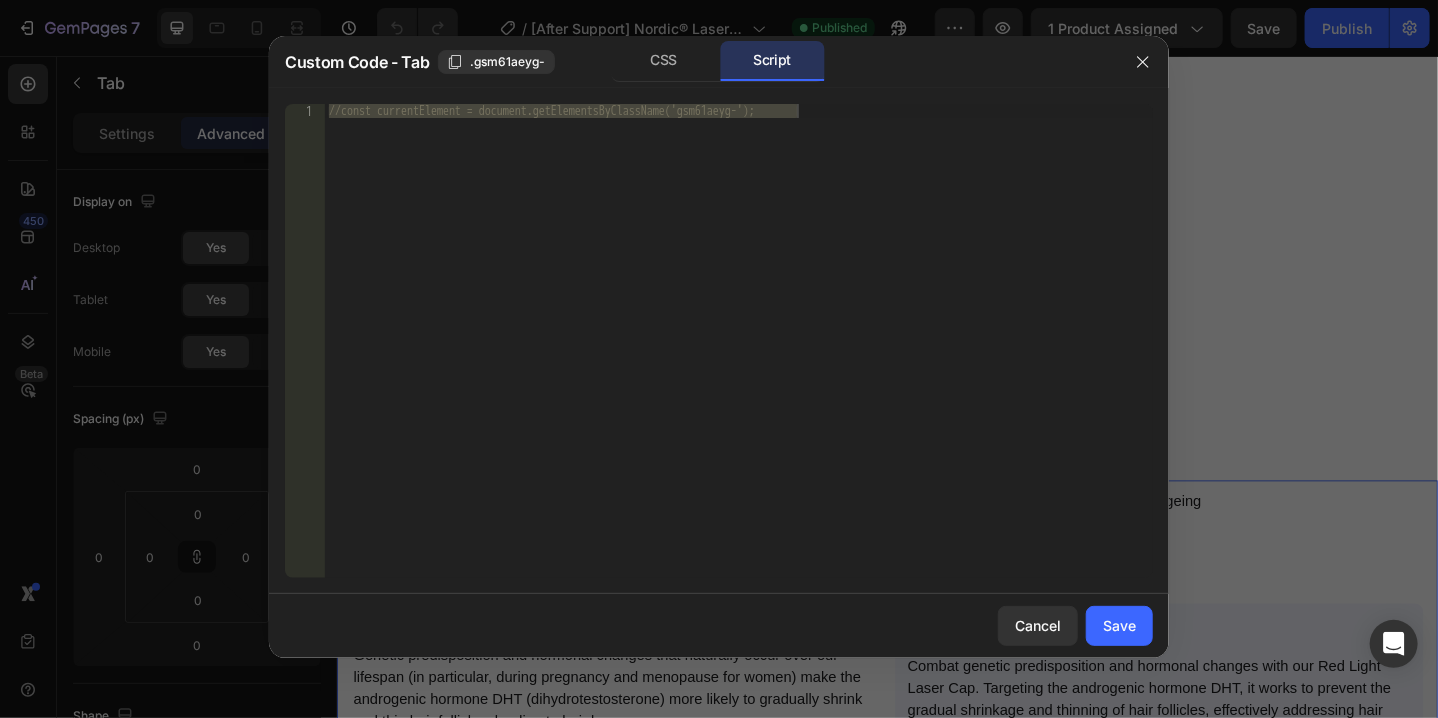 type on "//const currentElement = document.getElementsByClassName('gsm61aeyg-');" 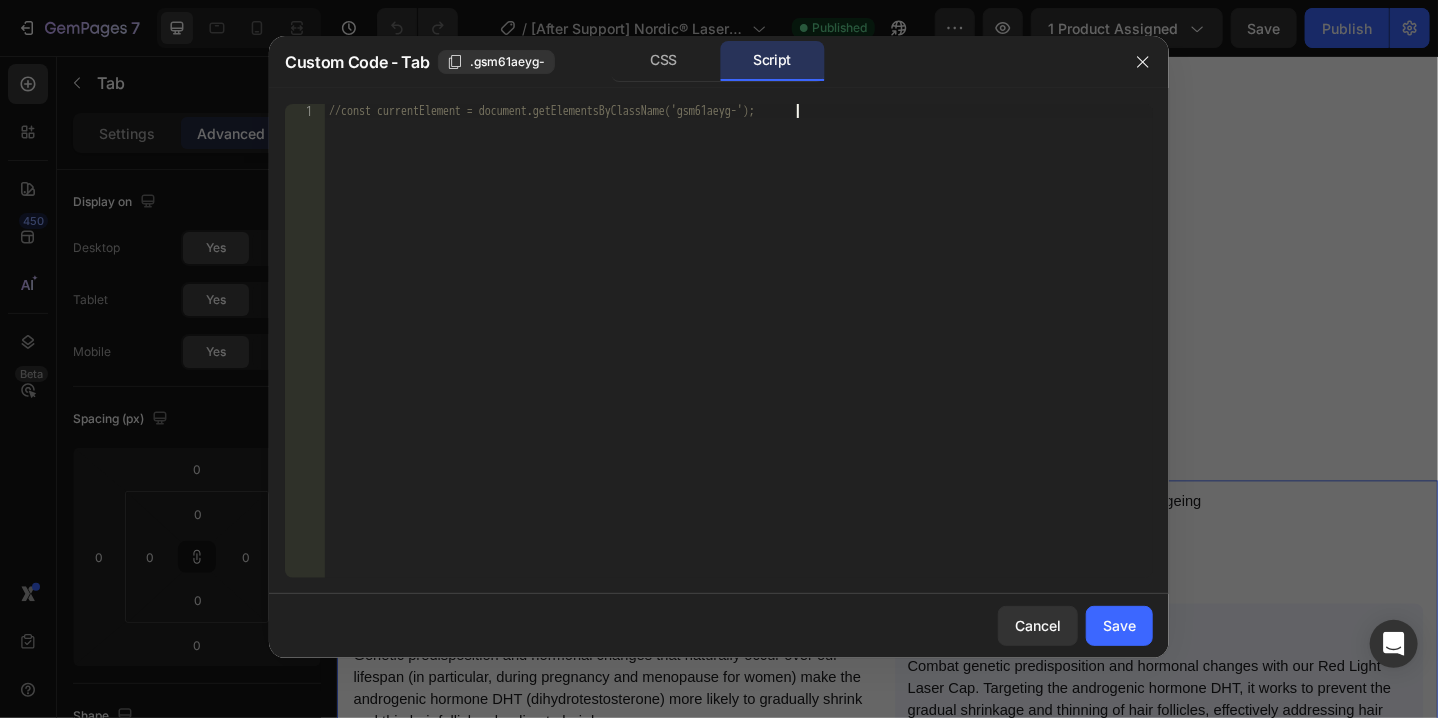 click on "//const currentElement = document.getElementsByClassName('gsm61aeyg-');" at bounding box center [739, 355] 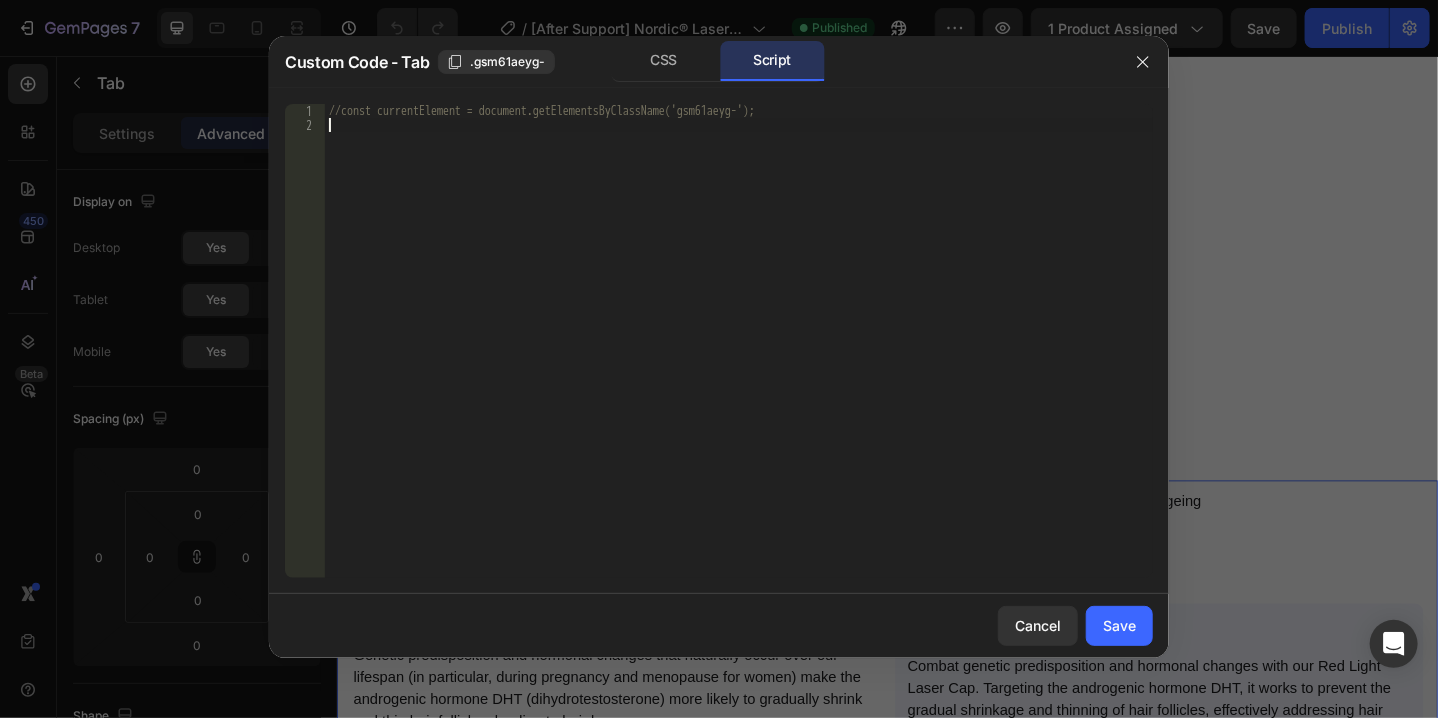 paste on "});" 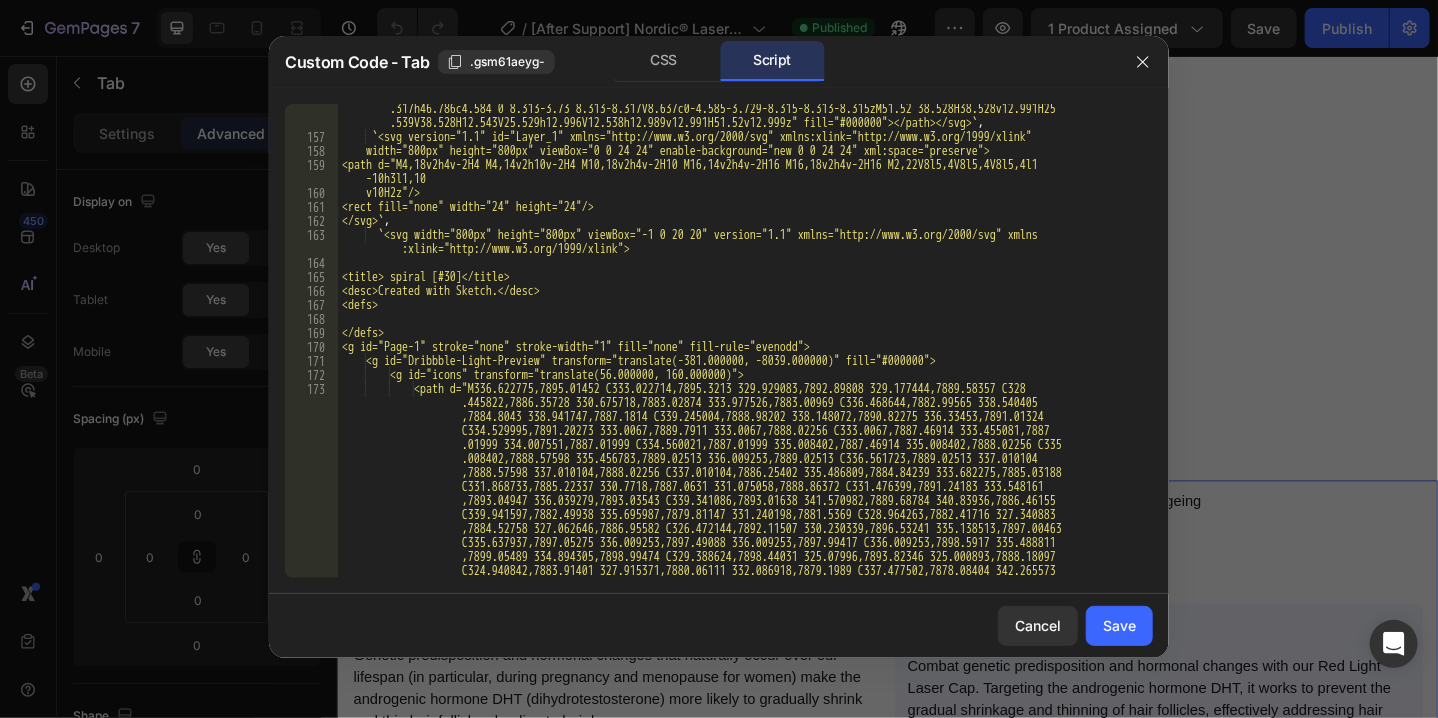 scroll, scrollTop: 3124, scrollLeft: 0, axis: vertical 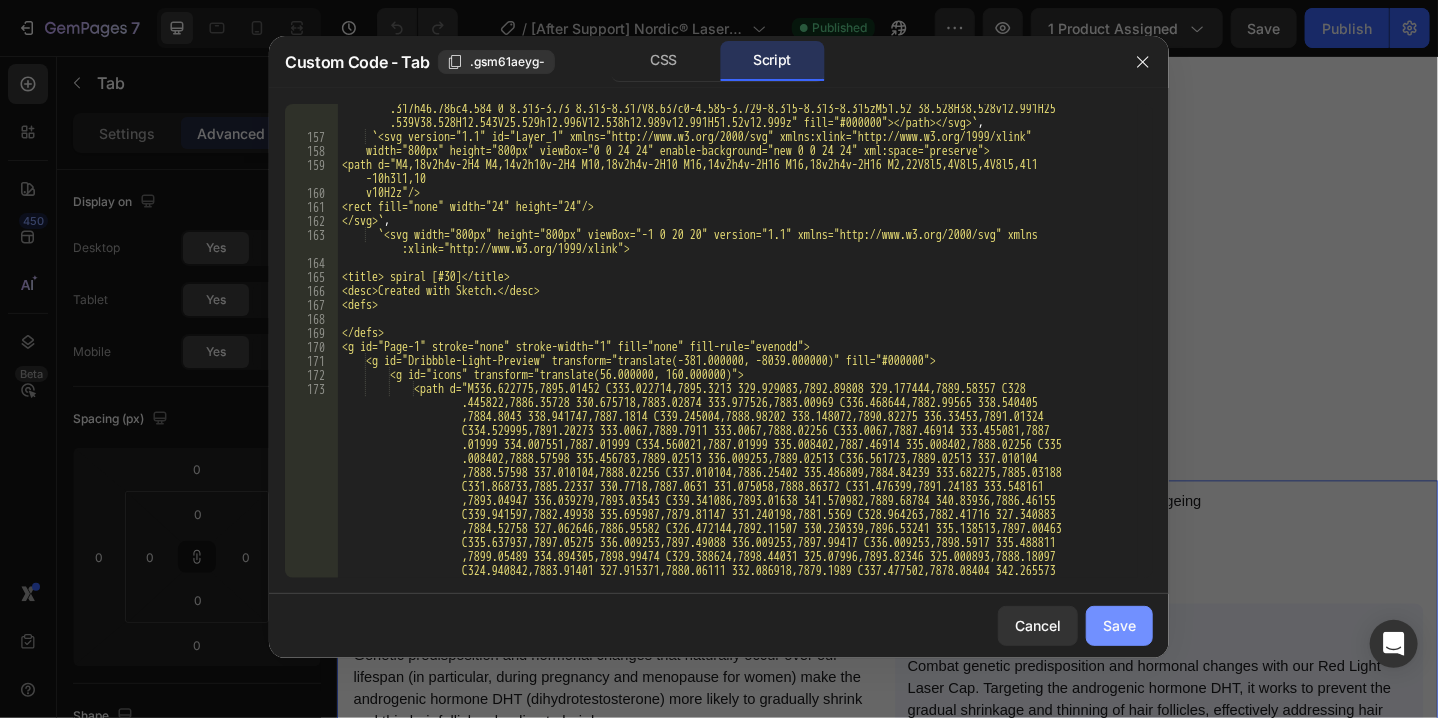 type on "});" 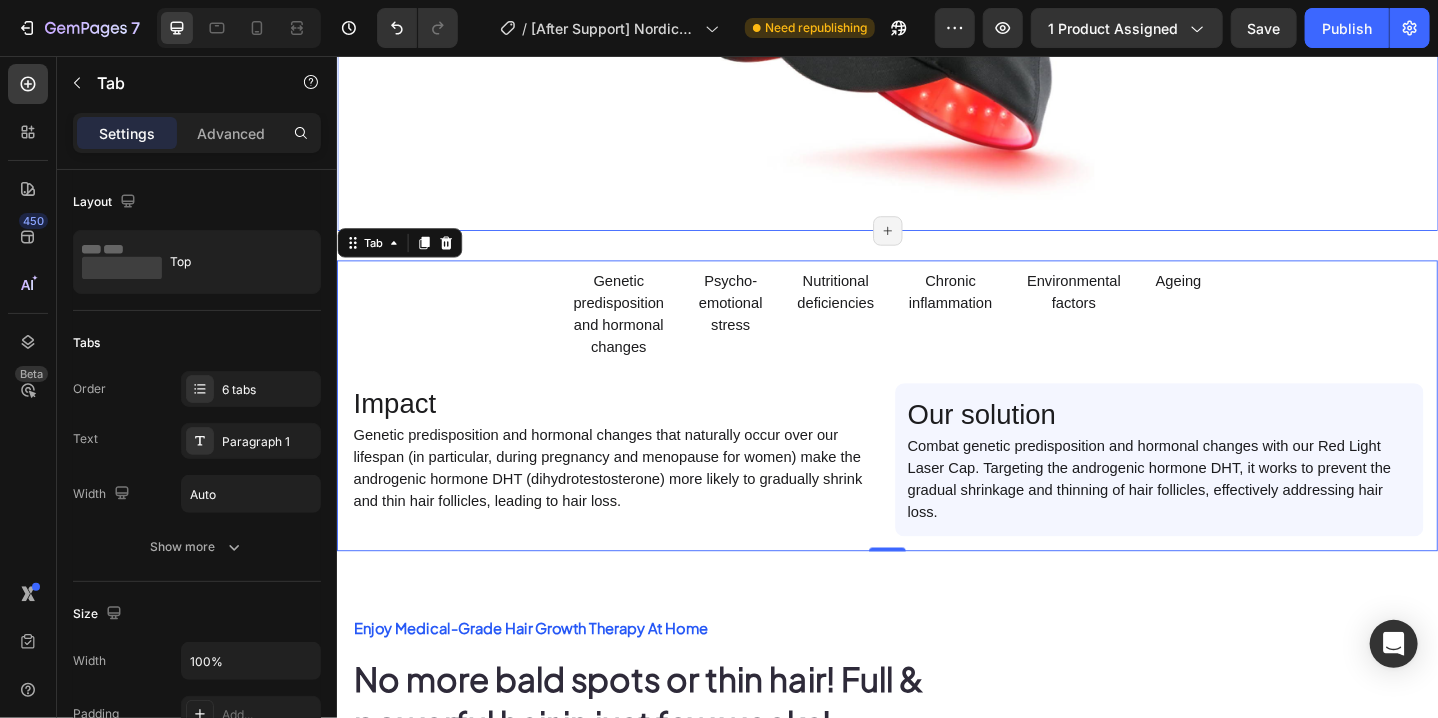 scroll, scrollTop: 3300, scrollLeft: 0, axis: vertical 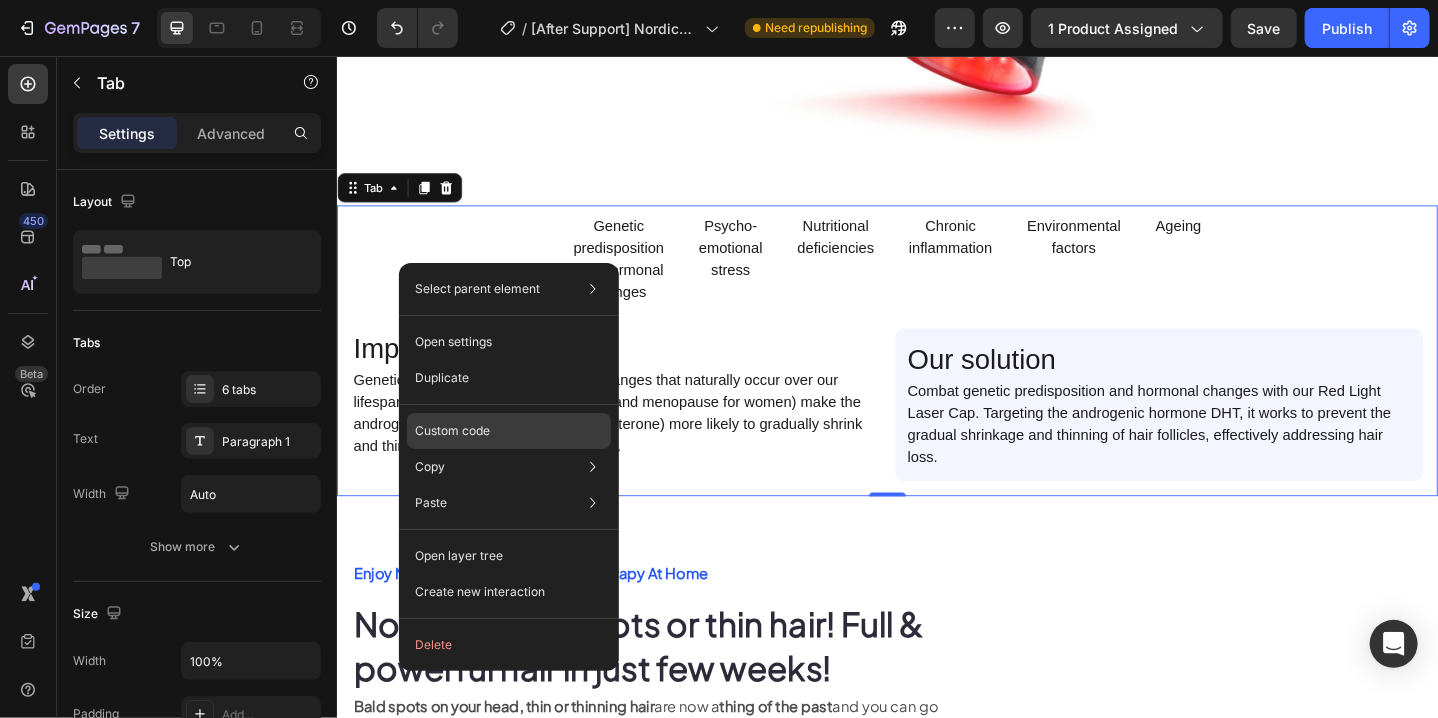 click on "Custom code" 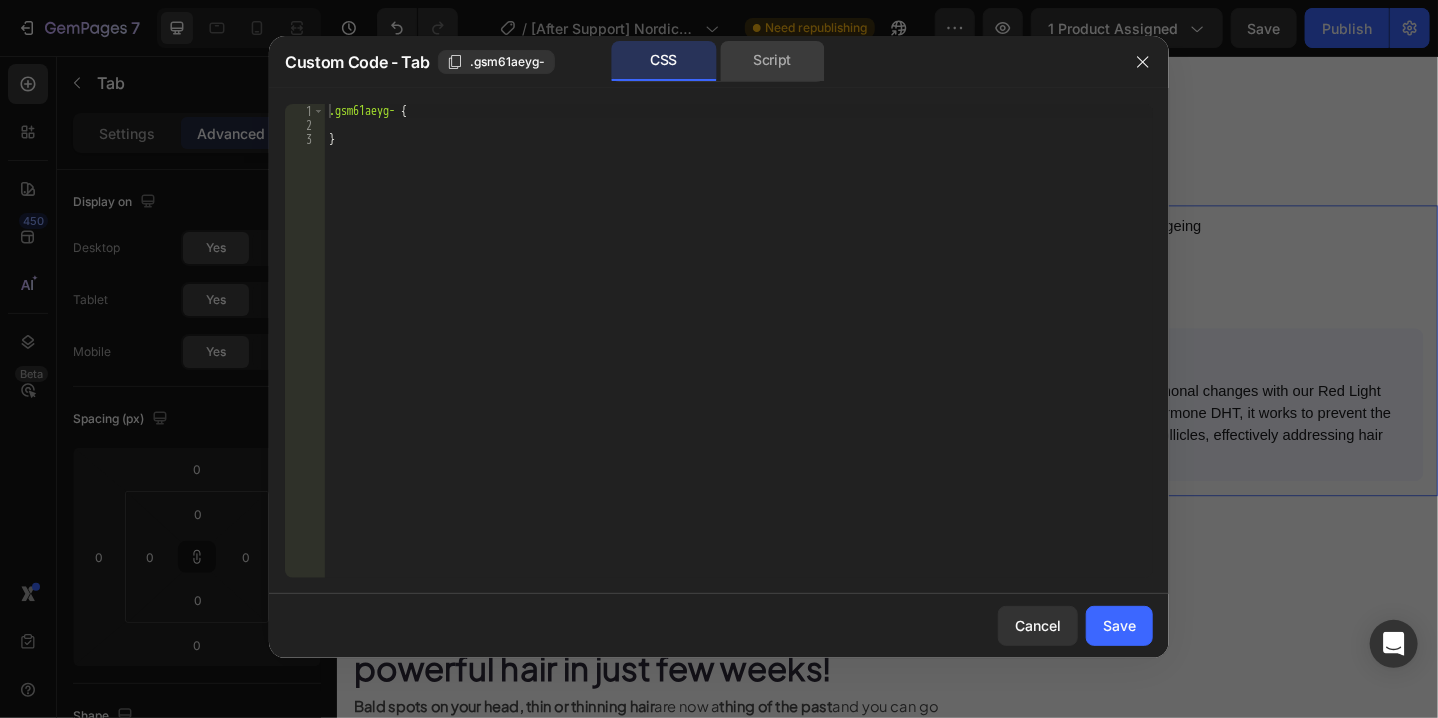 click on "Script" 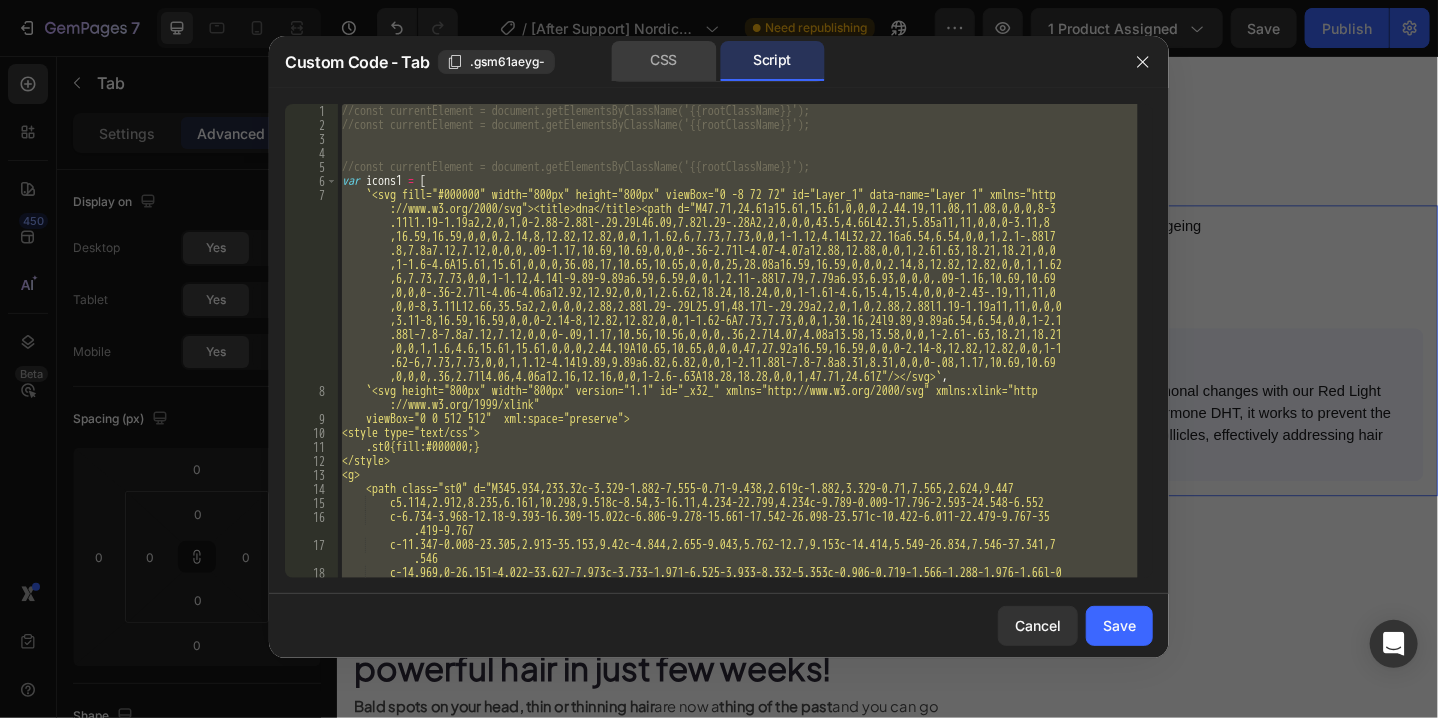 click on "CSS" 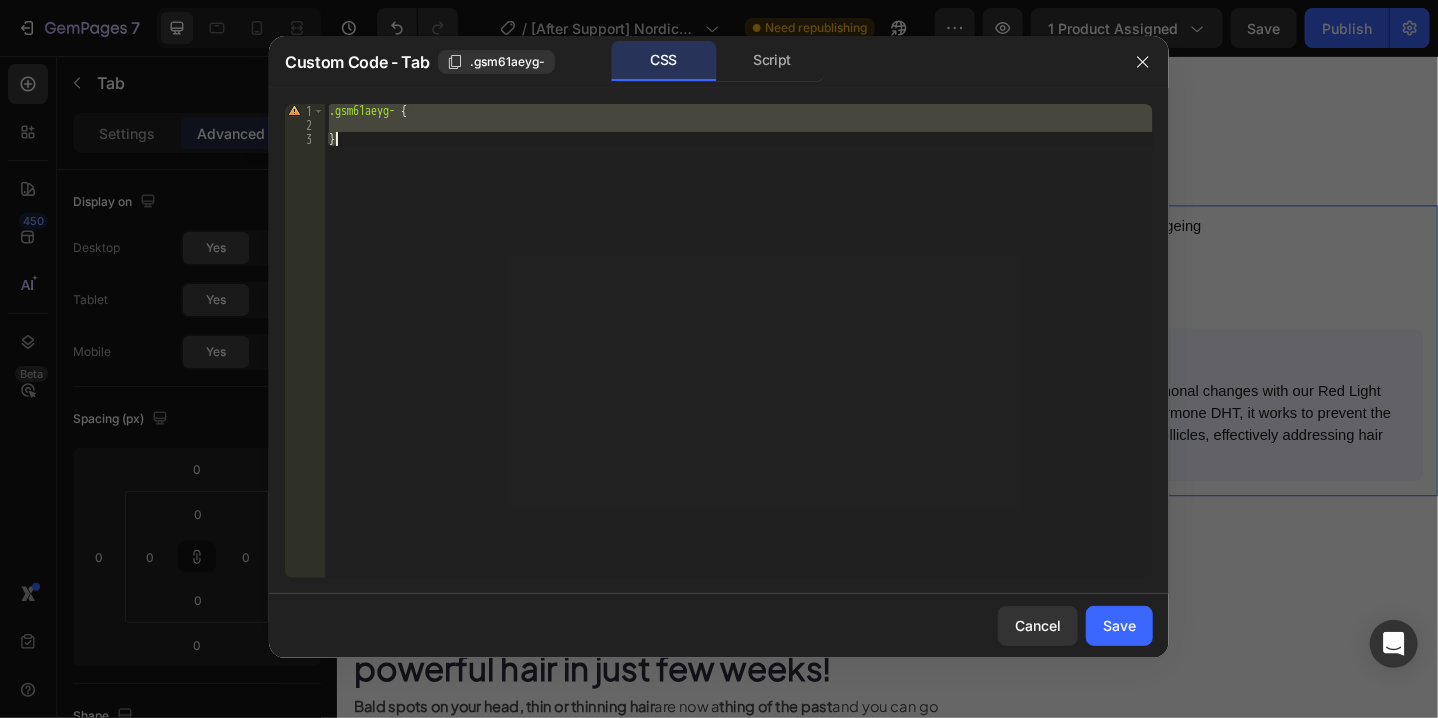 click on ".gsm61aeyg-   { }" at bounding box center (739, 341) 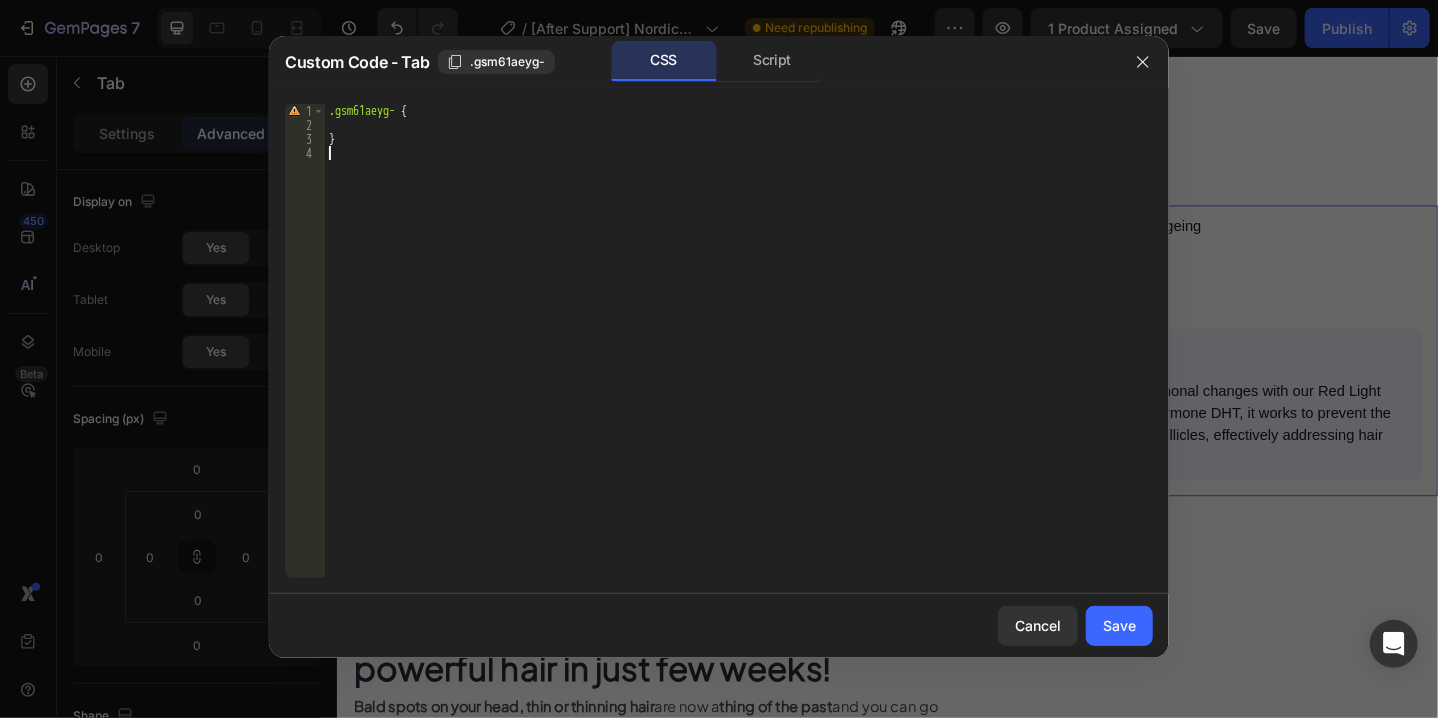 paste on "}" 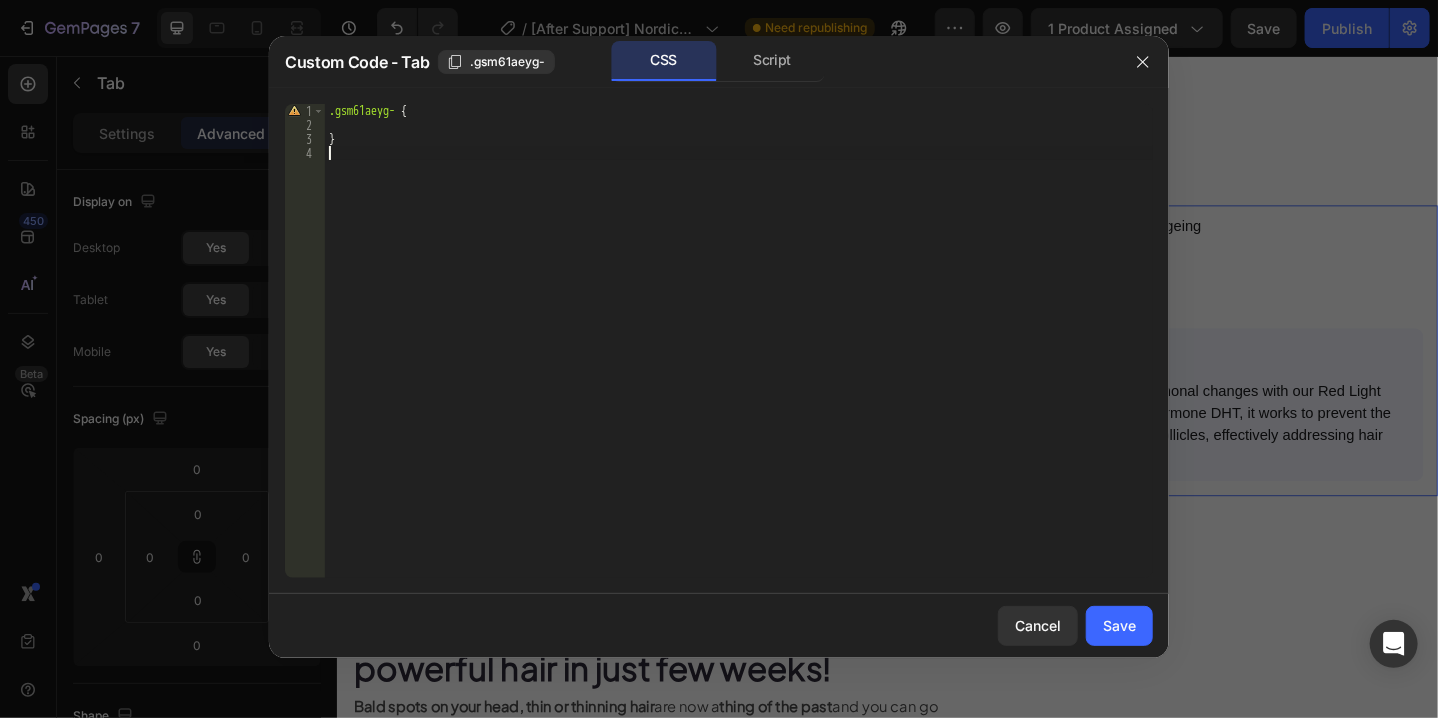 type on "}" 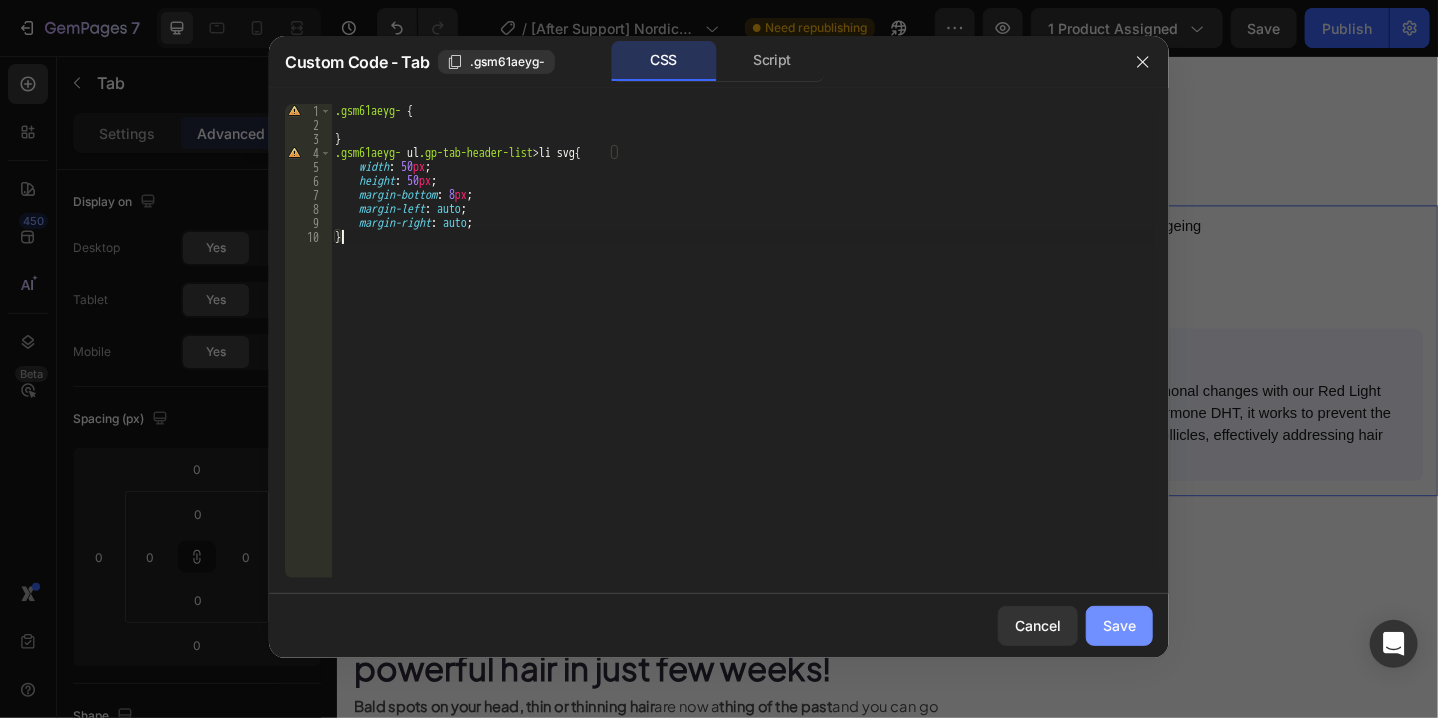 click on "Save" at bounding box center [1119, 625] 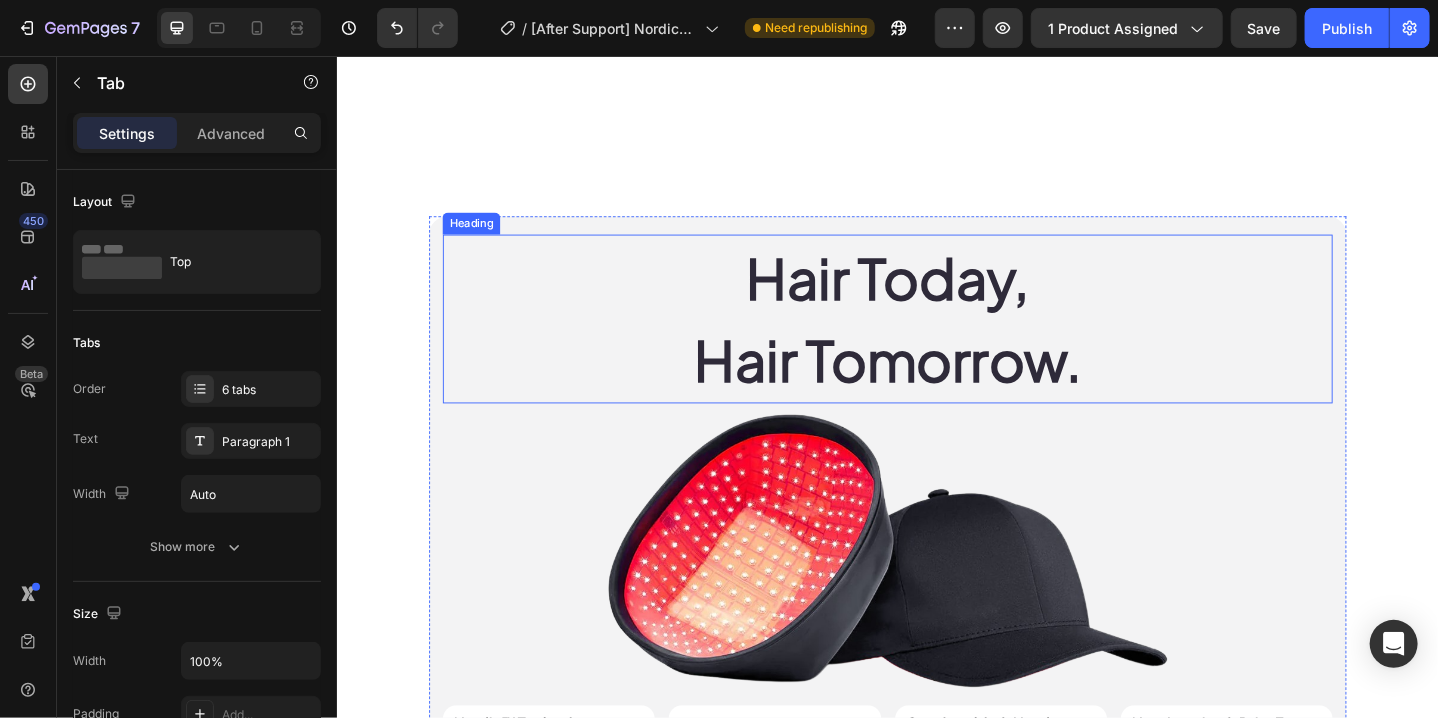scroll, scrollTop: 6700, scrollLeft: 0, axis: vertical 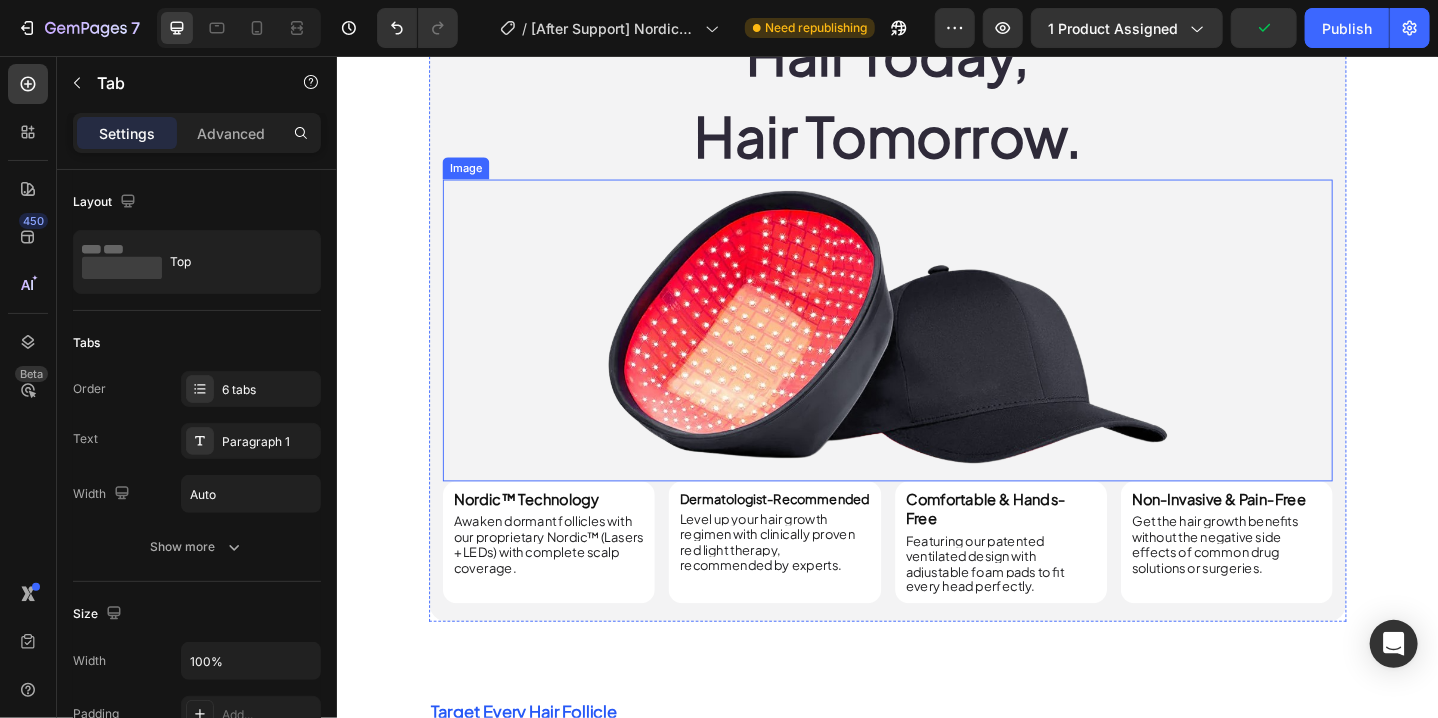 click at bounding box center [936, 356] 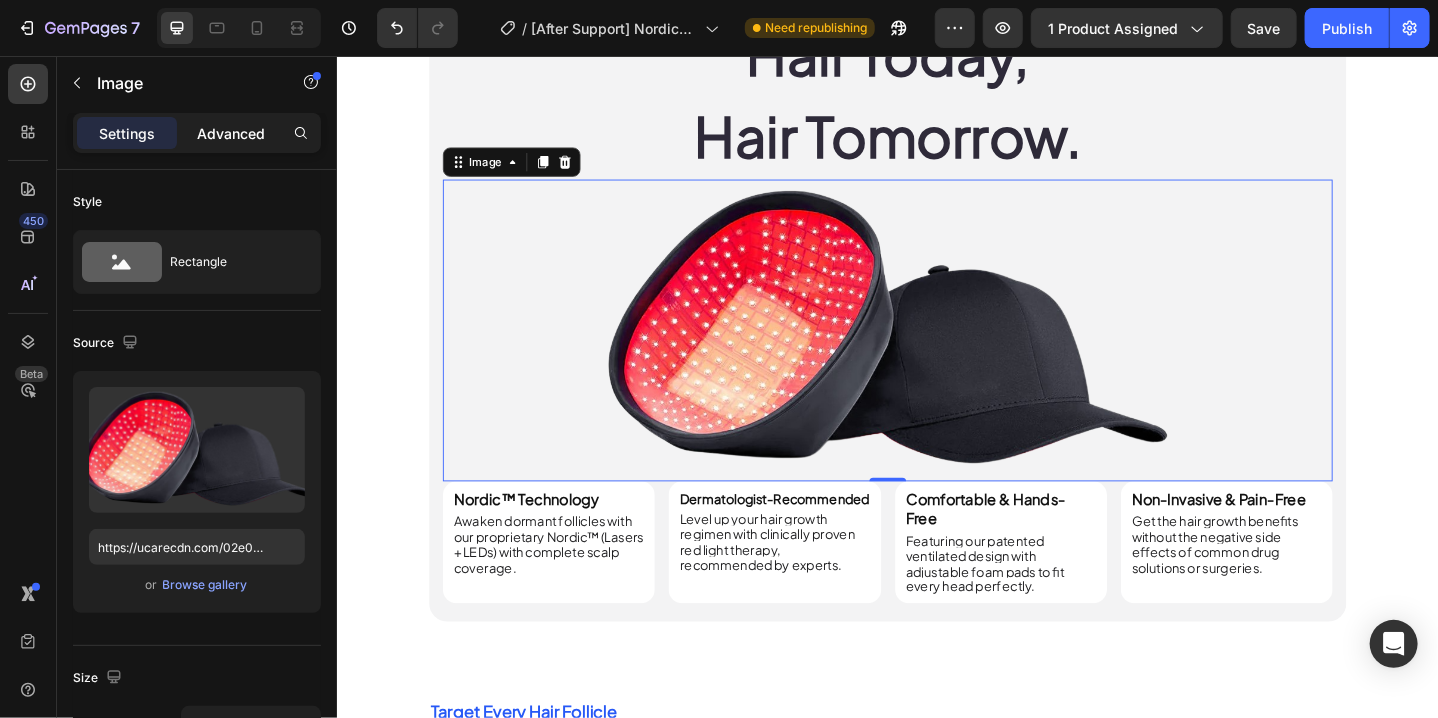 click on "Advanced" at bounding box center [231, 133] 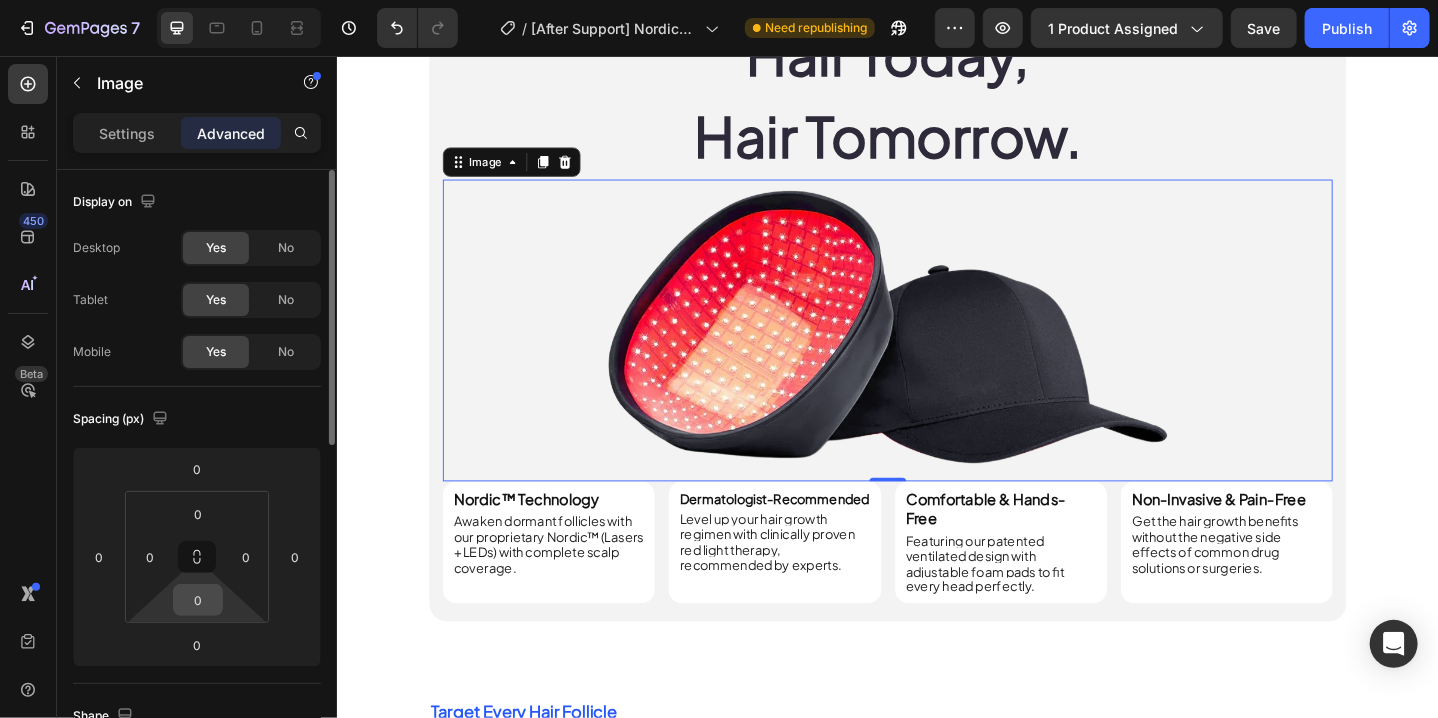 click on "0" at bounding box center [198, 600] 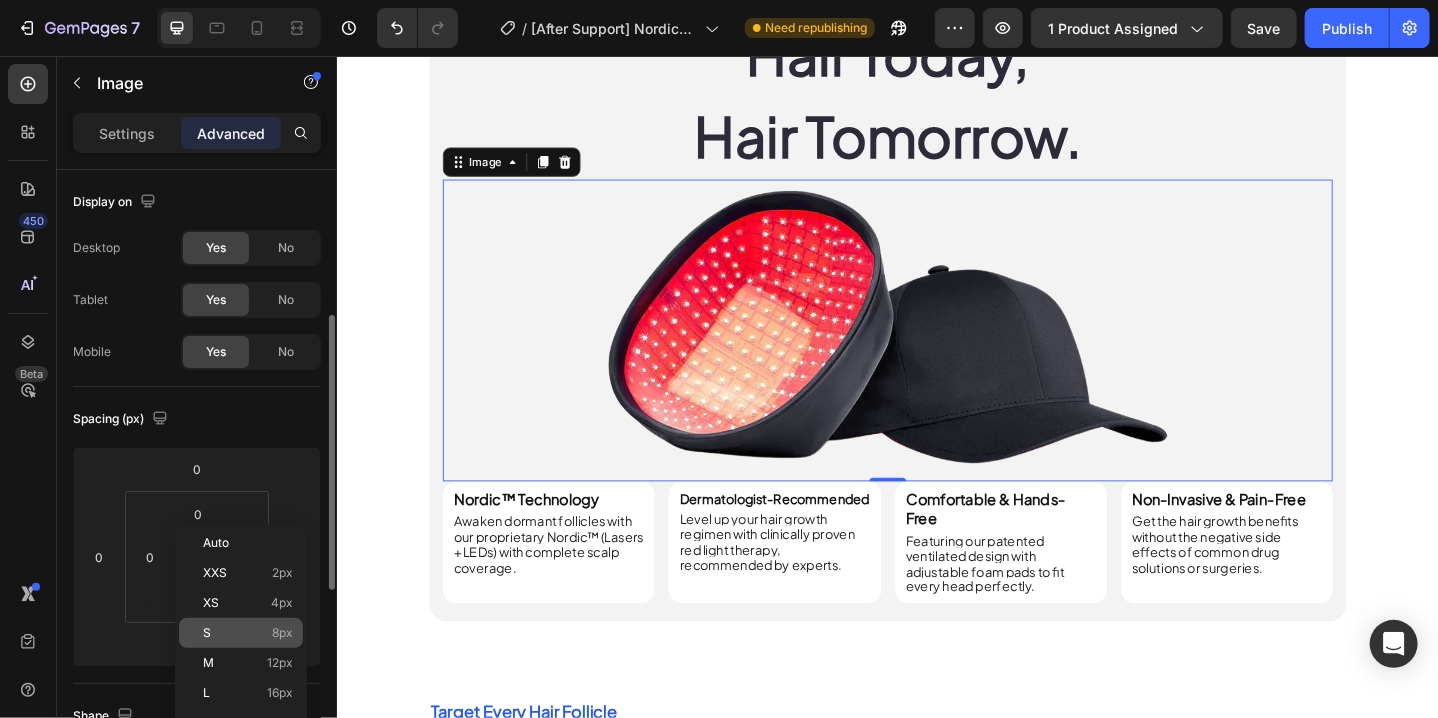 scroll, scrollTop: 100, scrollLeft: 0, axis: vertical 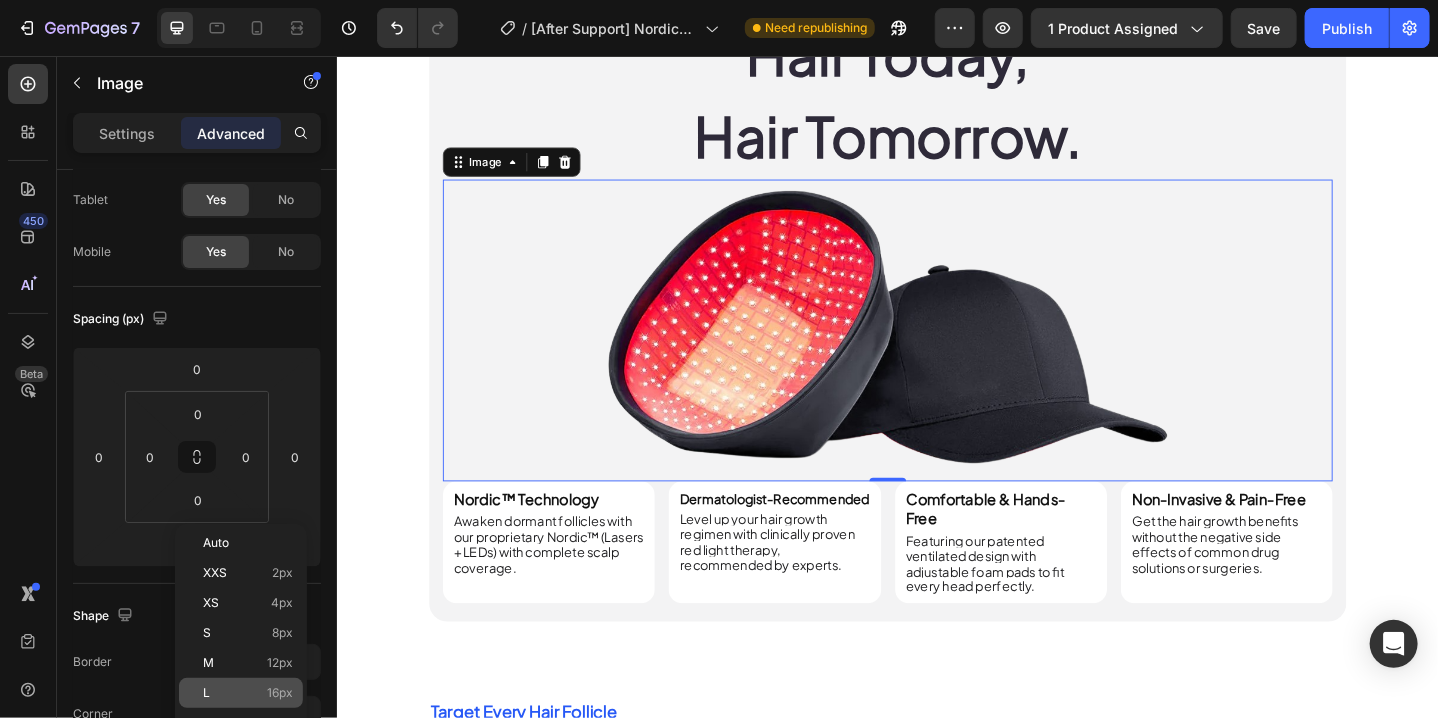 click on "L 16px" at bounding box center (248, 693) 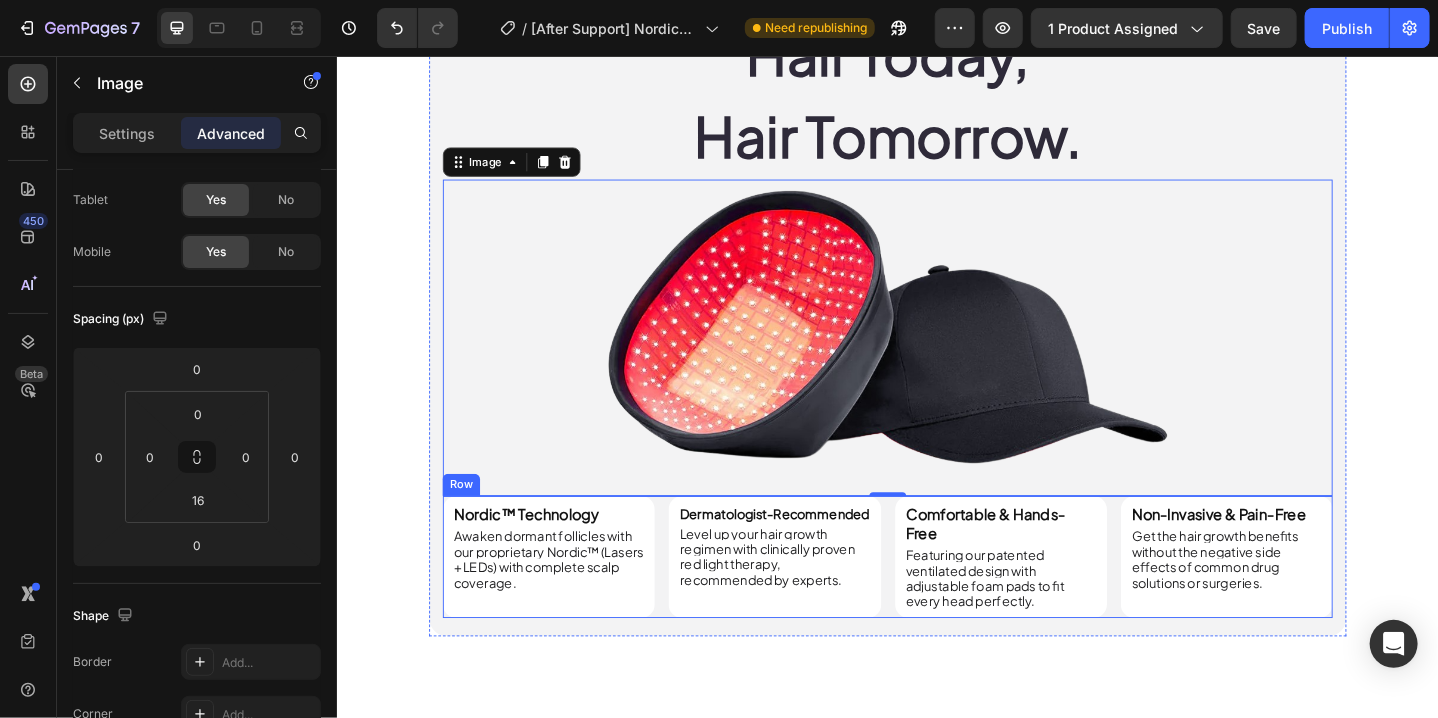 click on "Nordic™ Technology Heading Awaken dormant follicles with our proprietary Nordic™ (Lasers + LEDs) with complete scalp coverage. Text Block Row Dermatologist-Recommended Heading Level up your hair growth regimen with clinically proven red light therapy, recommended by experts. Text Block Row Comfortable & Hands-Free Heading Featuring our patented ventilated design with adjustable foam pads to fit every head perfectly. Text Block Row Non-Invasive & Pain-Free Heading Get the hair growth benefits without the negative side effects of common drug solutions or surgeries. Text Block Row Row" at bounding box center [936, 602] 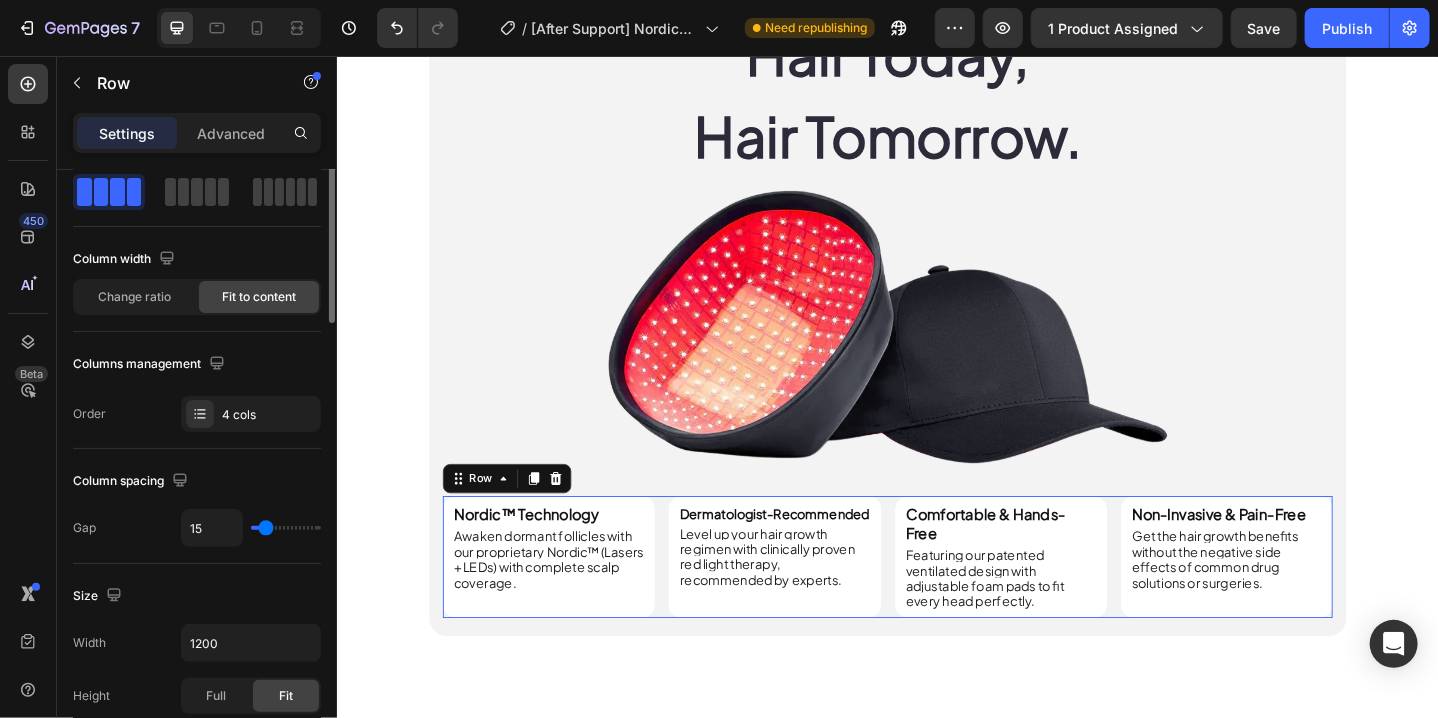scroll, scrollTop: 0, scrollLeft: 0, axis: both 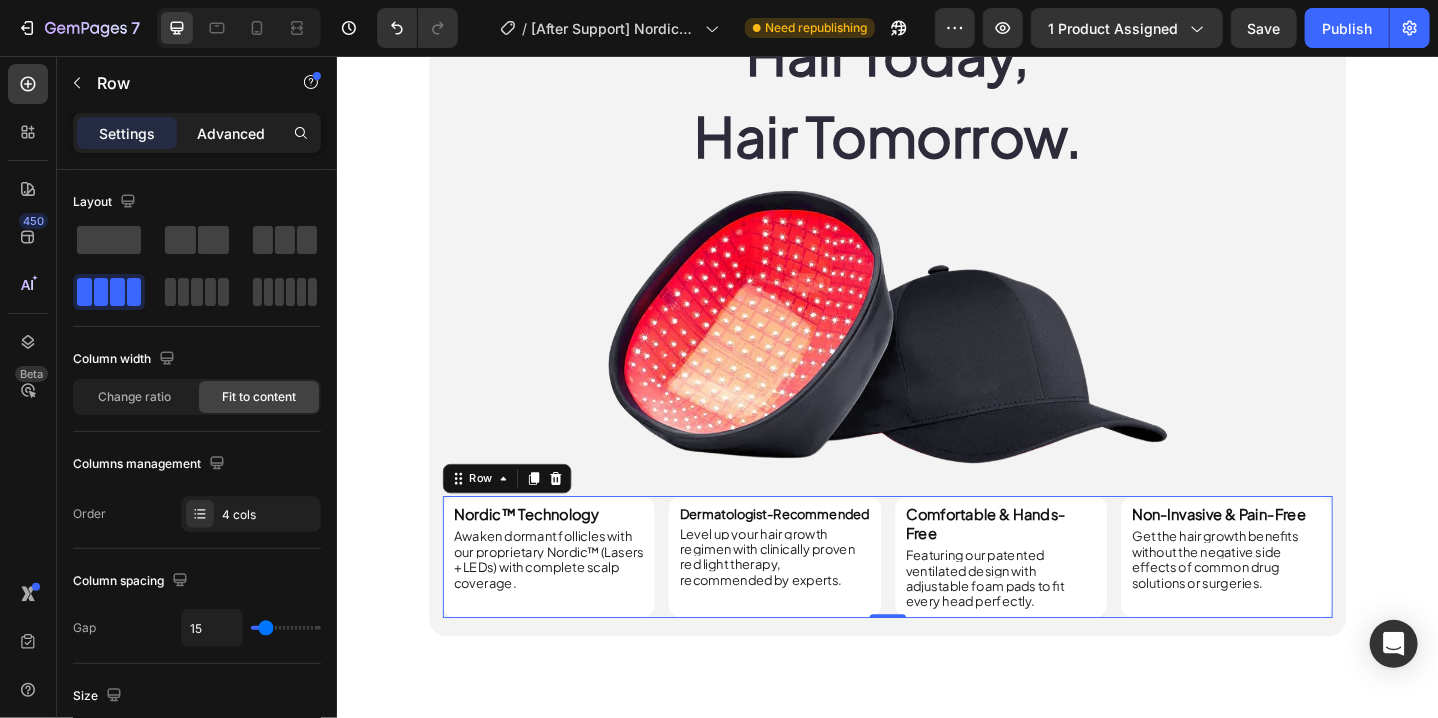 click on "Advanced" at bounding box center [231, 133] 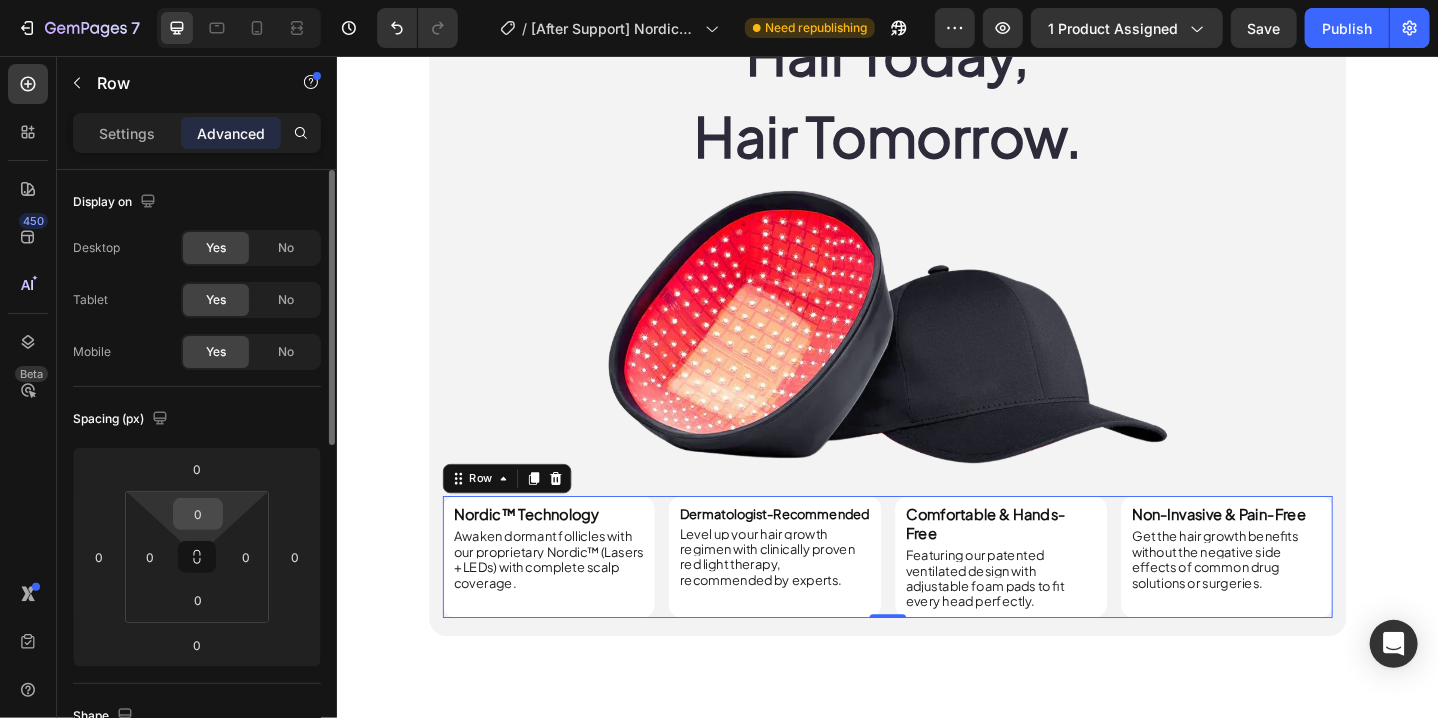 click on "0" at bounding box center (198, 514) 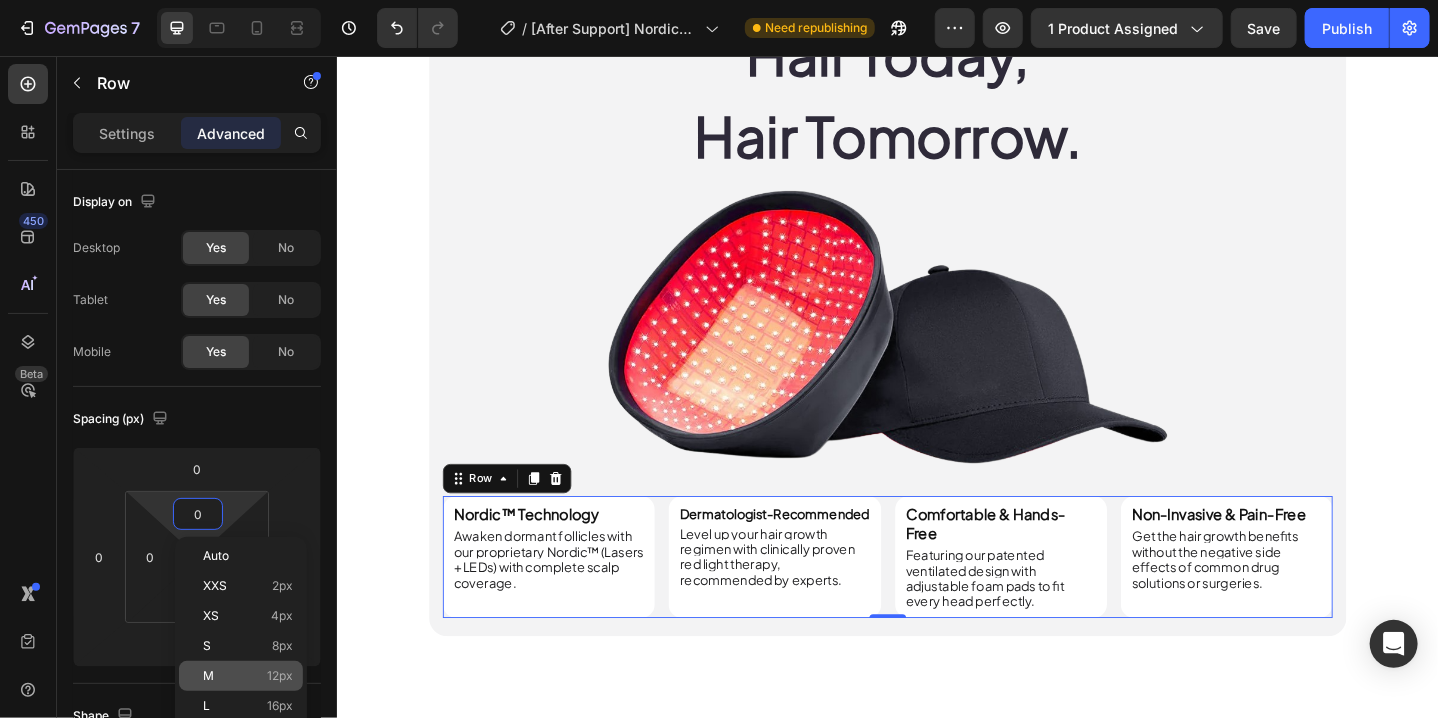 click on "M 12px" 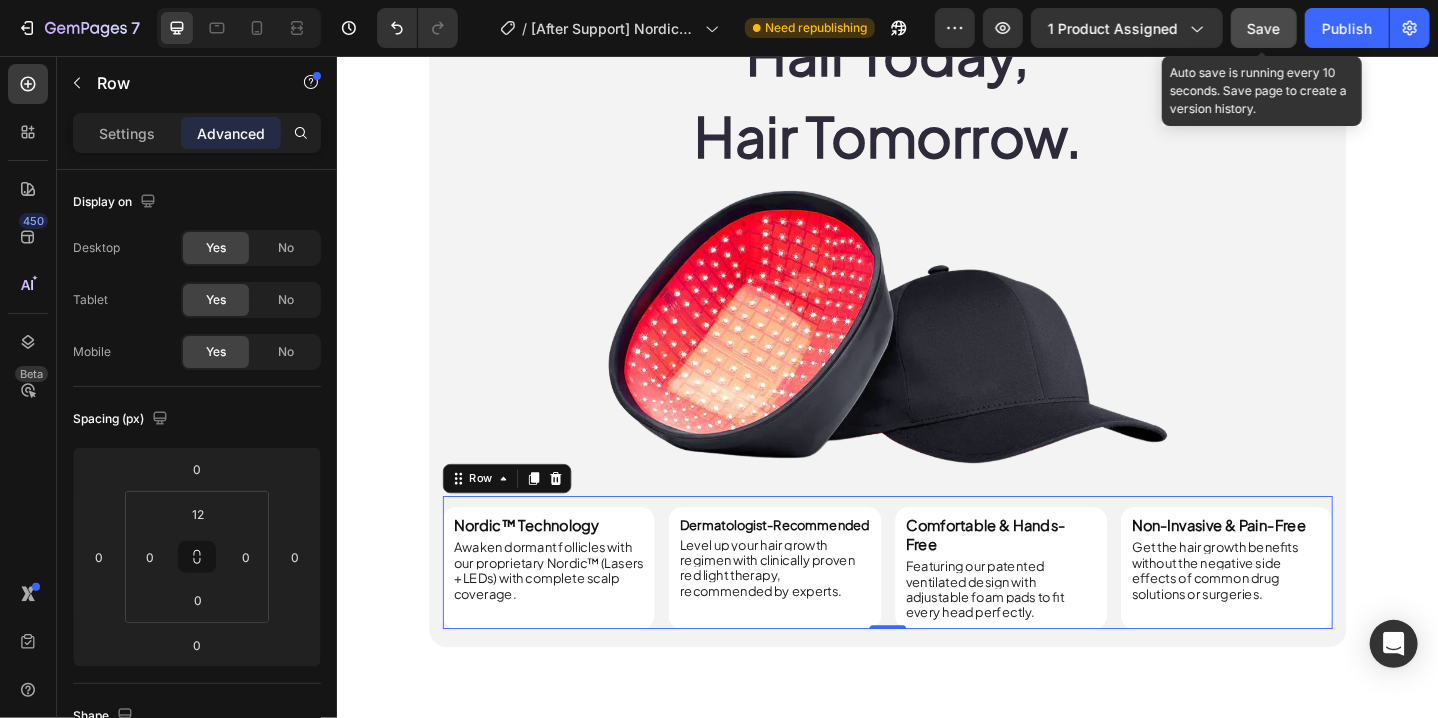 click on "Save" at bounding box center [1264, 28] 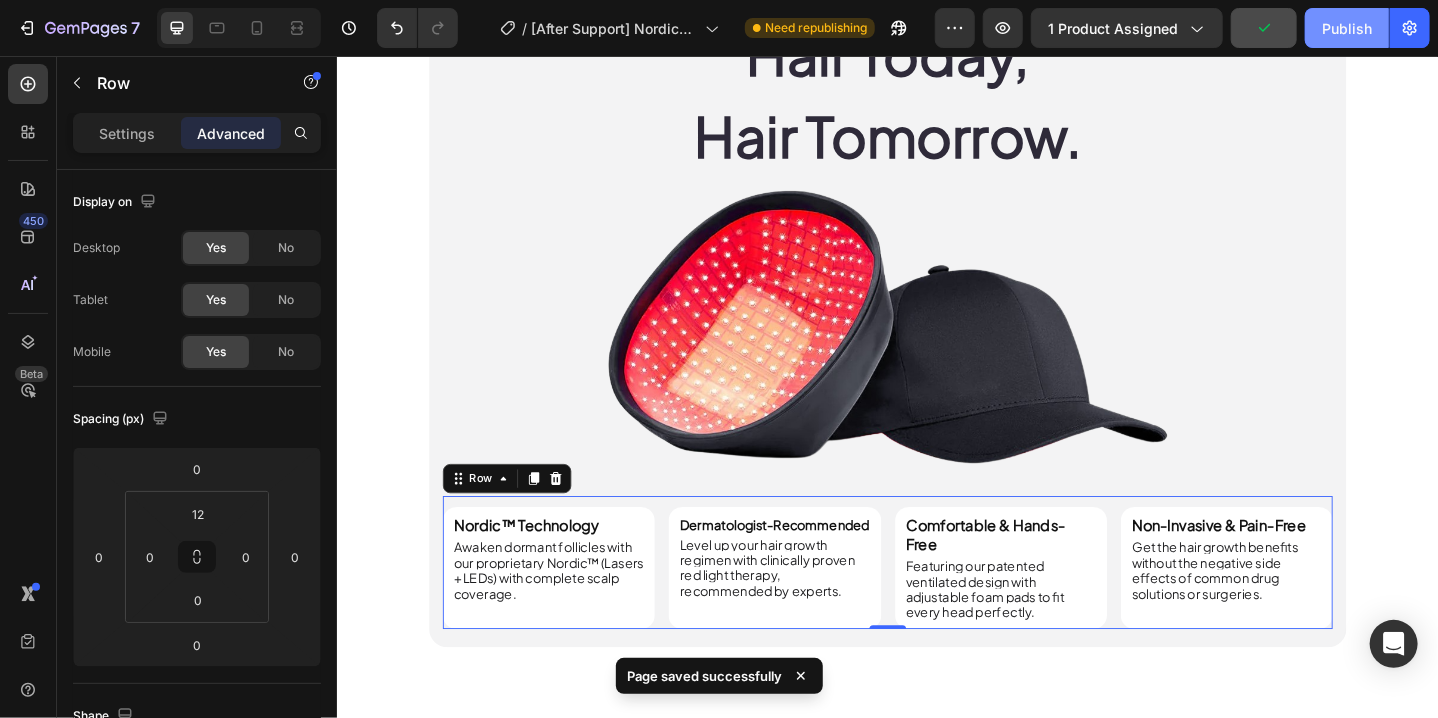 click on "Publish" at bounding box center (1347, 28) 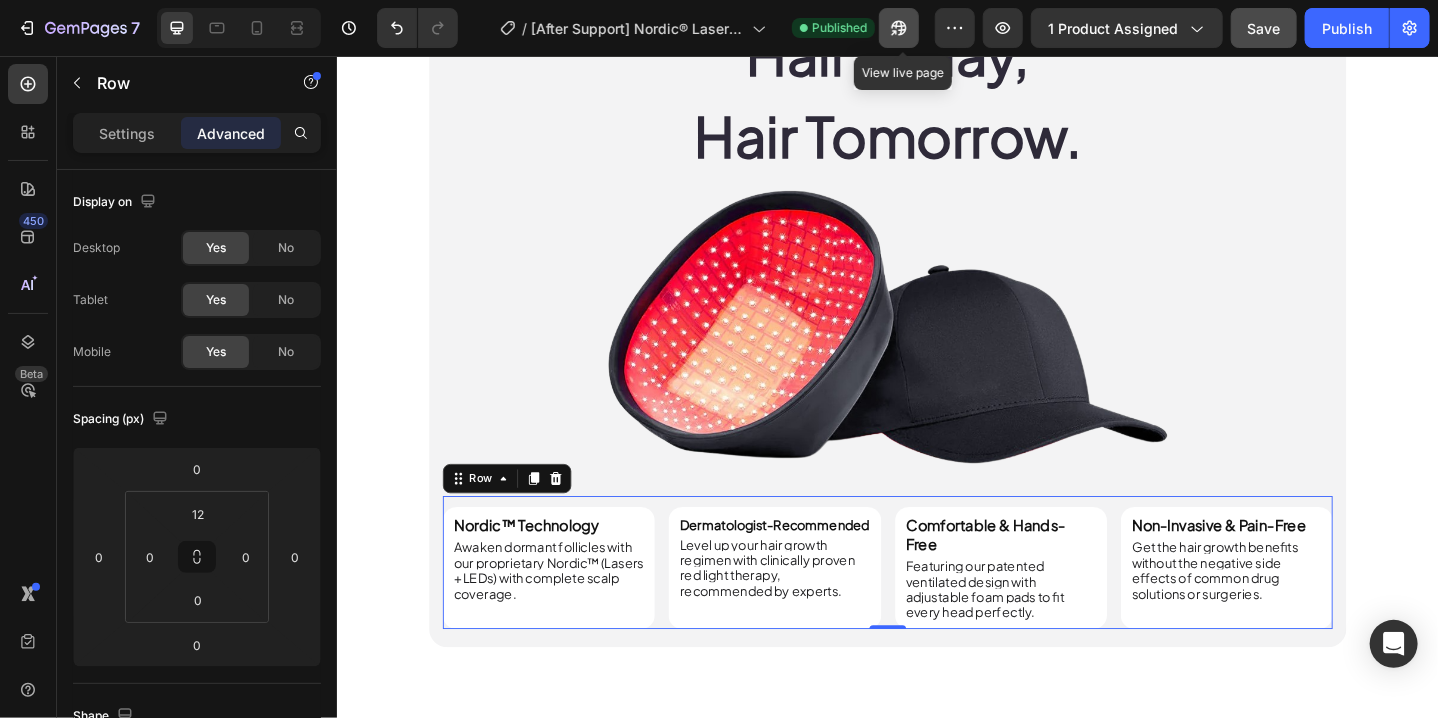click 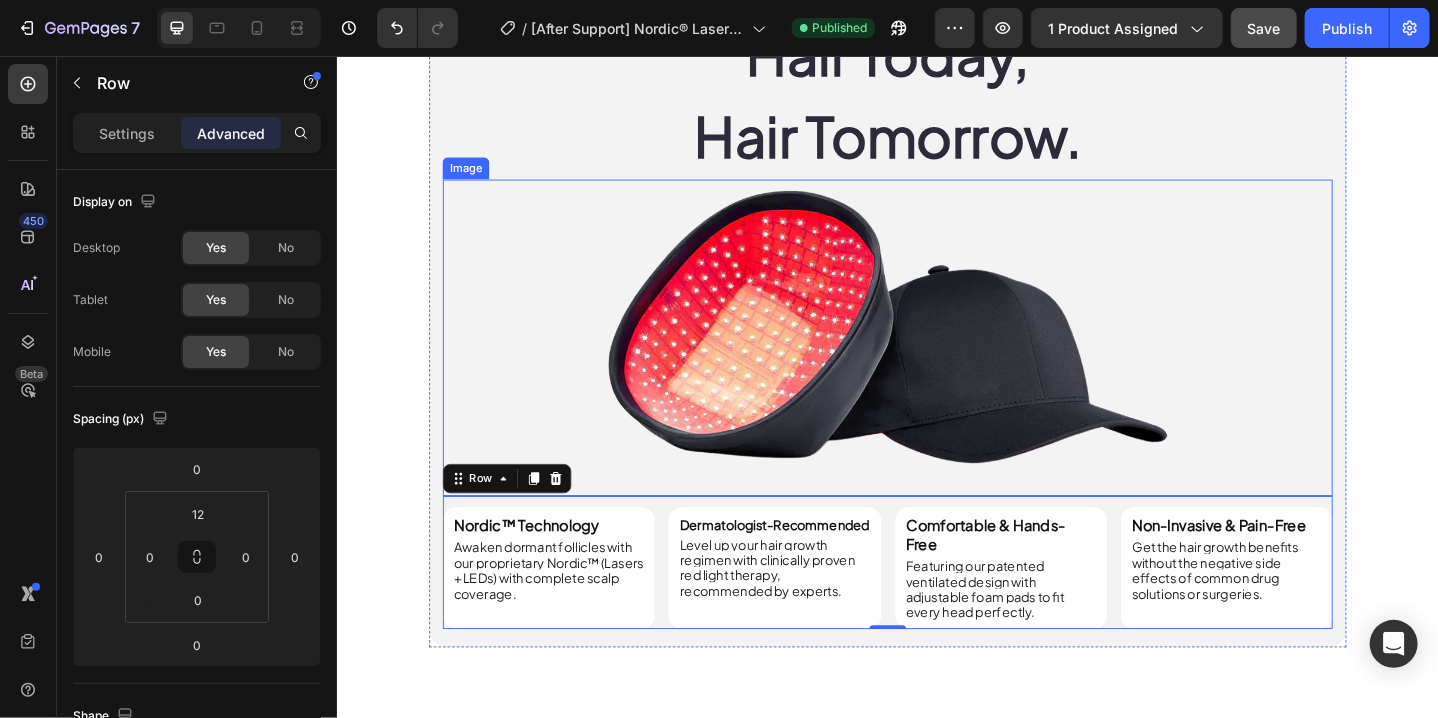 scroll, scrollTop: 6600, scrollLeft: 0, axis: vertical 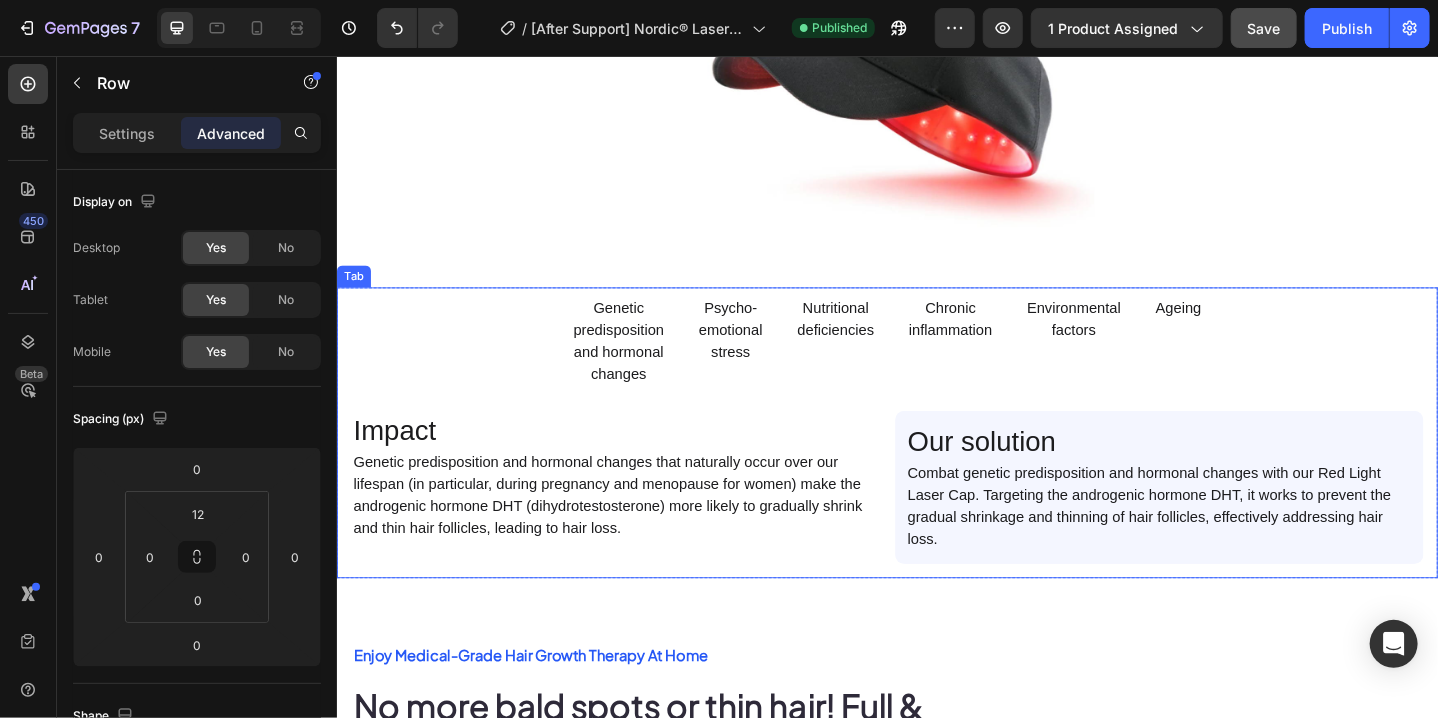 click on "Genetic  predisposition  and hormonal  changes Psycho- emotional  stress Nutritional  deficiencies Chronic  inflammation Environmental  factors Ageing" at bounding box center [936, 368] 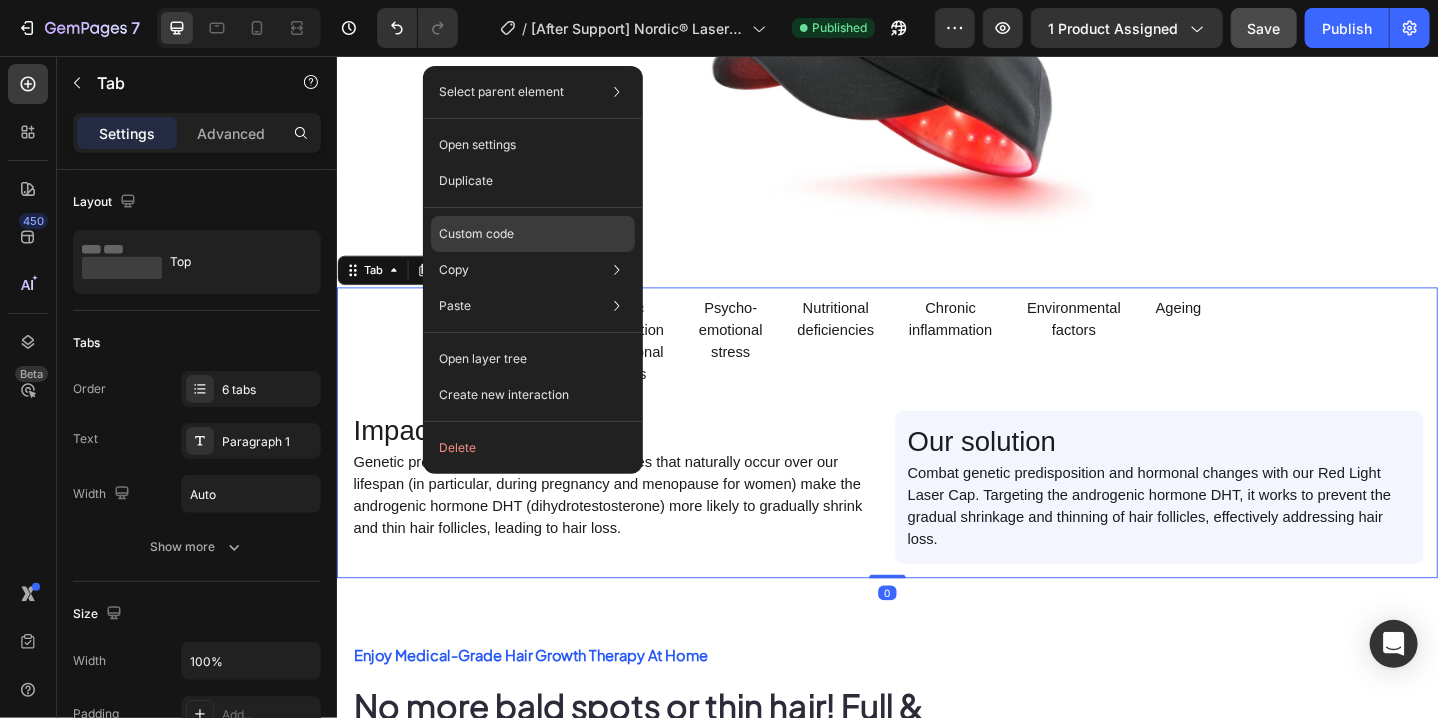 click on "Custom code" 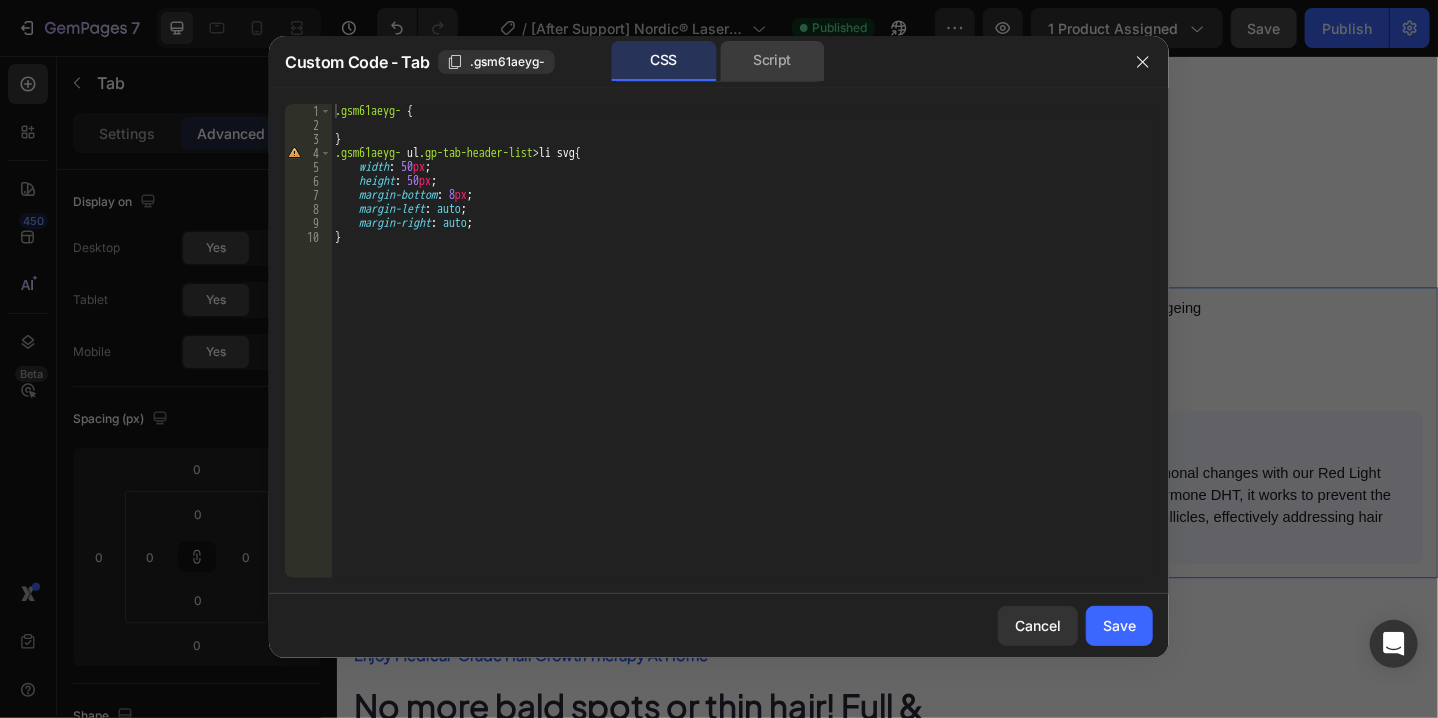 click on "Script" 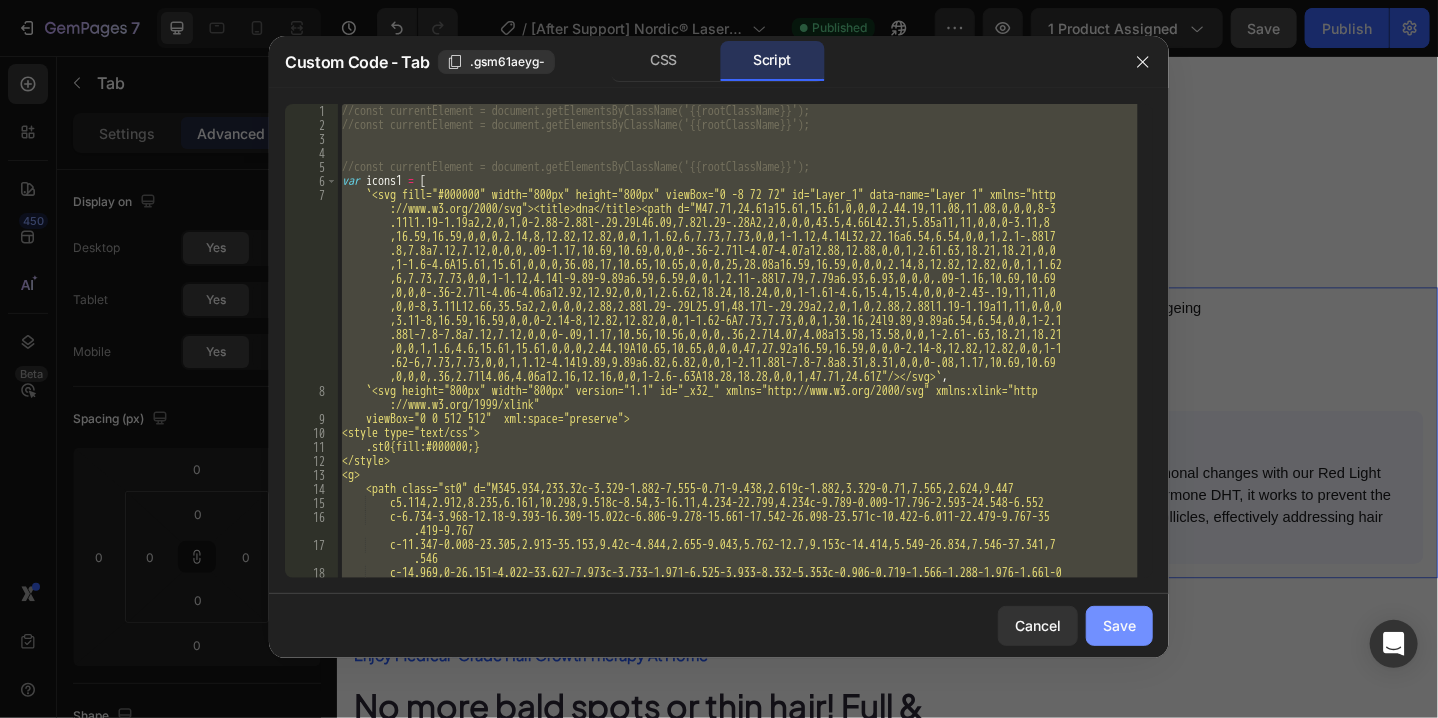 click on "Save" at bounding box center [1119, 625] 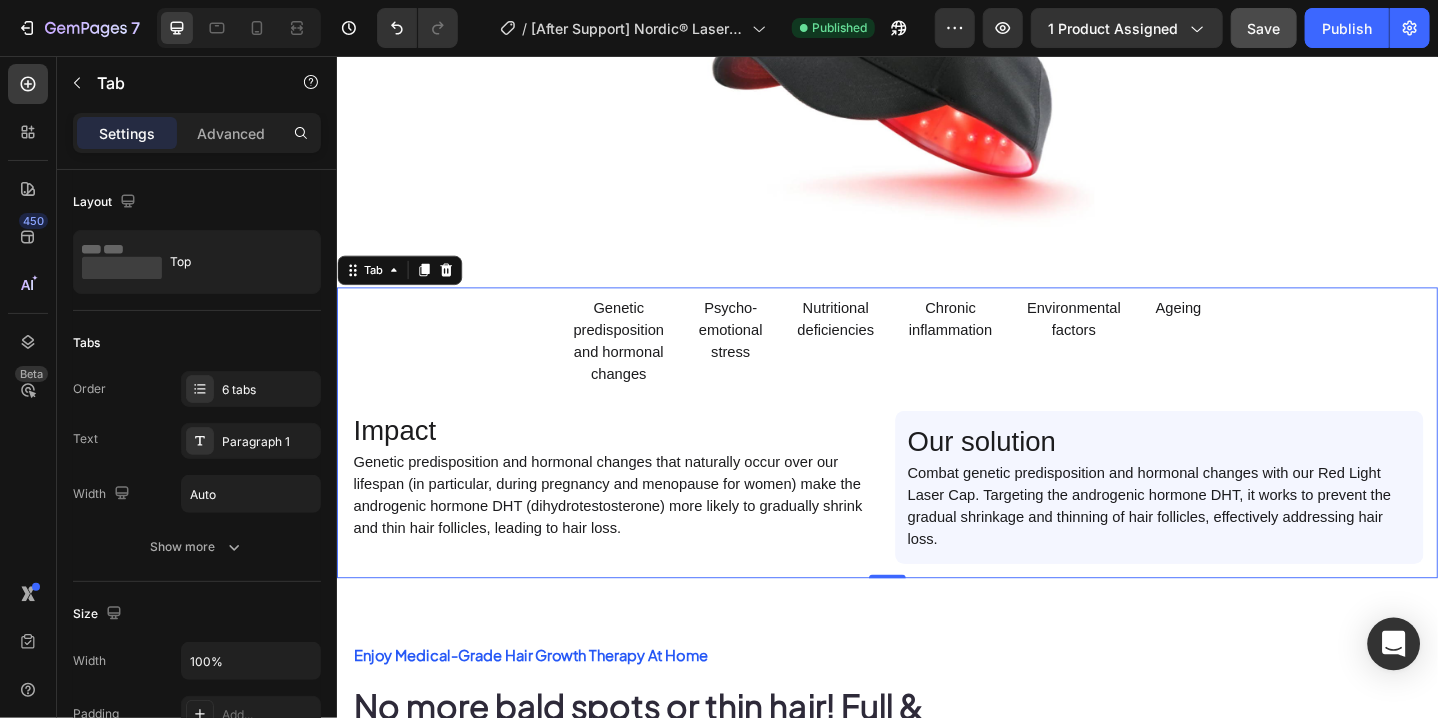 click at bounding box center (1394, 644) 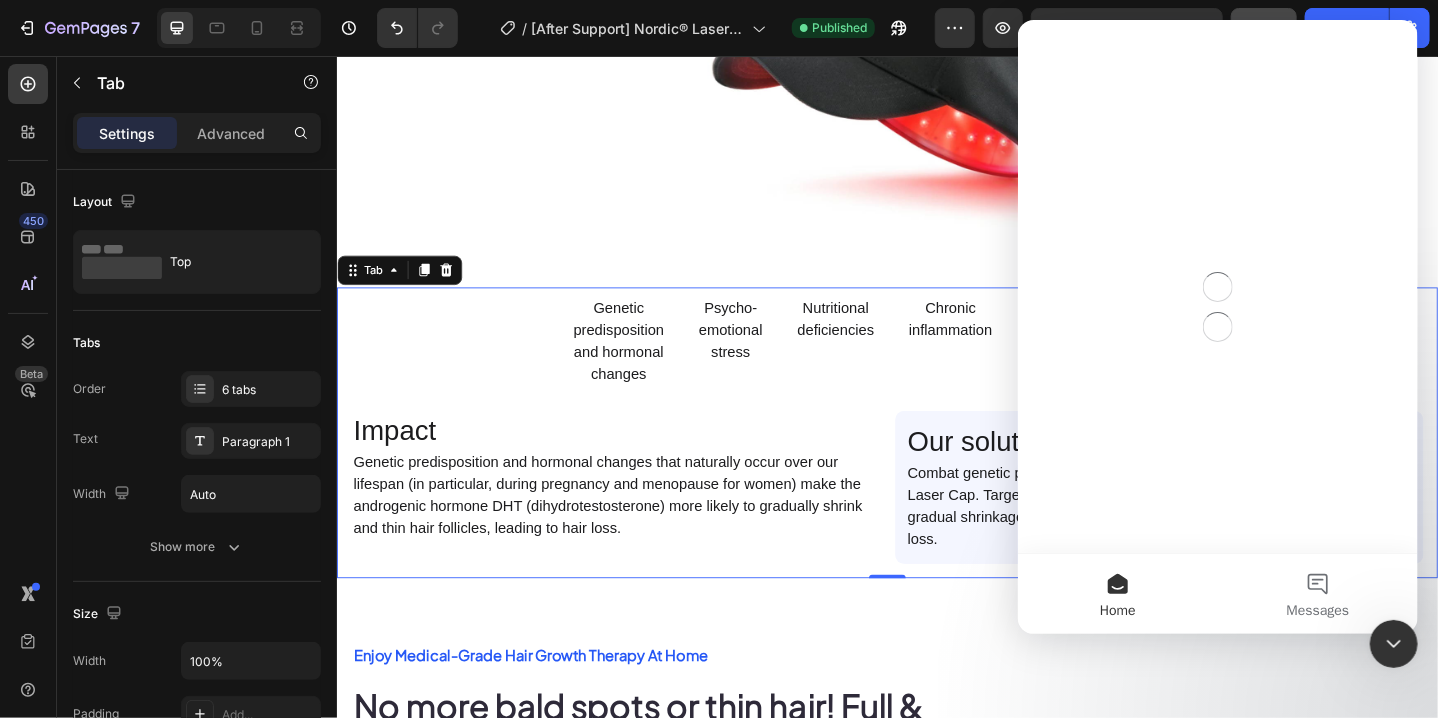 scroll, scrollTop: 0, scrollLeft: 0, axis: both 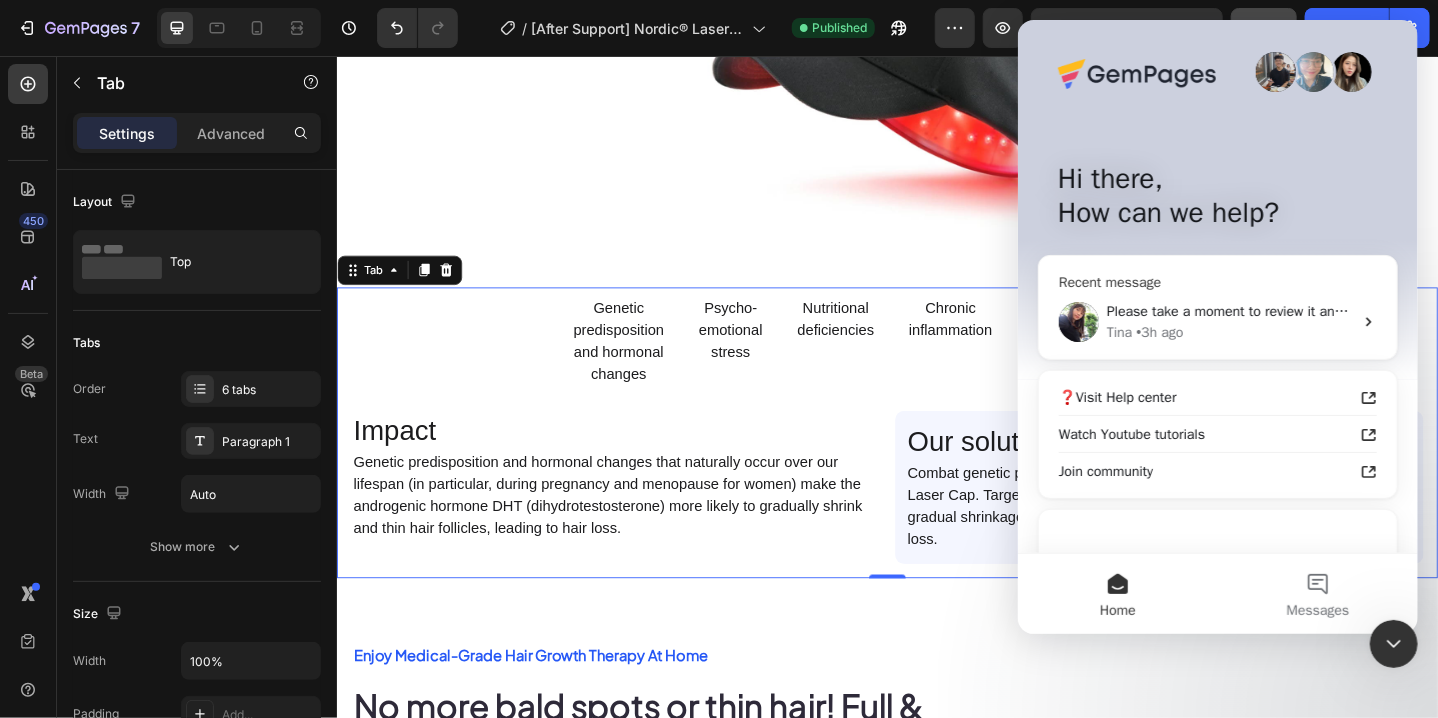 click on "[LAST] •  3h ago" at bounding box center [1229, 332] 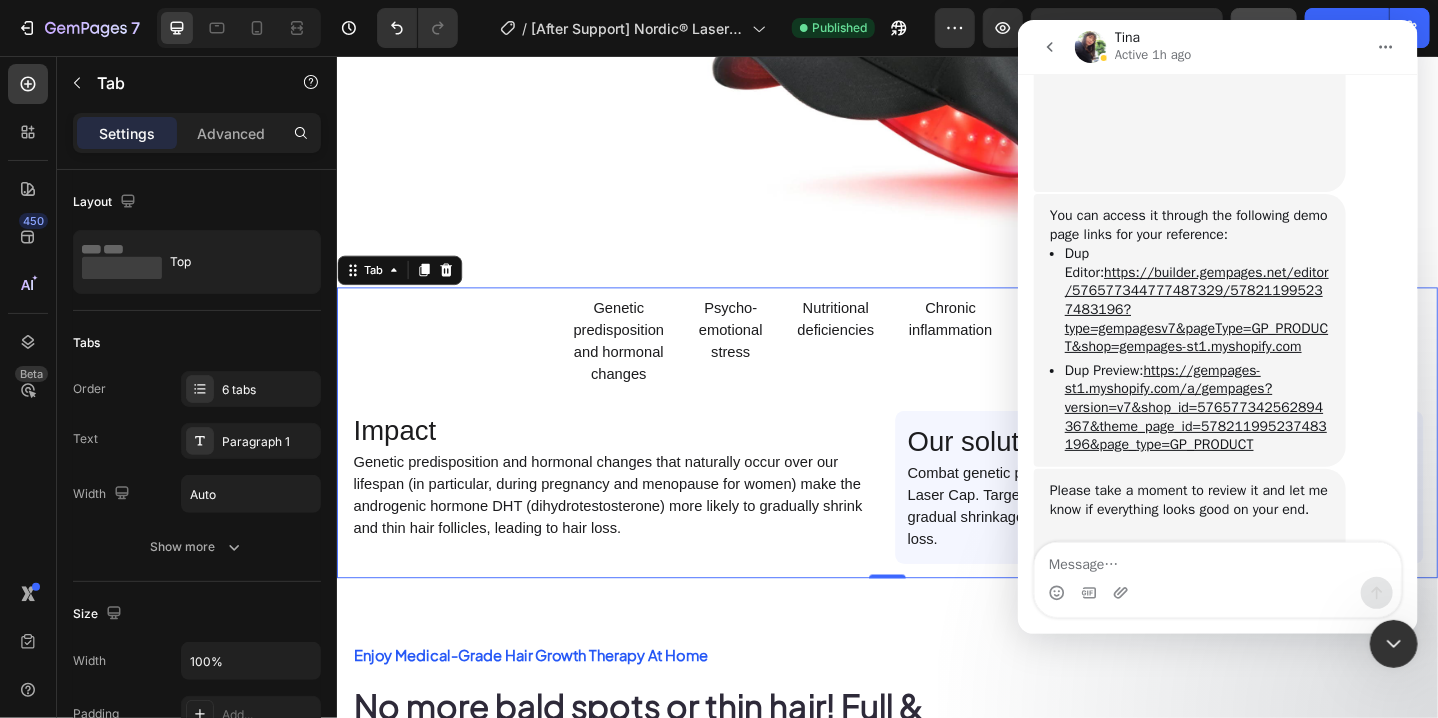 scroll, scrollTop: 5683, scrollLeft: 0, axis: vertical 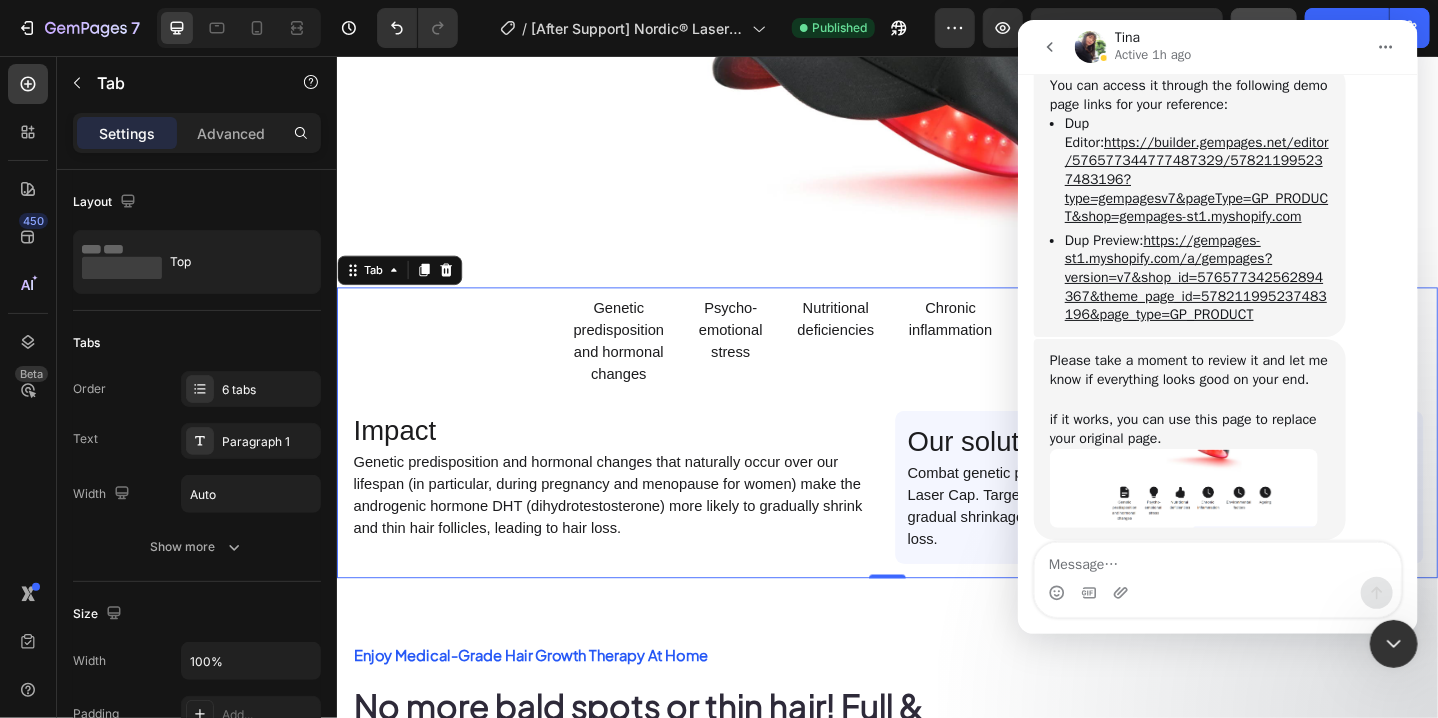 click at bounding box center (1217, 560) 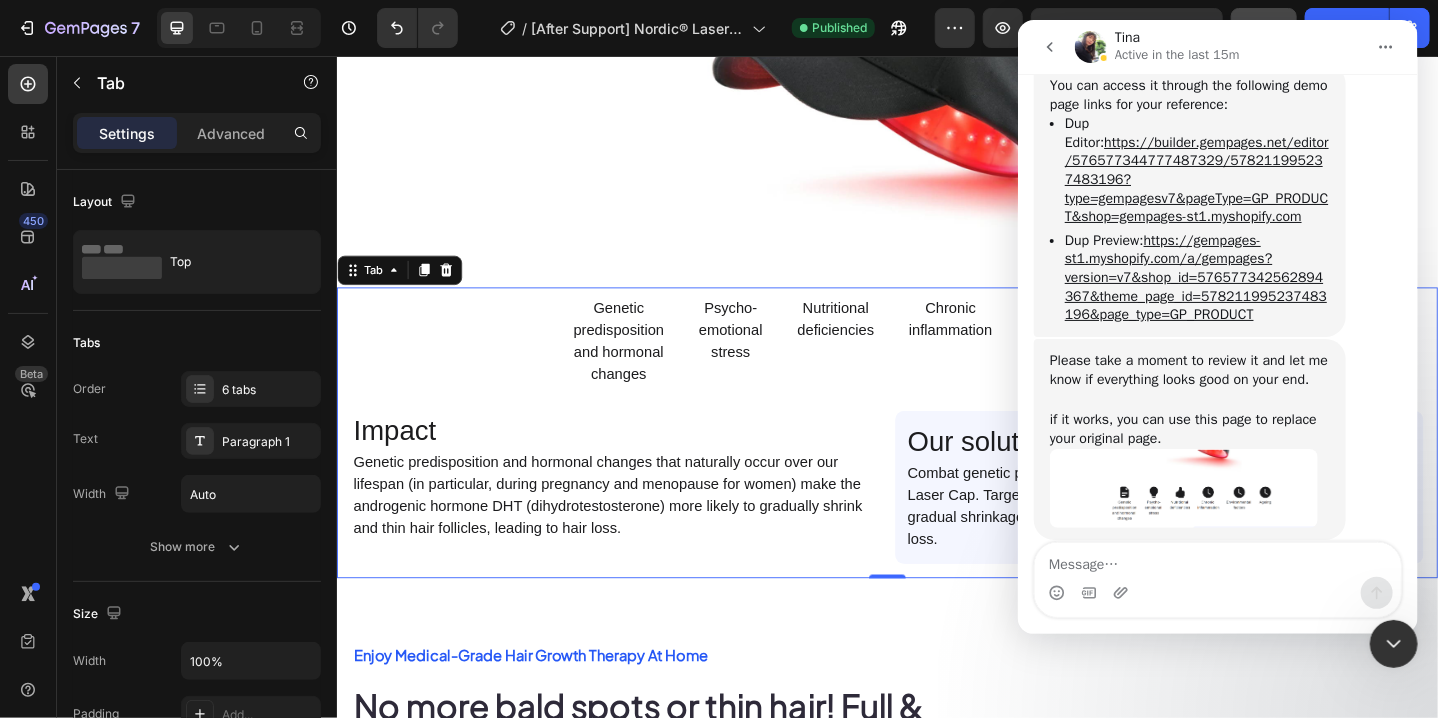 click at bounding box center [1183, 488] 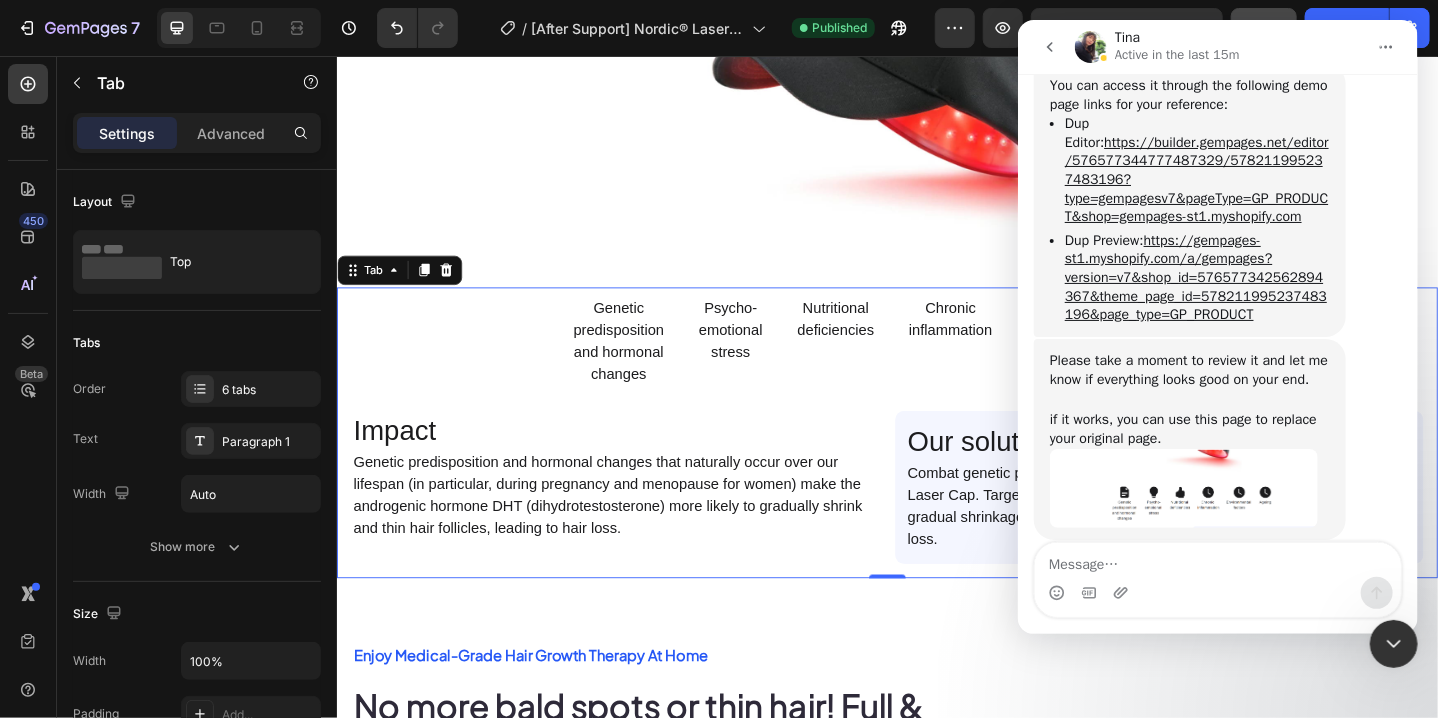 scroll, scrollTop: 0, scrollLeft: 0, axis: both 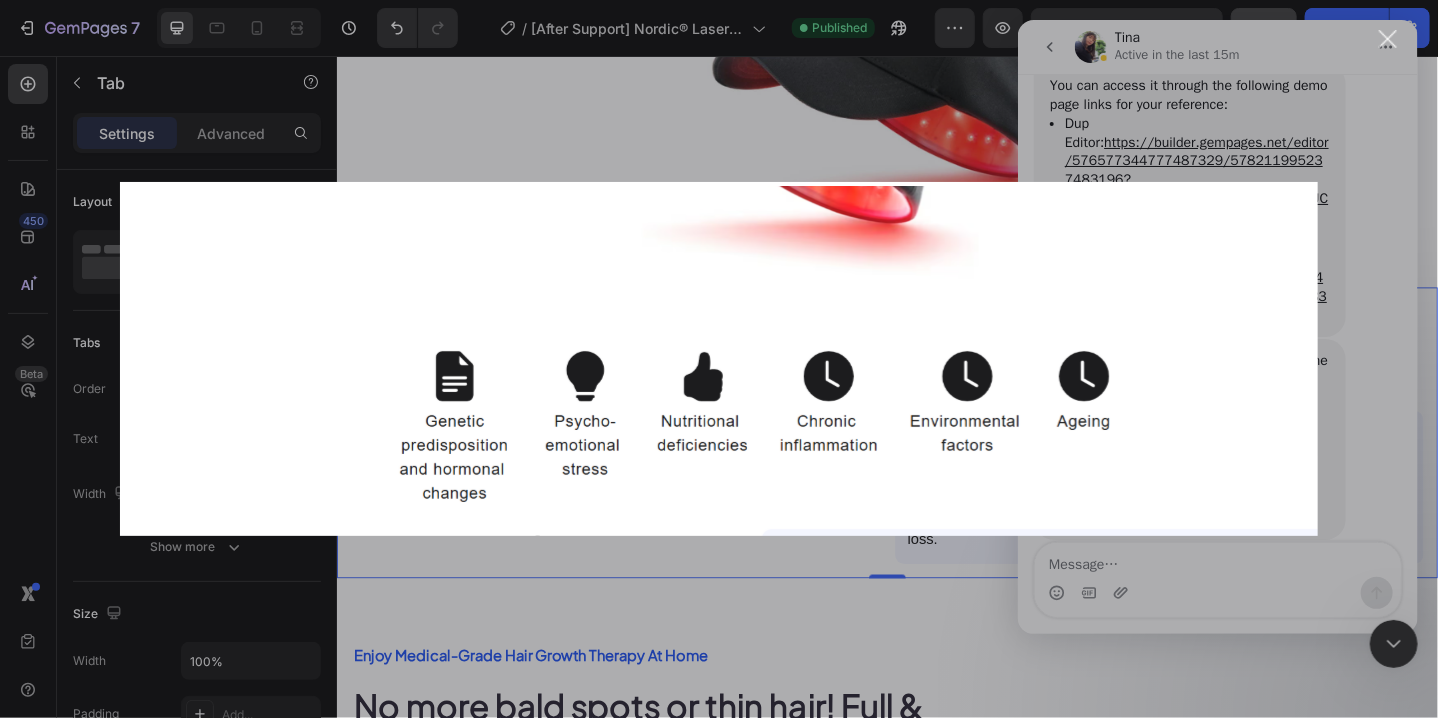 click at bounding box center (1388, 39) 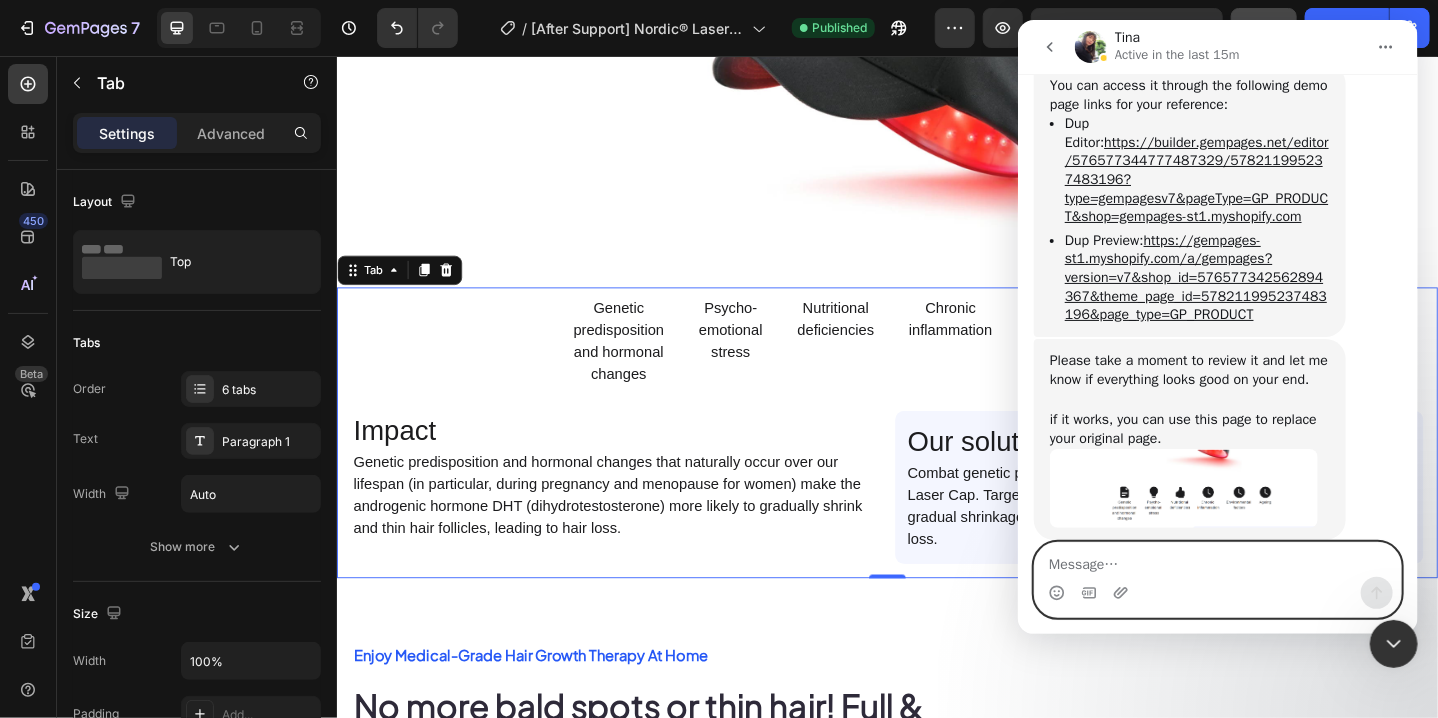 click at bounding box center (1217, 560) 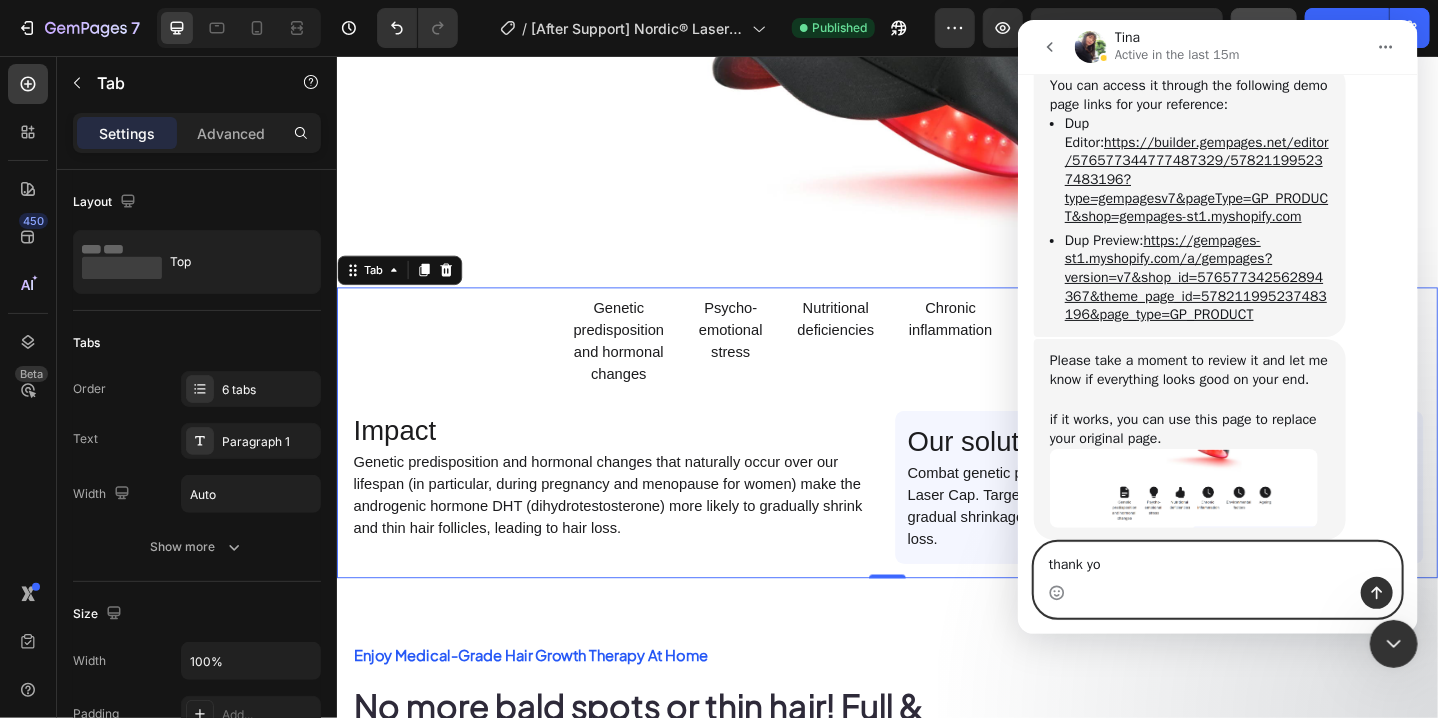 type on "thank you" 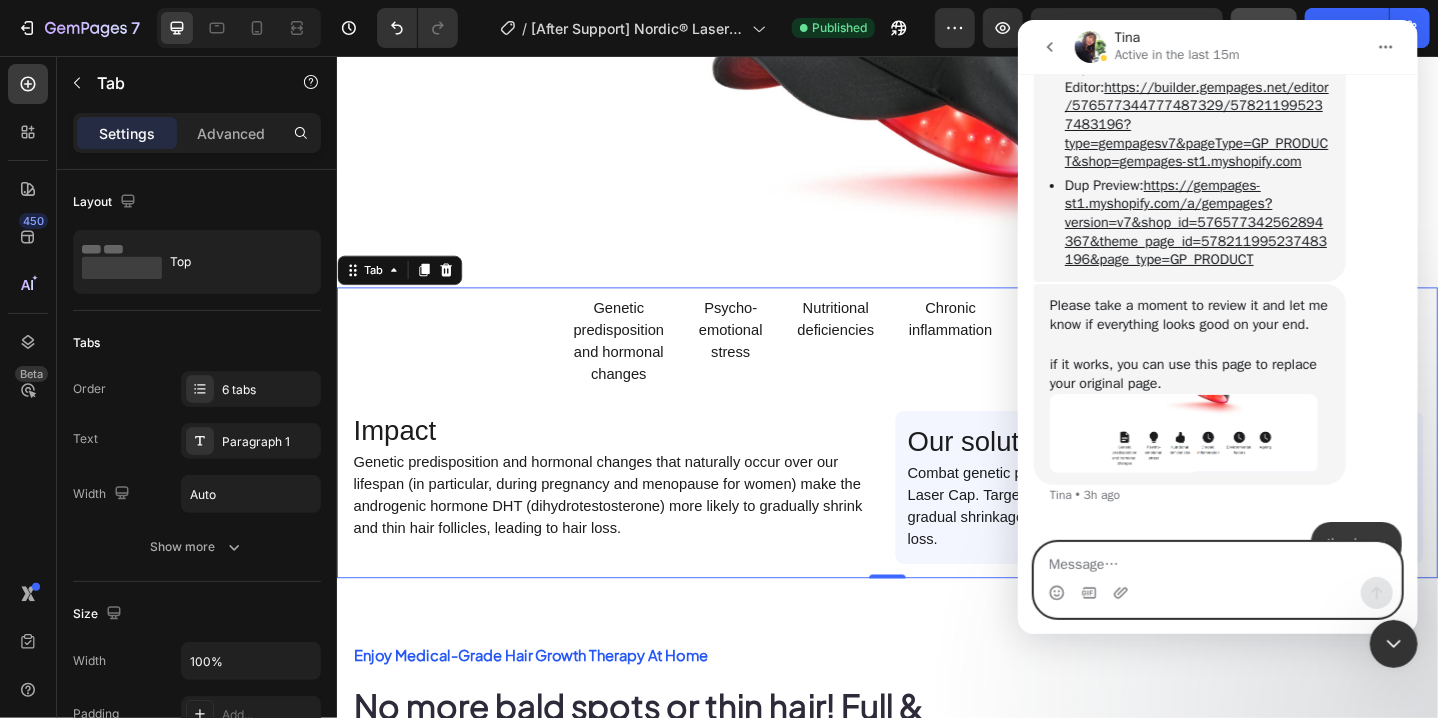 scroll, scrollTop: 5743, scrollLeft: 0, axis: vertical 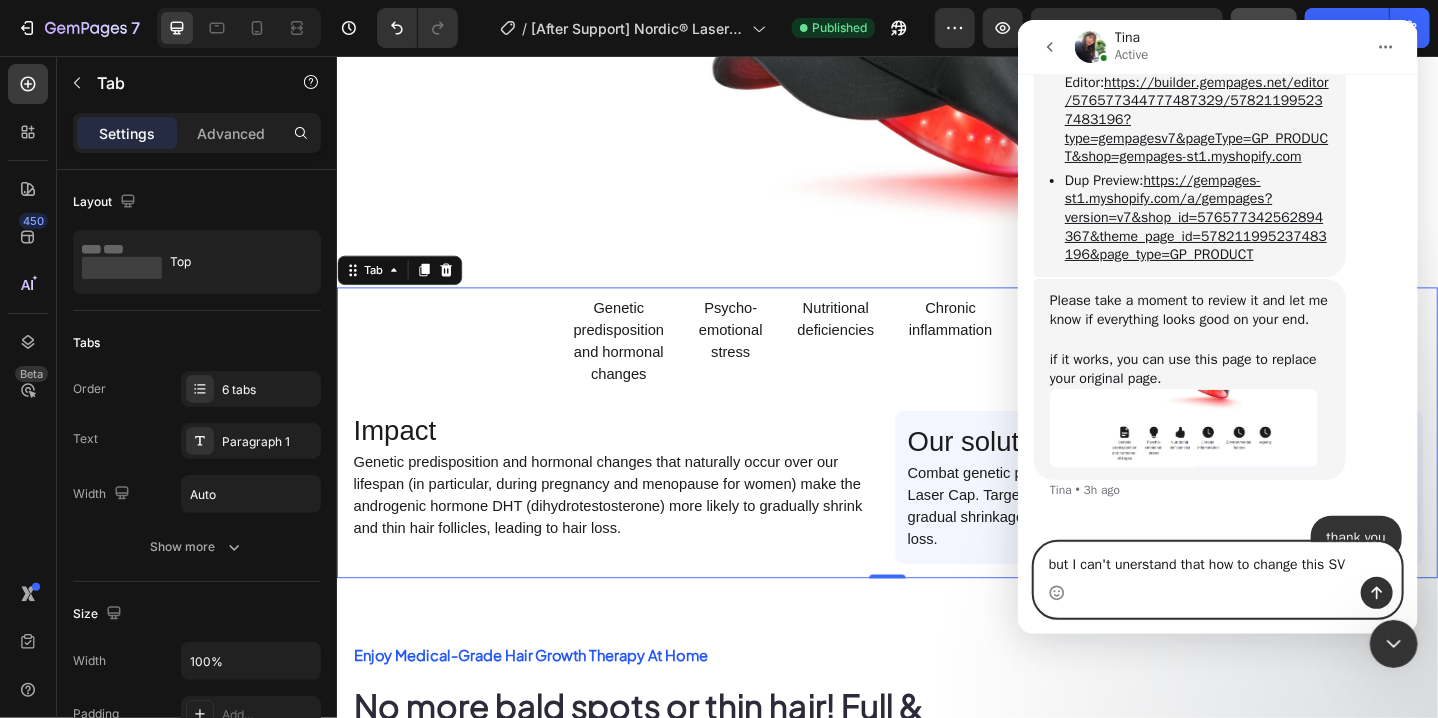 type on "but I can't unerstand that how to change this SVG" 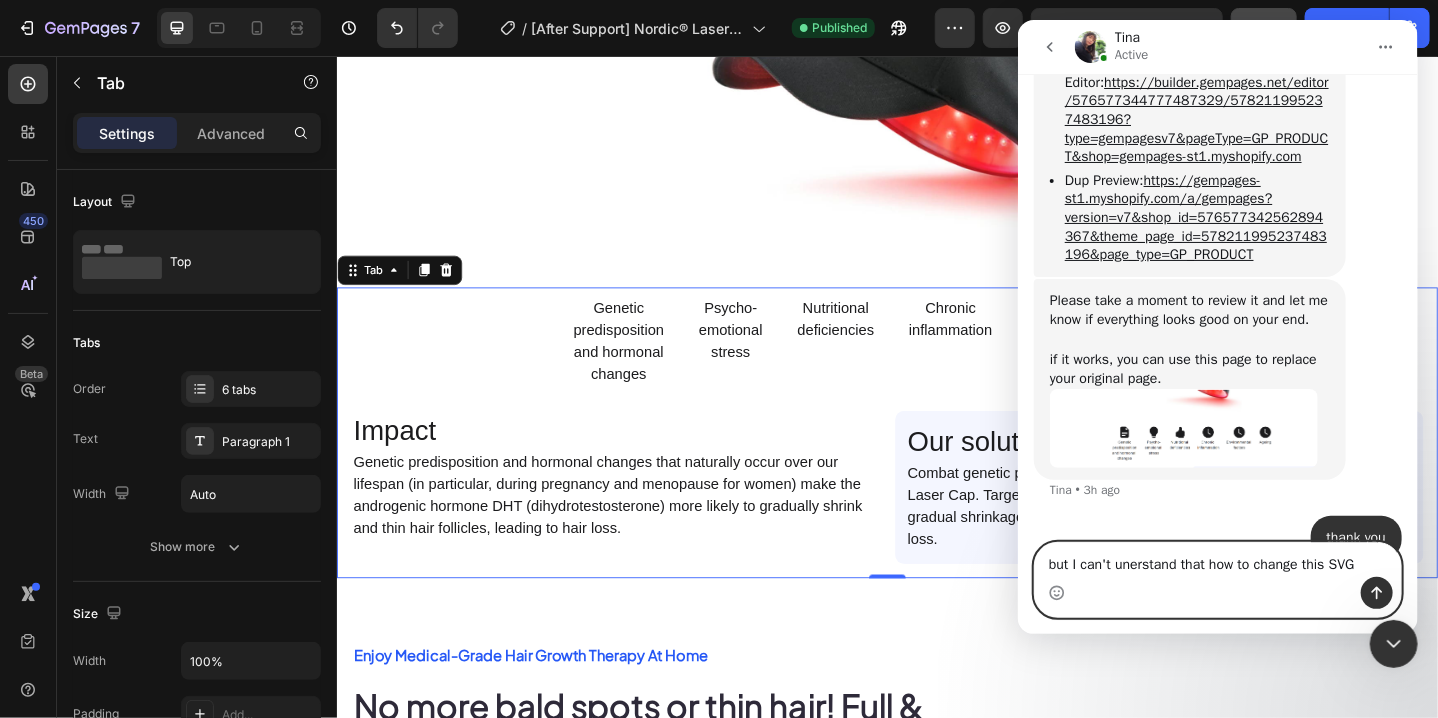type 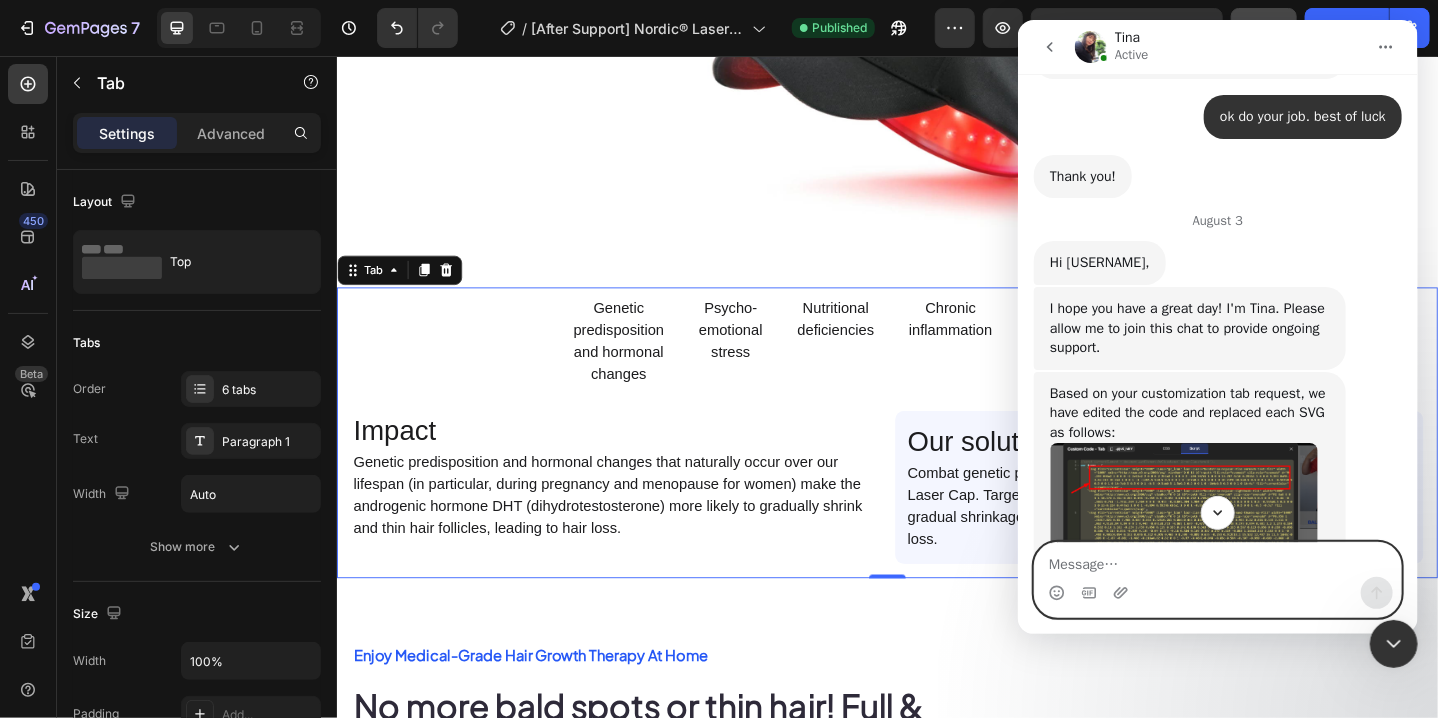 scroll, scrollTop: 5308, scrollLeft: 0, axis: vertical 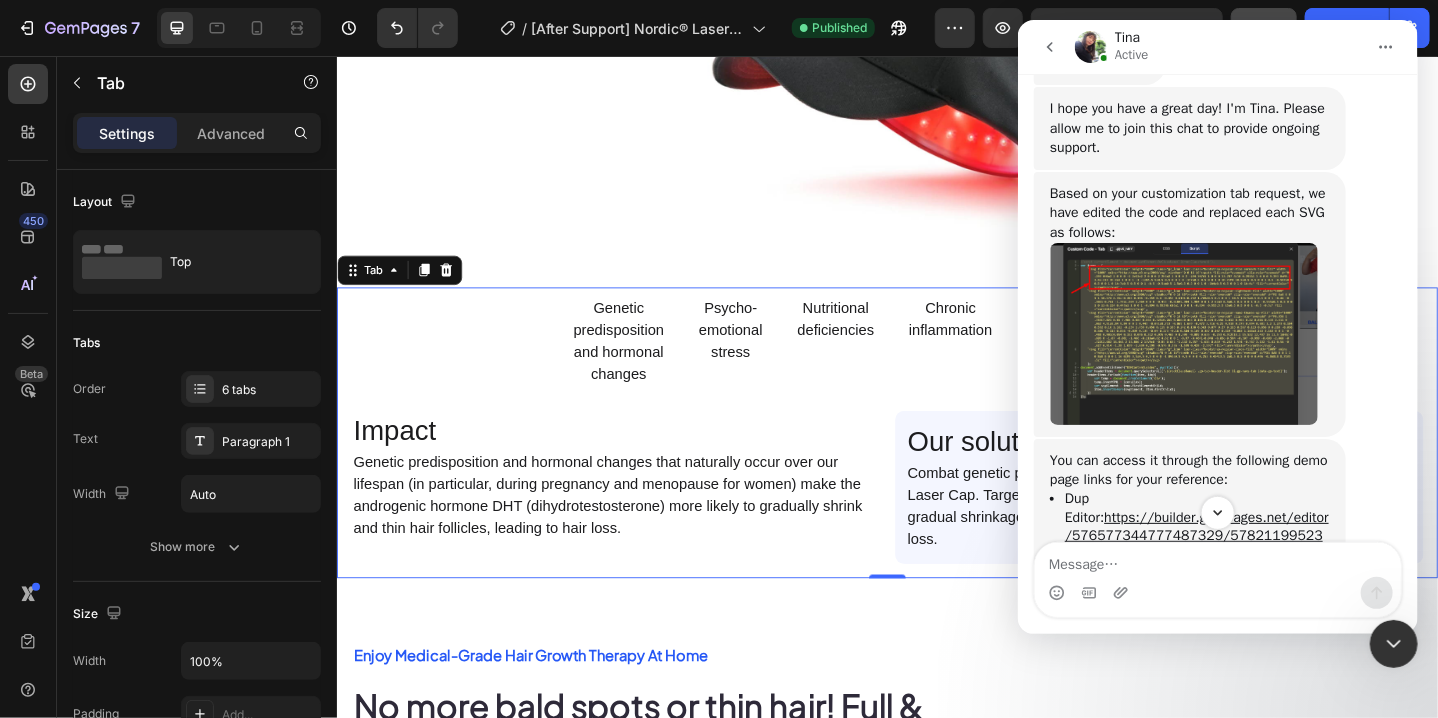 click at bounding box center (1183, 334) 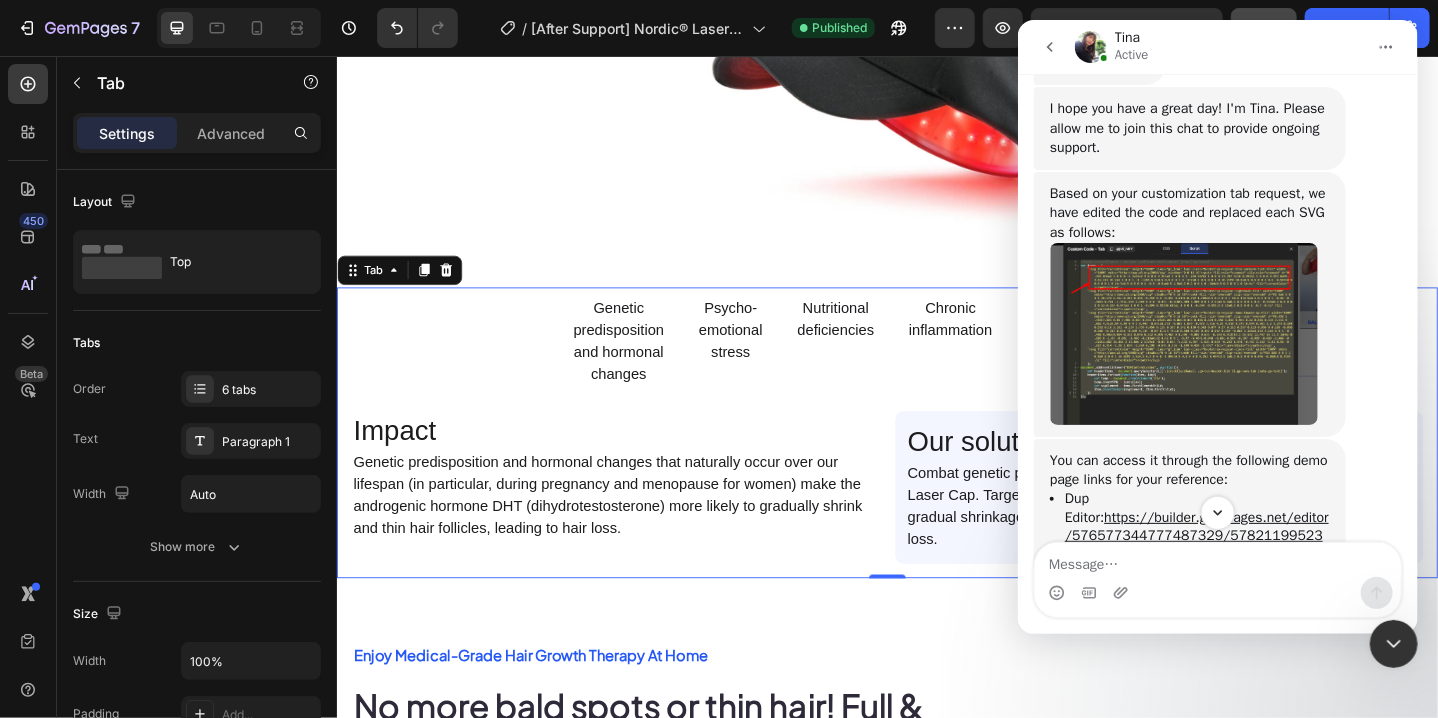 scroll, scrollTop: 0, scrollLeft: 0, axis: both 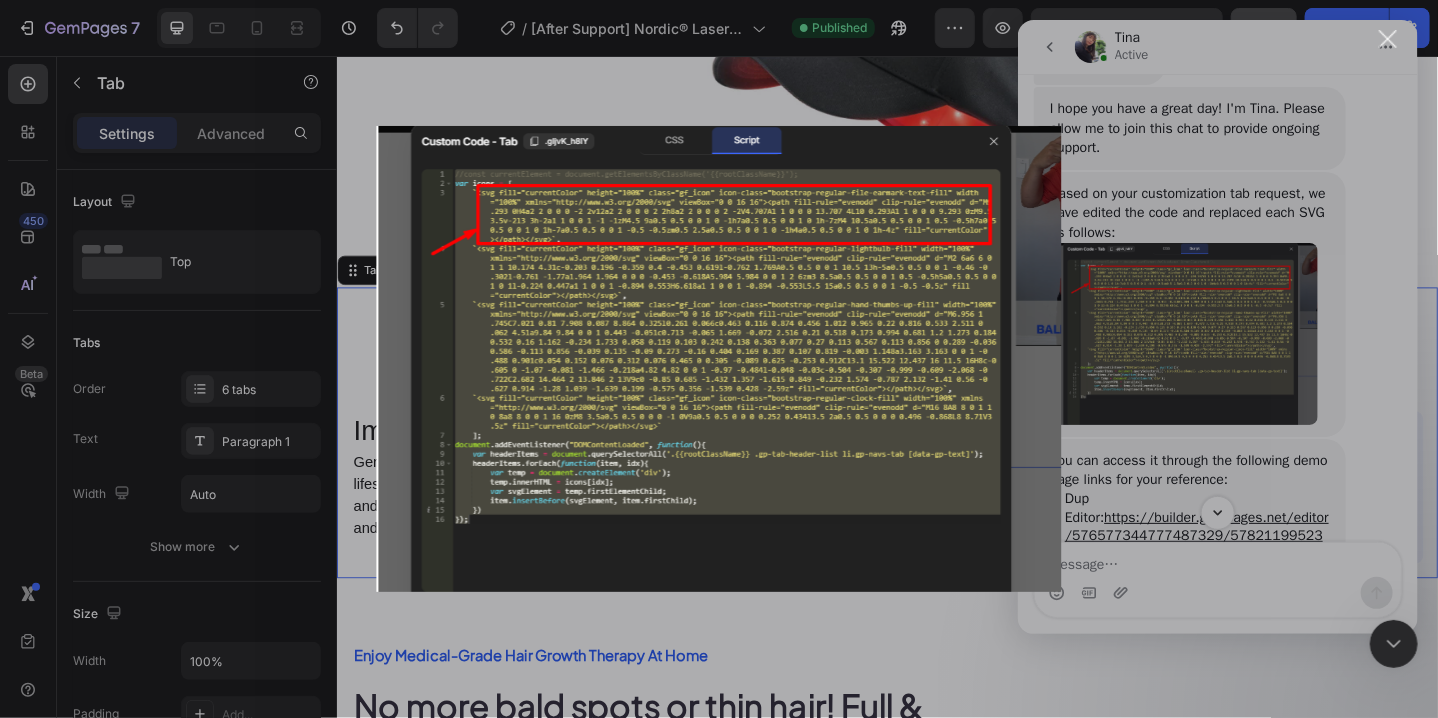 click at bounding box center (719, 359) 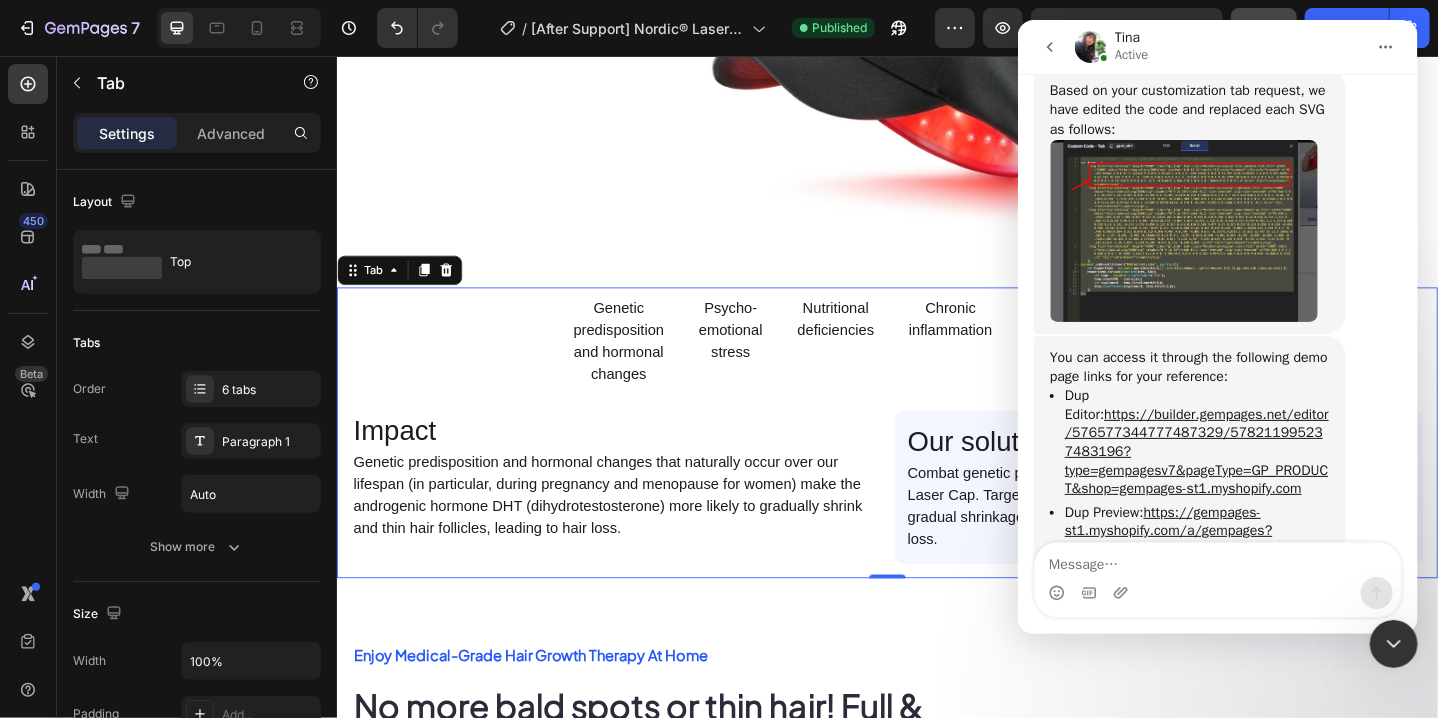 scroll, scrollTop: 5808, scrollLeft: 0, axis: vertical 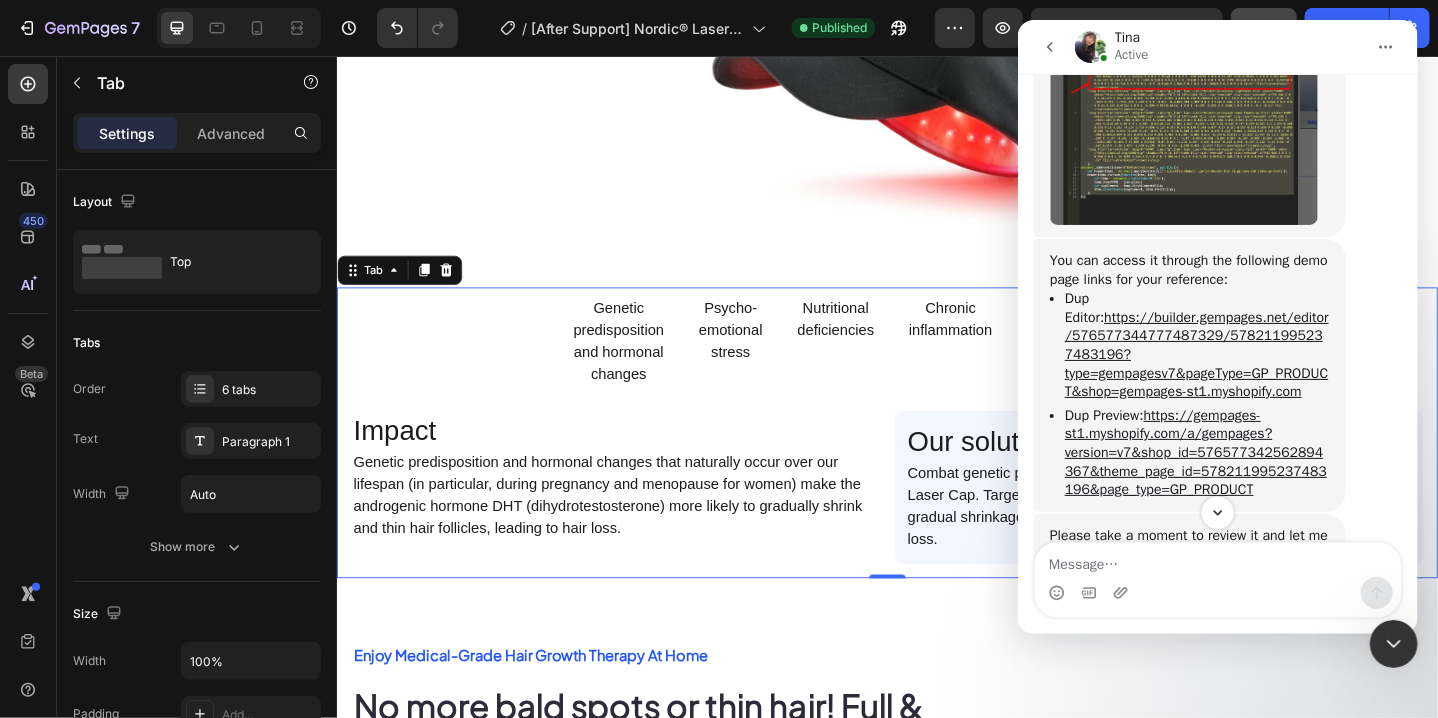 click at bounding box center [1393, 643] 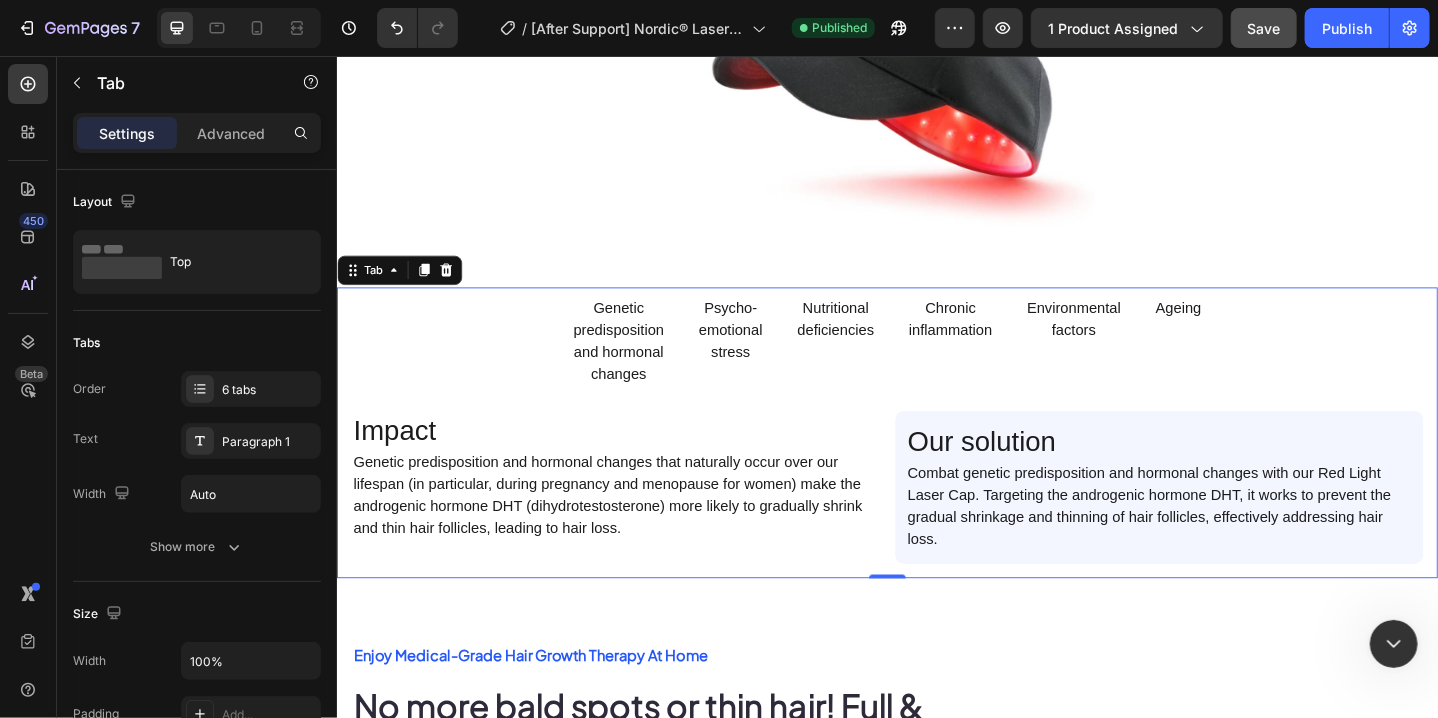 scroll, scrollTop: 0, scrollLeft: 0, axis: both 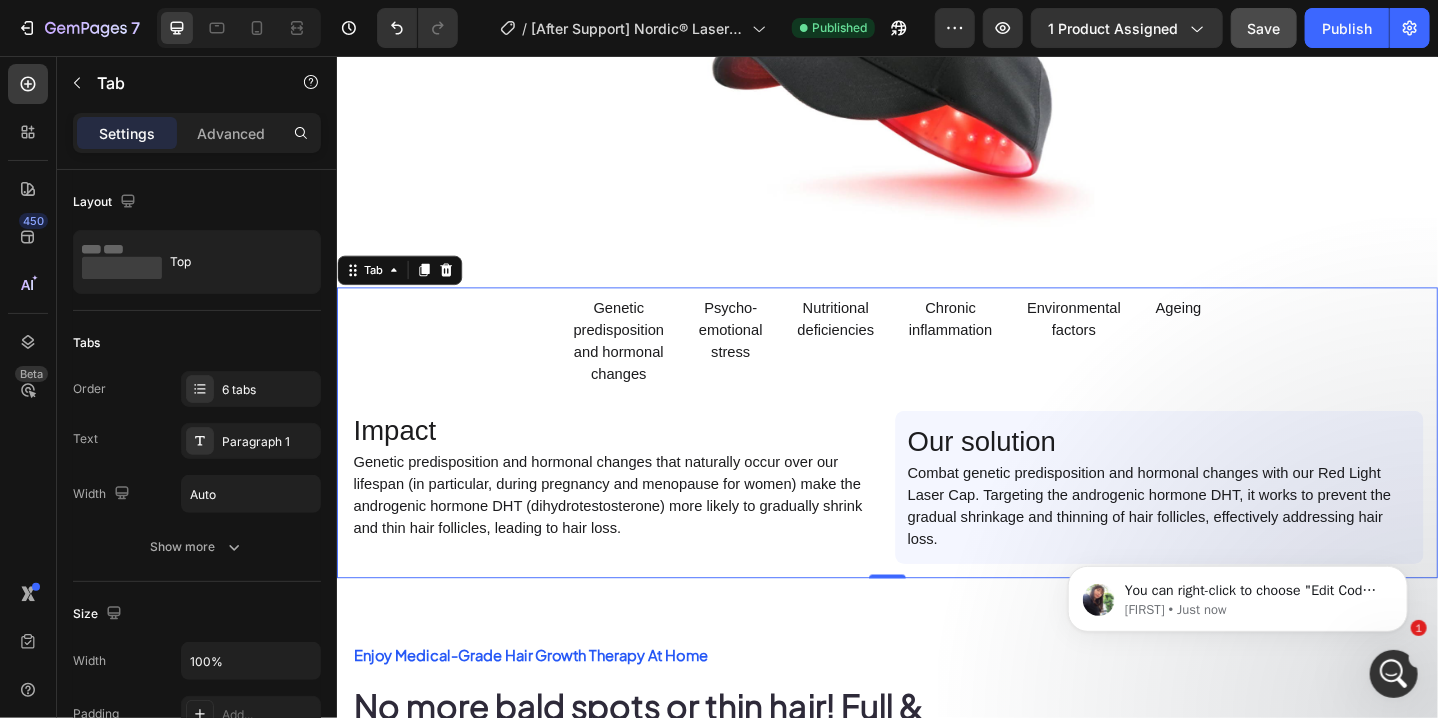 click on "1" at bounding box center (1419, 628) 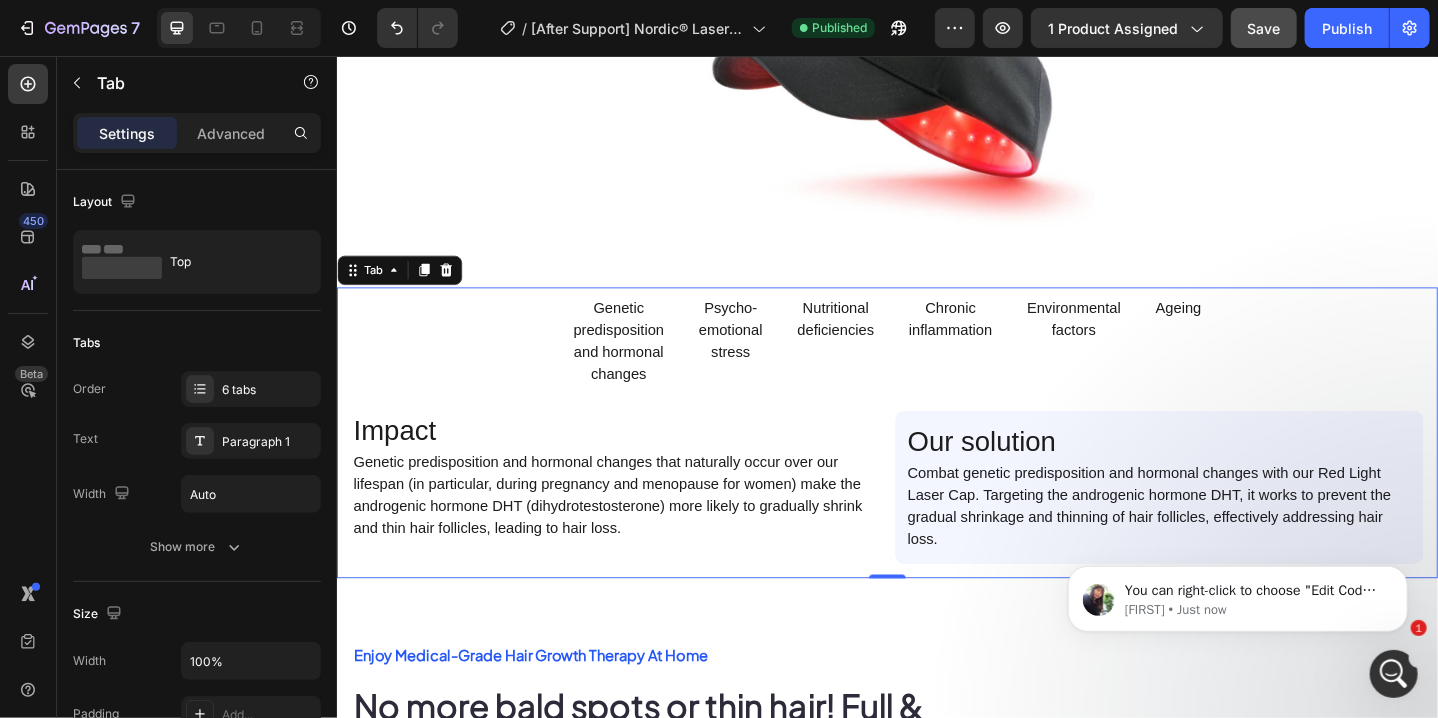 click 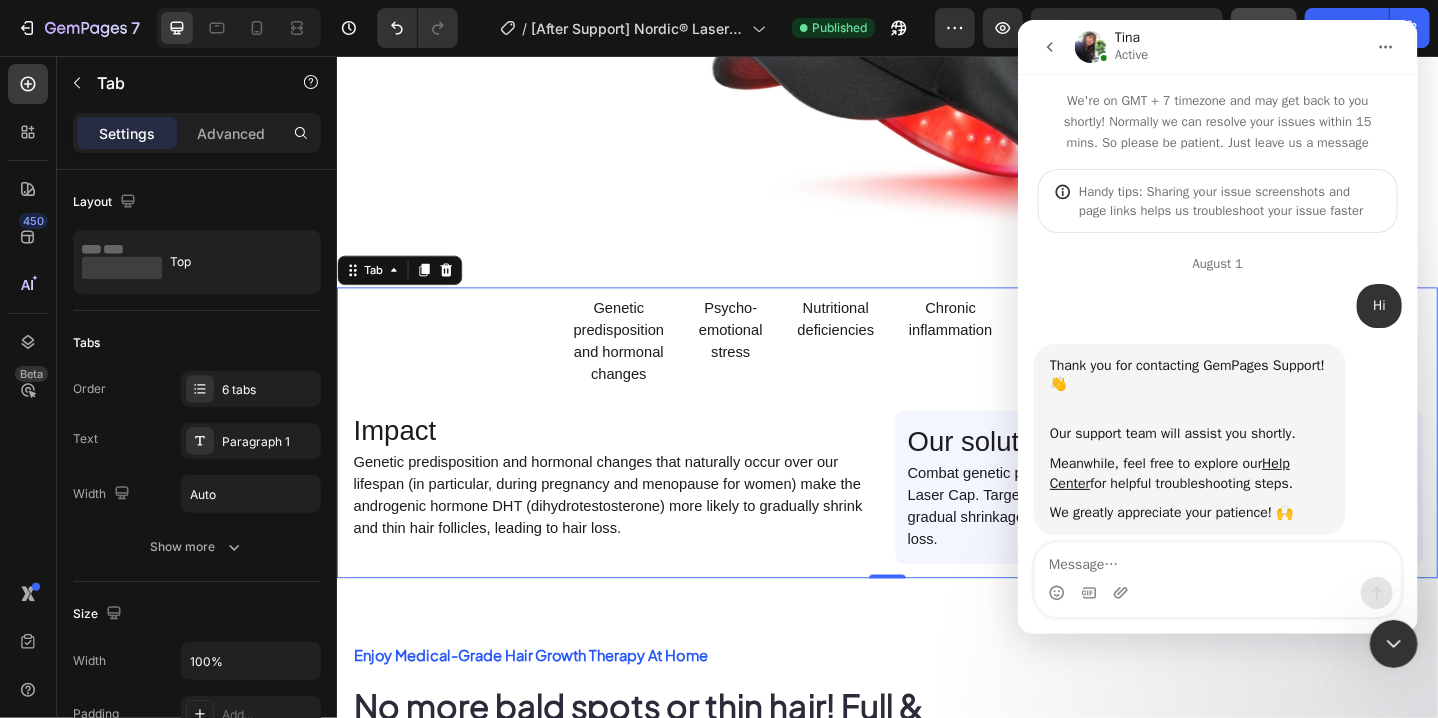 scroll, scrollTop: 232, scrollLeft: 0, axis: vertical 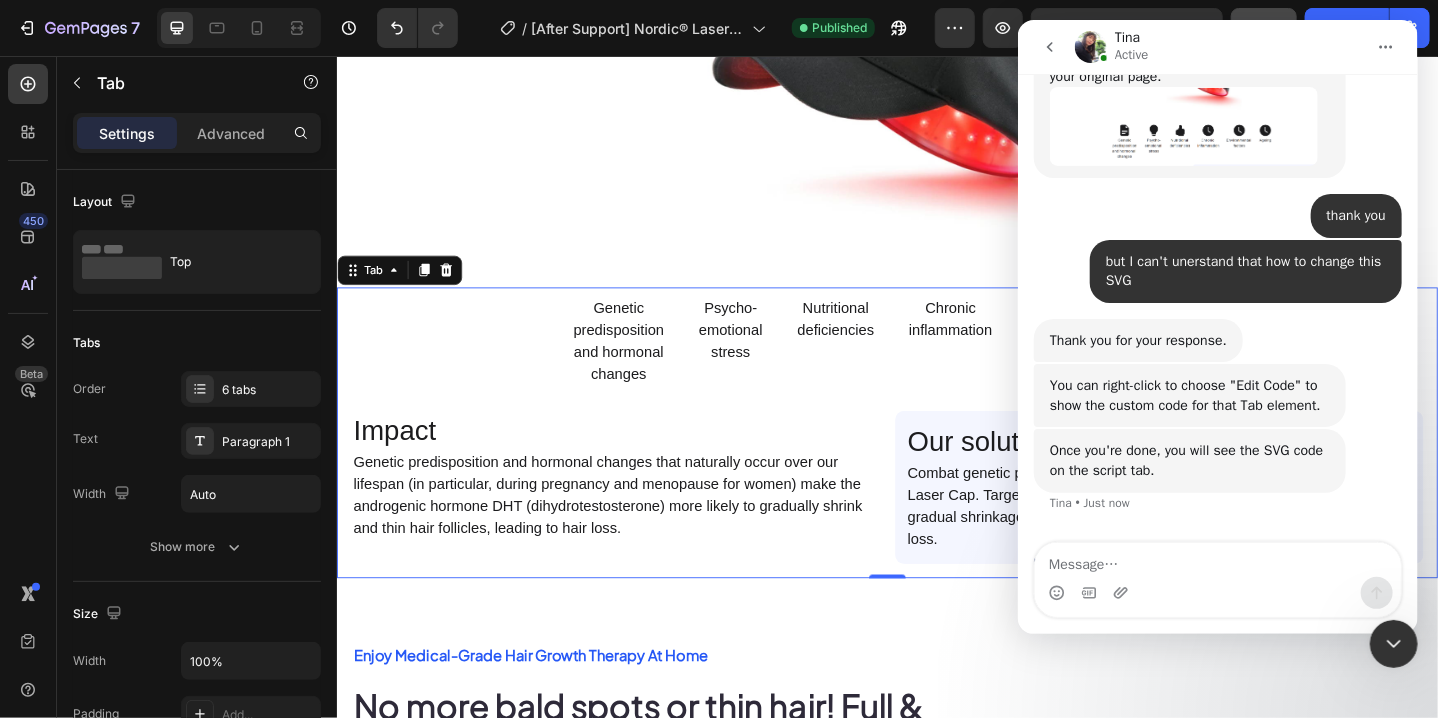 click at bounding box center (1217, 560) 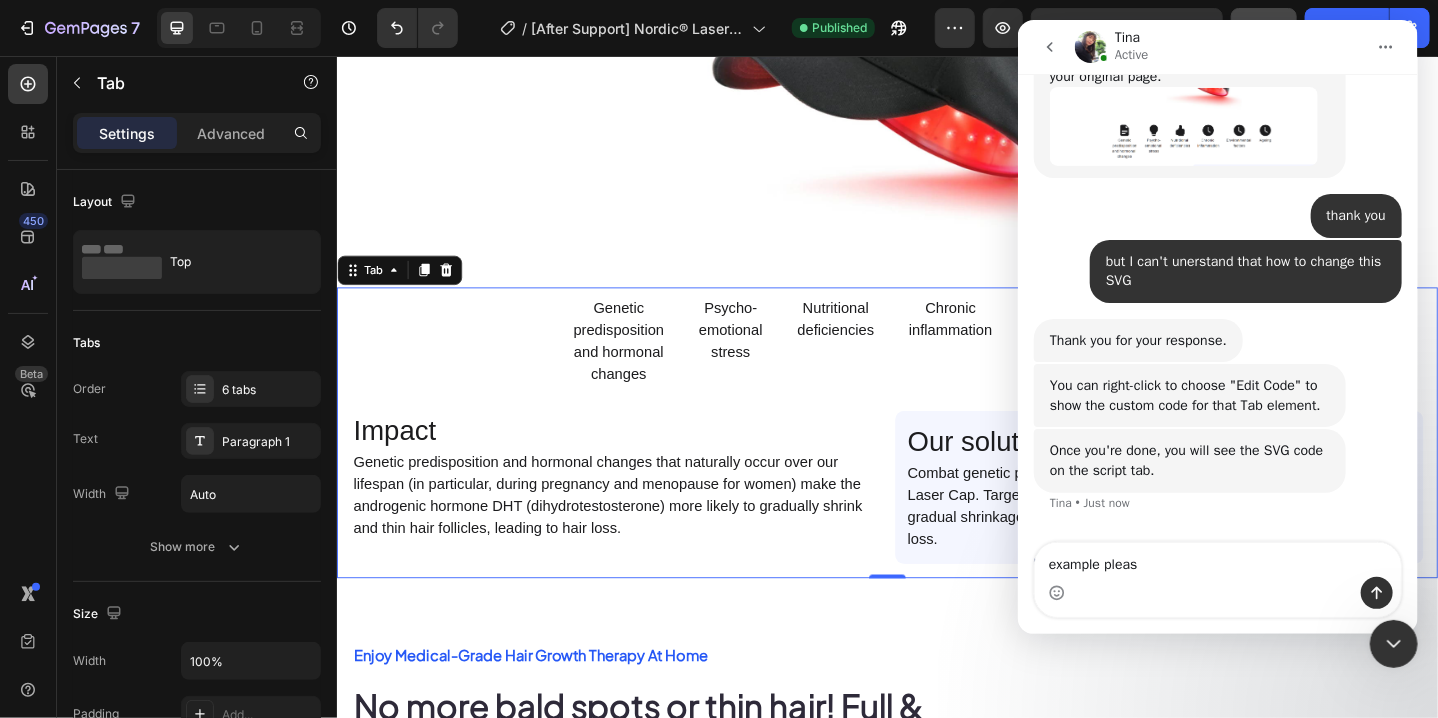 type on "example please" 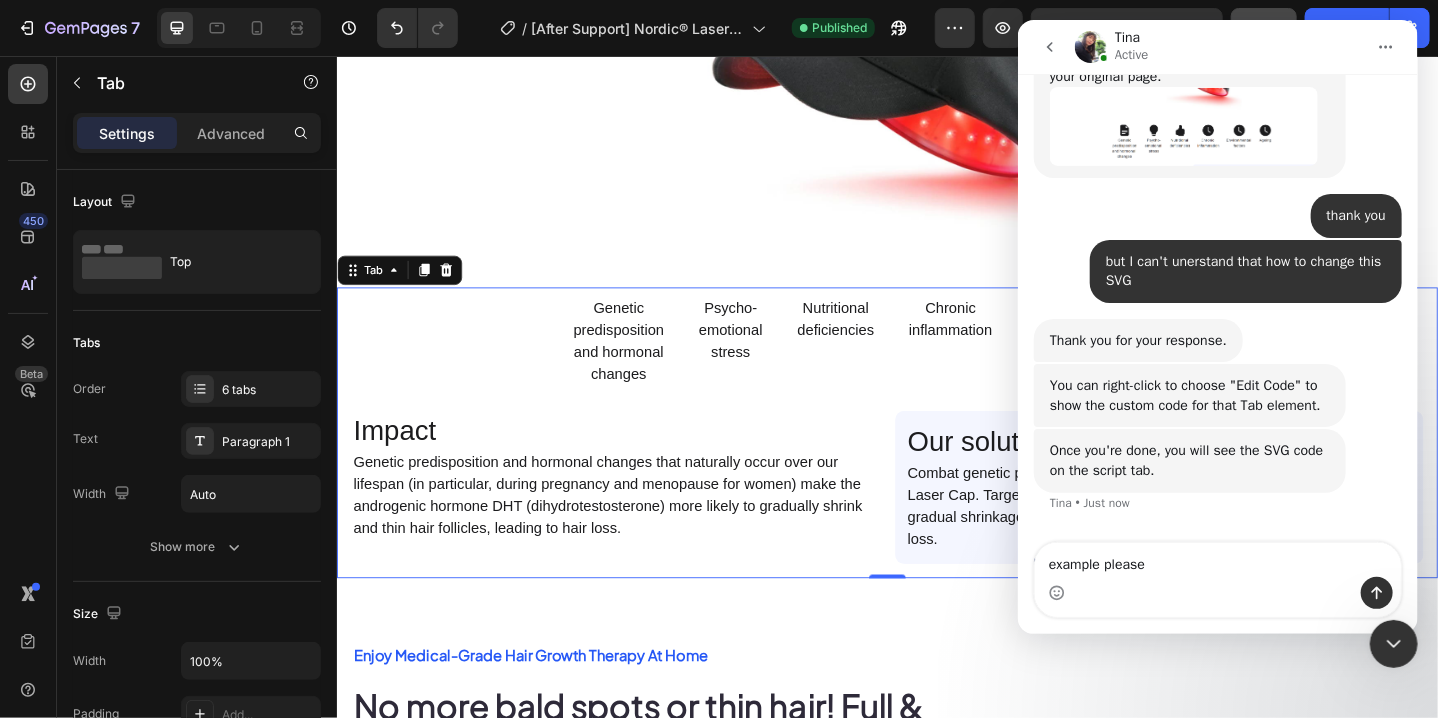 type 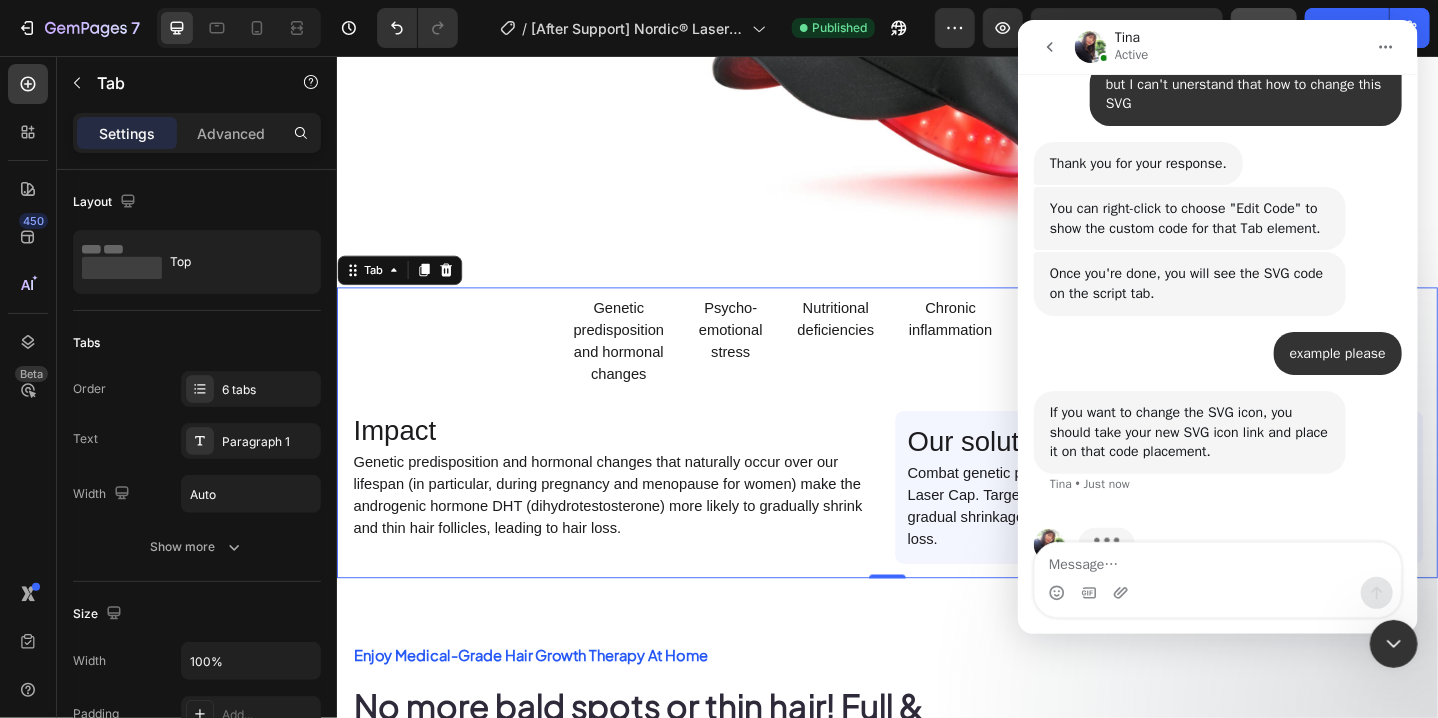 scroll, scrollTop: 6233, scrollLeft: 0, axis: vertical 